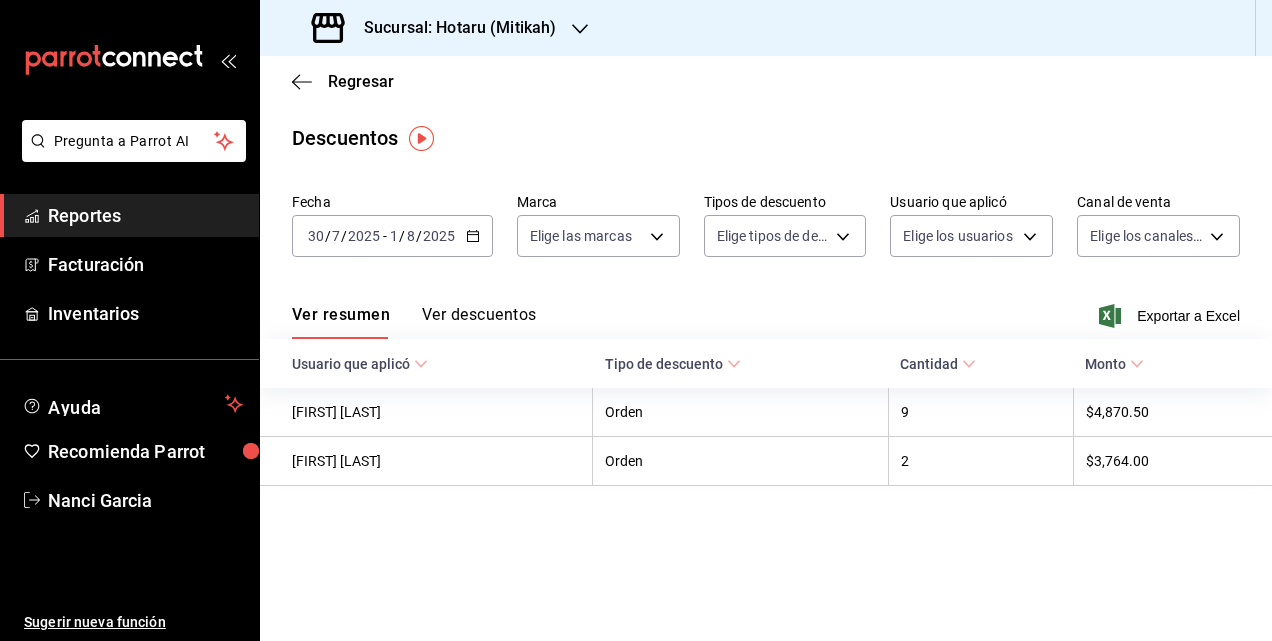 scroll, scrollTop: 0, scrollLeft: 0, axis: both 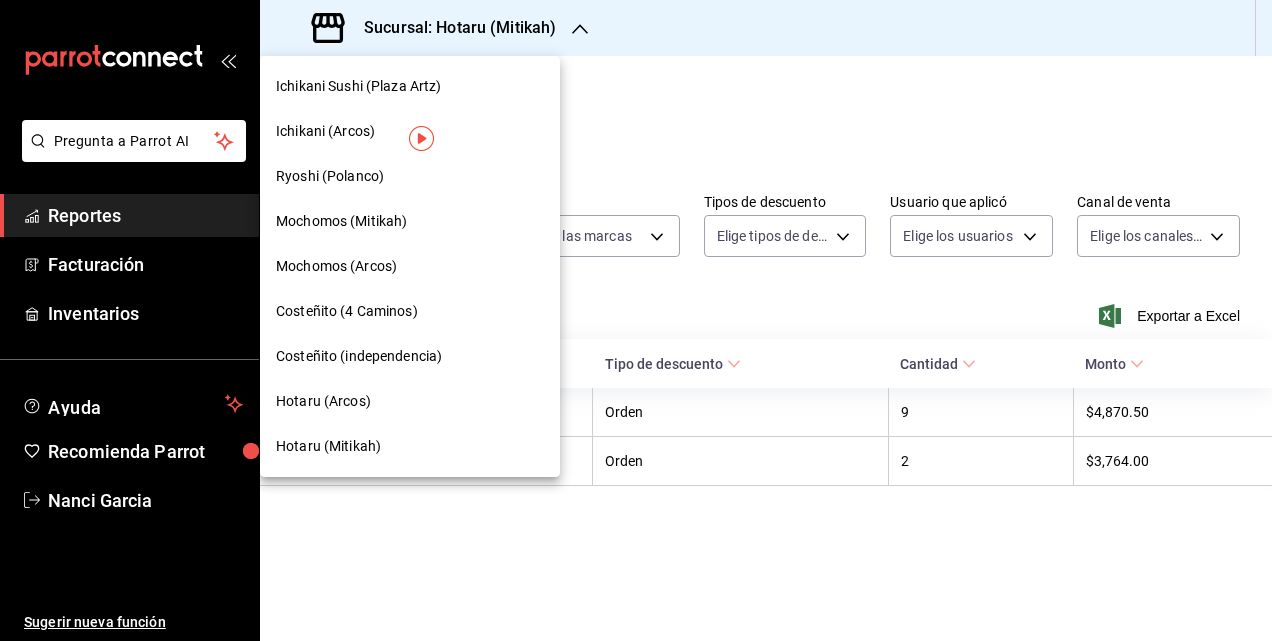 click on "Ryoshi (Polanco)" at bounding box center (330, 176) 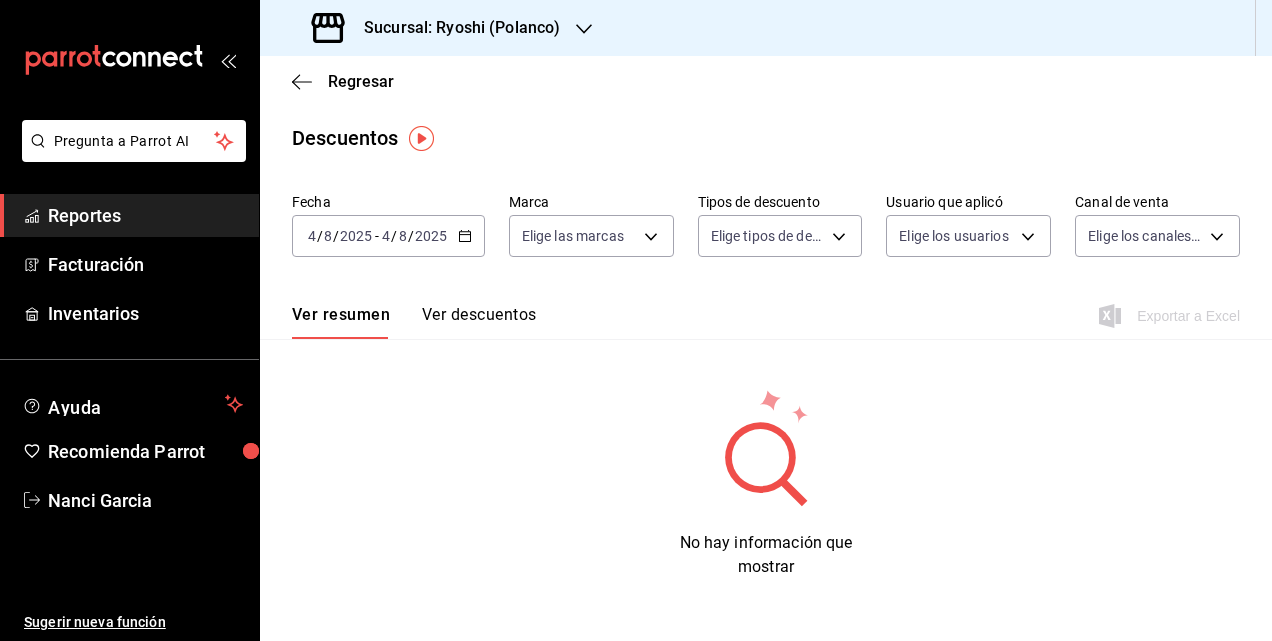 click 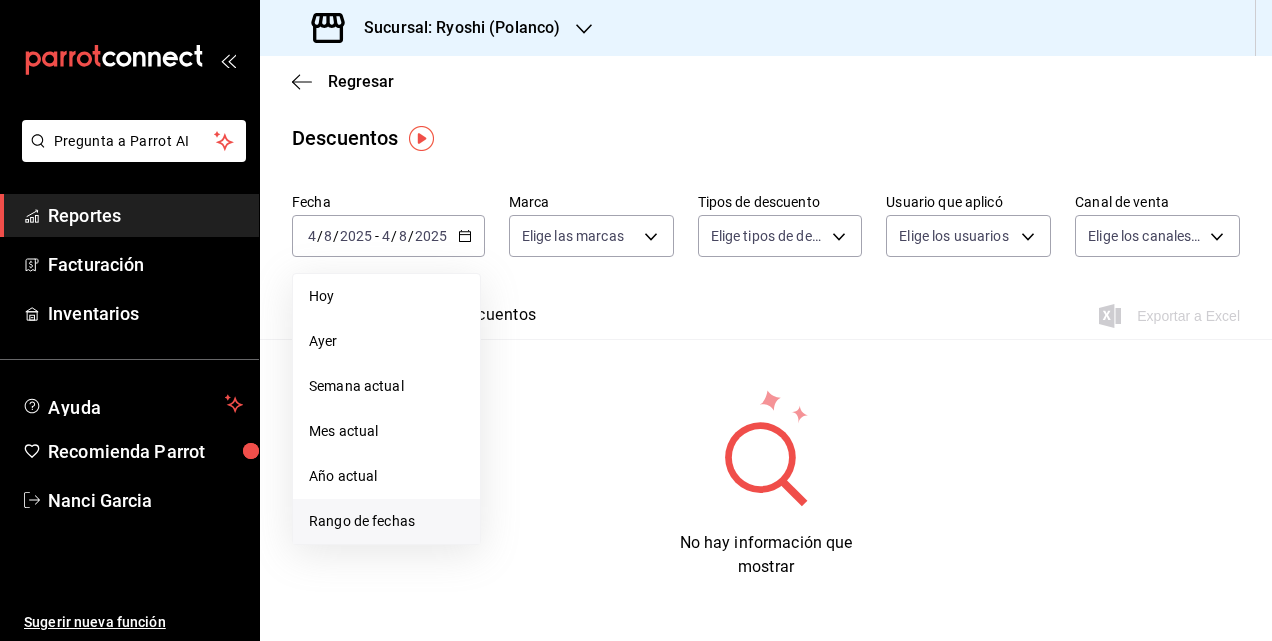 click on "Rango de fechas" at bounding box center [386, 521] 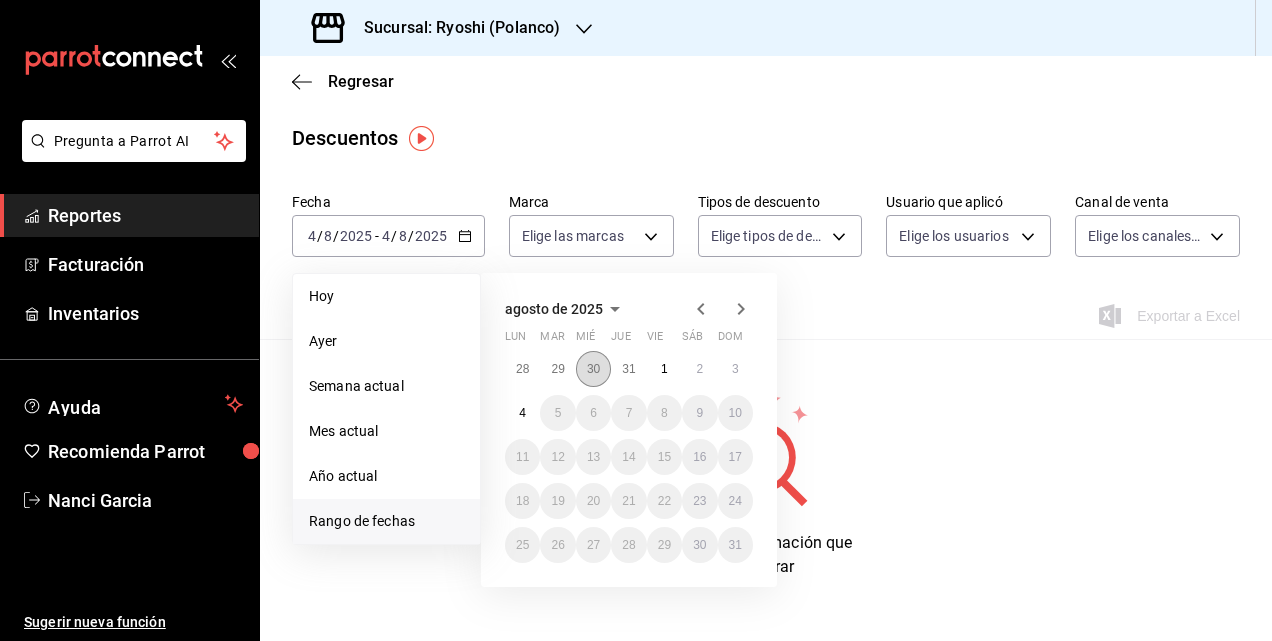 click on "30" at bounding box center (593, 369) 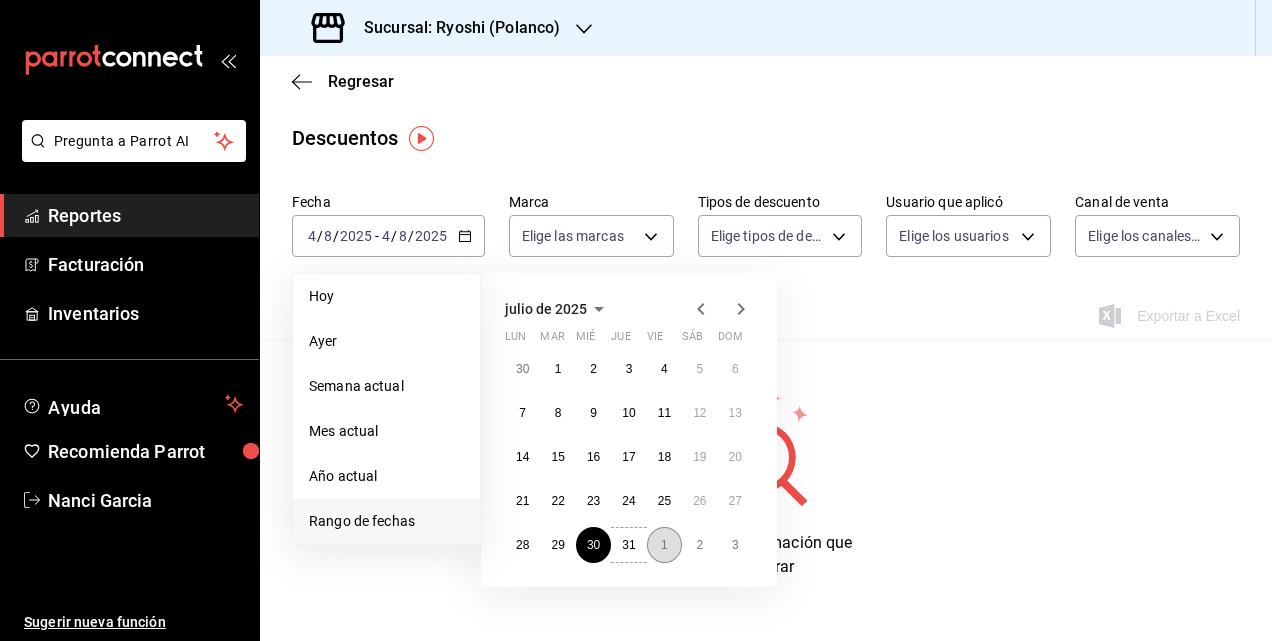 click on "1" at bounding box center [664, 545] 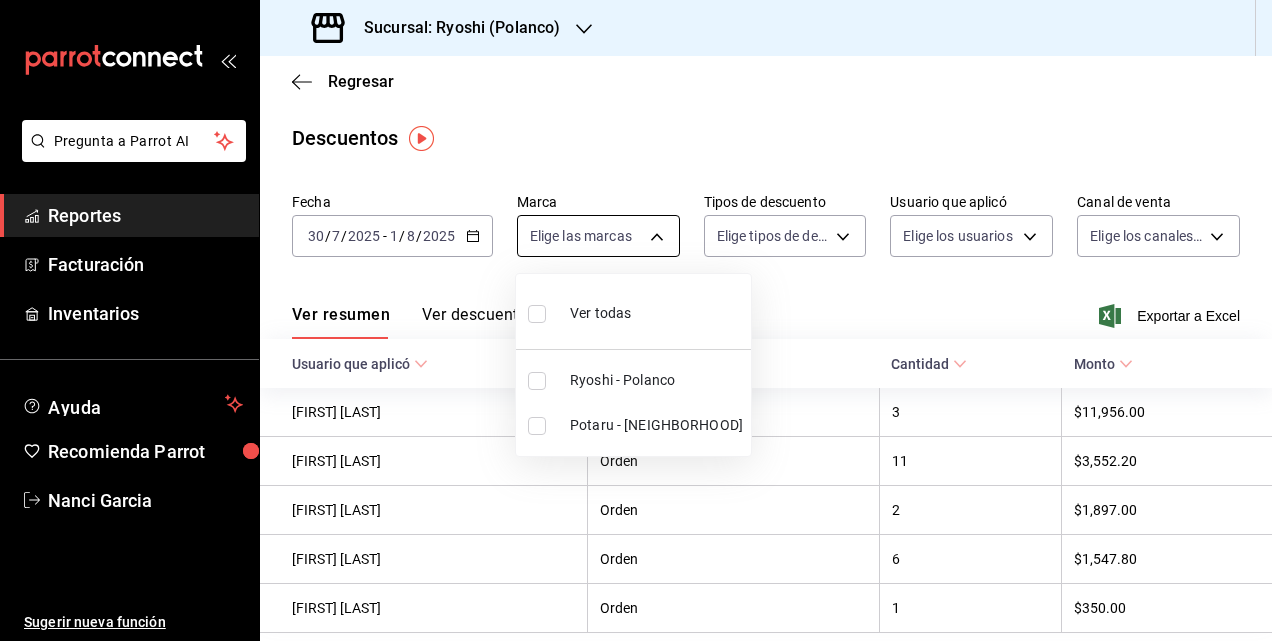click on "Pregunta a Parrot AI Reportes   Facturación   Inventarios   Ayuda Recomienda Parrot   Nanci Garcia   Sugerir nueva función   Sucursal: Ryoshi (Polanco) Regresar Descuentos Fecha 2025-07-30 30 / 7 / 2025 - 2025-08-01 1 / 8 / 2025 Marca Elige las marcas Tipos de descuento Elige tipos de descuento Usuario que aplicó Elige los usuarios Canal de venta Elige los canales de venta Ver resumen Ver descuentos Exportar a Excel Usuario que aplicó Tipo de descuento Cantidad Monto ana Caballero Orden 3 $11,956.00 Rodrigo Vega Orden 11 $3,552.20 Yolanda Rodriguez Orden 2 $1,897.00 Daniel Perusquia Orden 6 $1,547.80 Jorge Luis Mondragon Orden 1 $350.00 GANA 1 MES GRATIS EN TU SUSCRIPCIÓN AQUÍ ¿Recuerdas cómo empezó tu restaurante?
Hoy puedes ayudar a un colega a tener el mismo cambio que tú viviste.
Recomienda Parrot directamente desde tu Portal Administrador.
Es fácil y rápido.
🎁 Por cada restaurante que se una, ganas 1 mes gratis. Ver video tutorial Ir a video Pregunta a Parrot AI Reportes   Facturación" at bounding box center [636, 320] 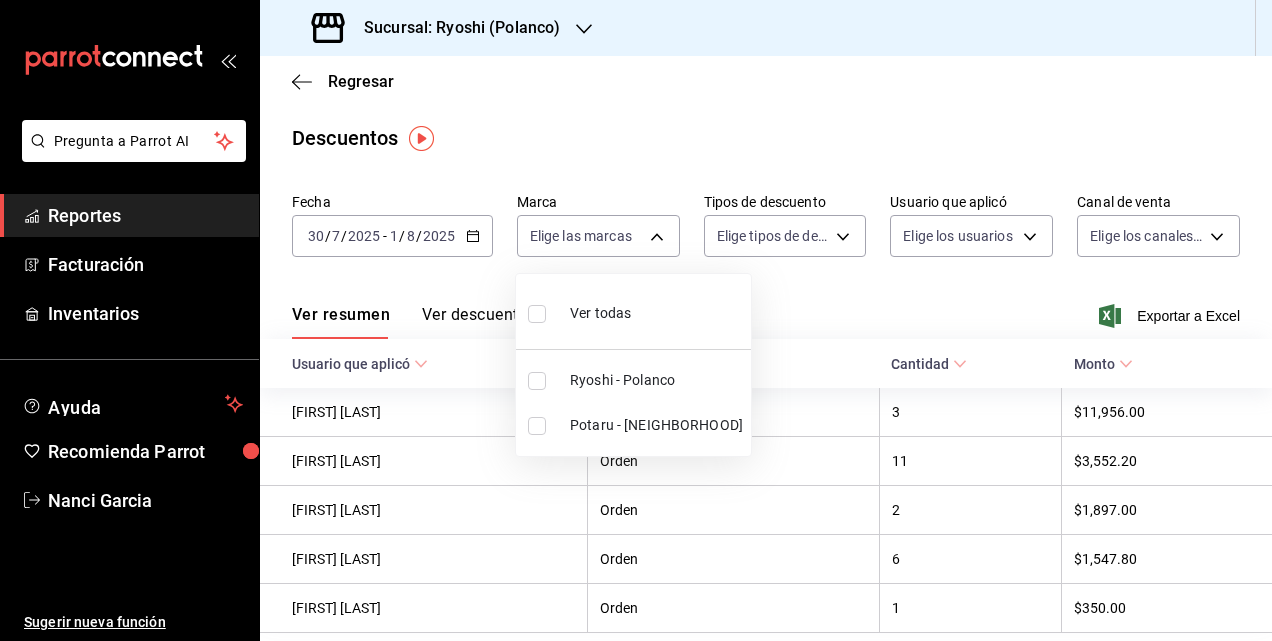 click at bounding box center [636, 320] 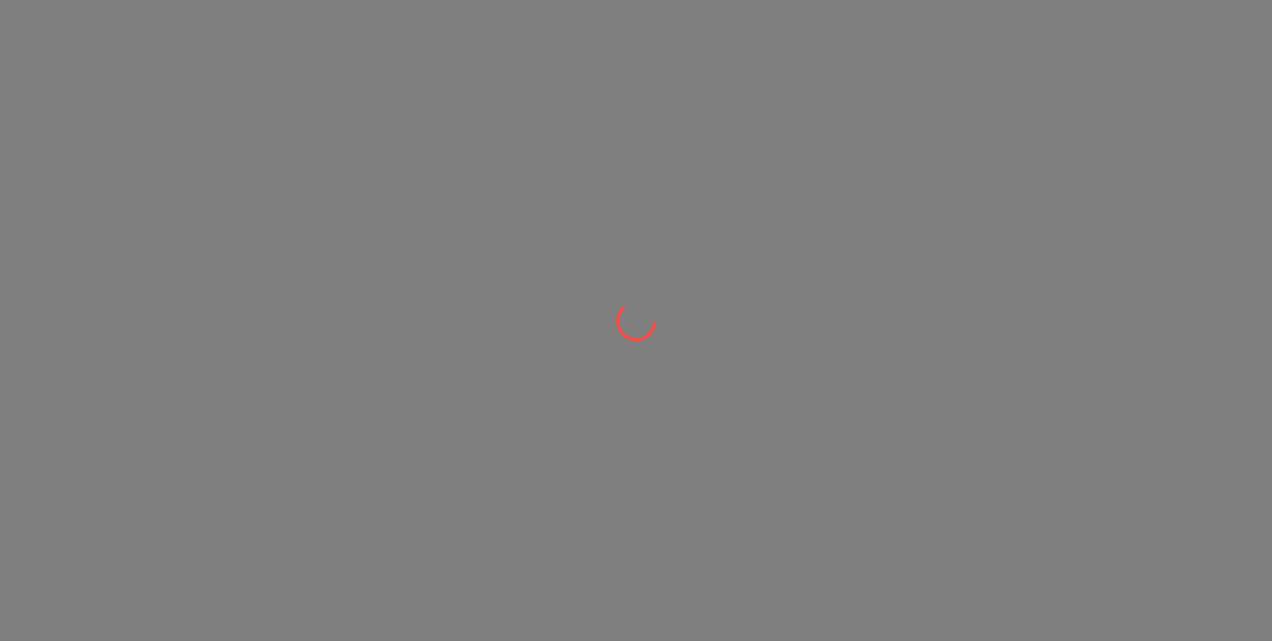 scroll, scrollTop: 0, scrollLeft: 0, axis: both 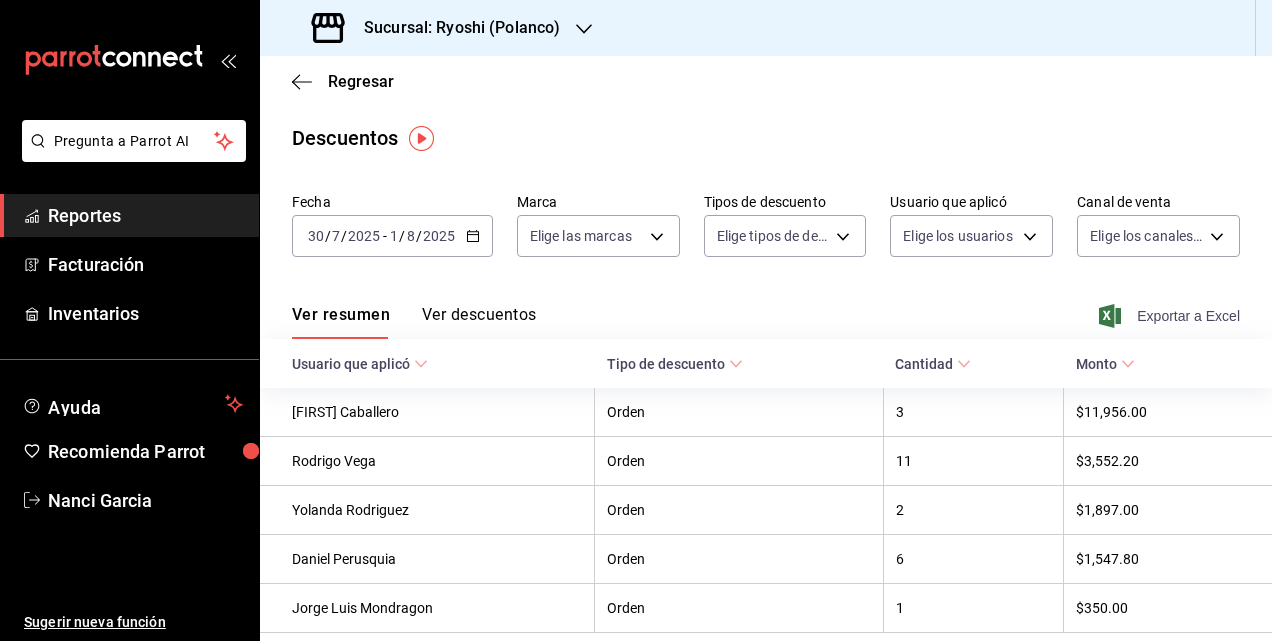 click on "Exportar a Excel" at bounding box center (1171, 316) 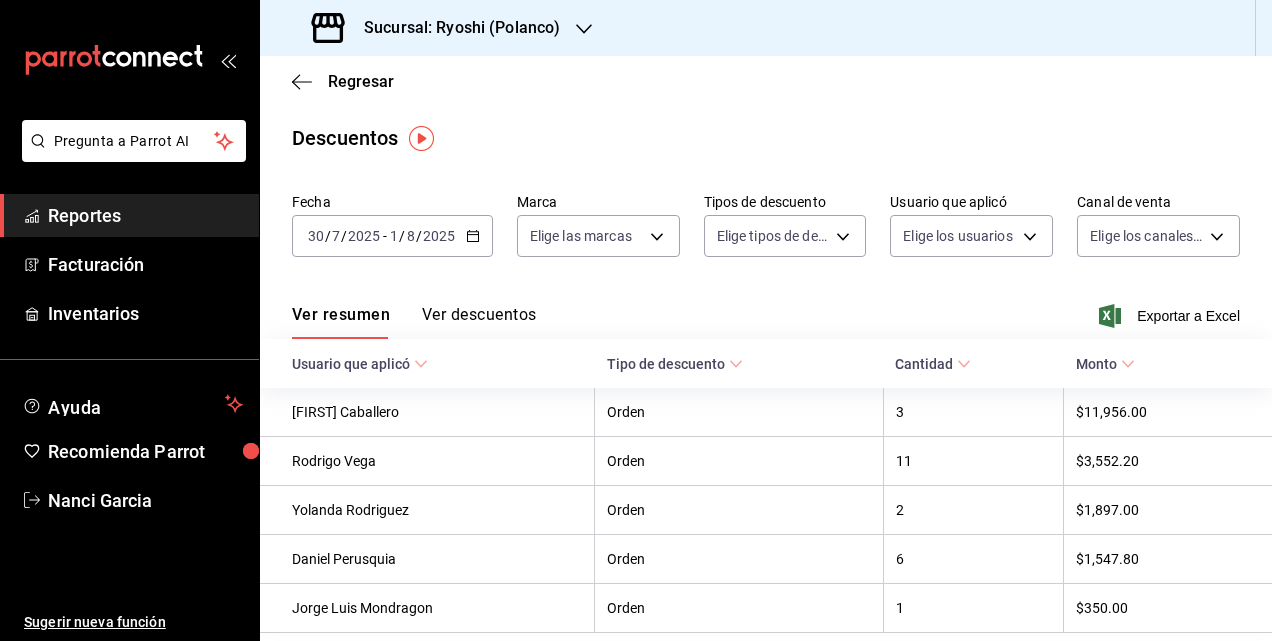 click on "Regresar Descuentos Fecha [DATE] [DATE] - [DATE] [DATE] Marca Elige las marcas Tipos de descuento Elige tipos de descuento Usuario que aplicó Elige los usuarios Canal de venta Elige los canales de venta Ver resumen Ver descuentos Exportar a Excel Usuario que aplicó Tipo de descuento Cantidad Monto ana Caballero Orden 3 $11,956.00 Rodrigo Vega Orden 11 $3,552.20 Yolanda Rodriguez Orden 2 $1,897.00 Daniel Perusquia Orden 6 $1,547.80 Jorge Luis Mondragon Orden 1 $350.00" at bounding box center [766, 384] 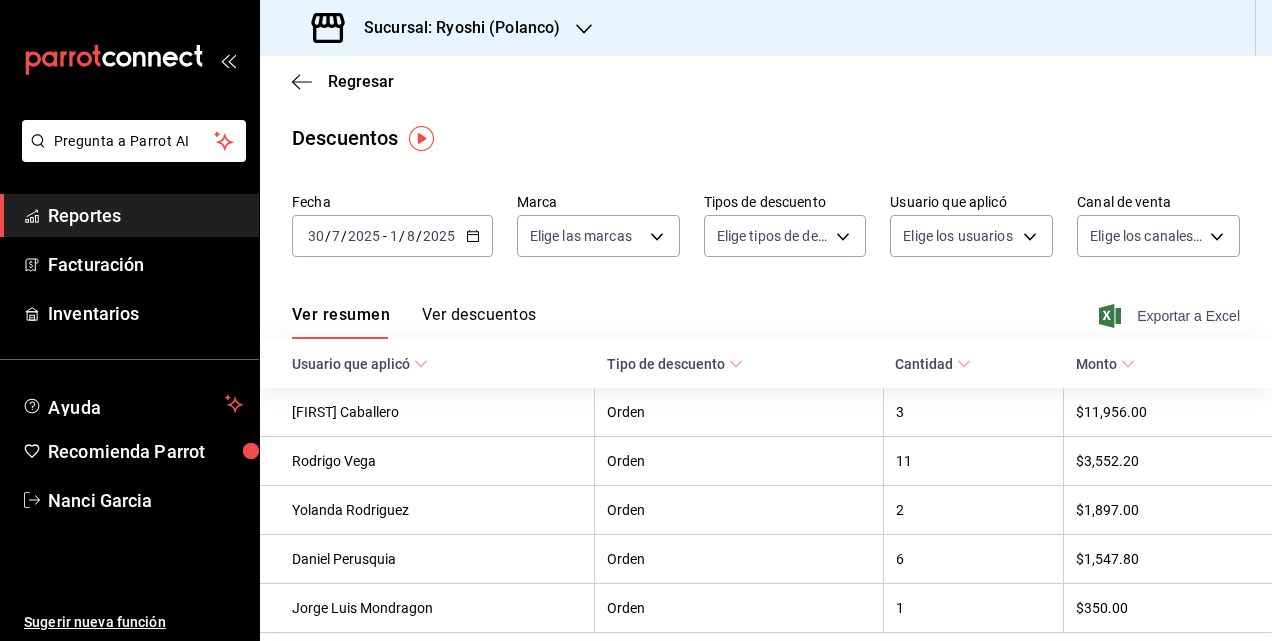 click on "Exportar a Excel" at bounding box center [1171, 316] 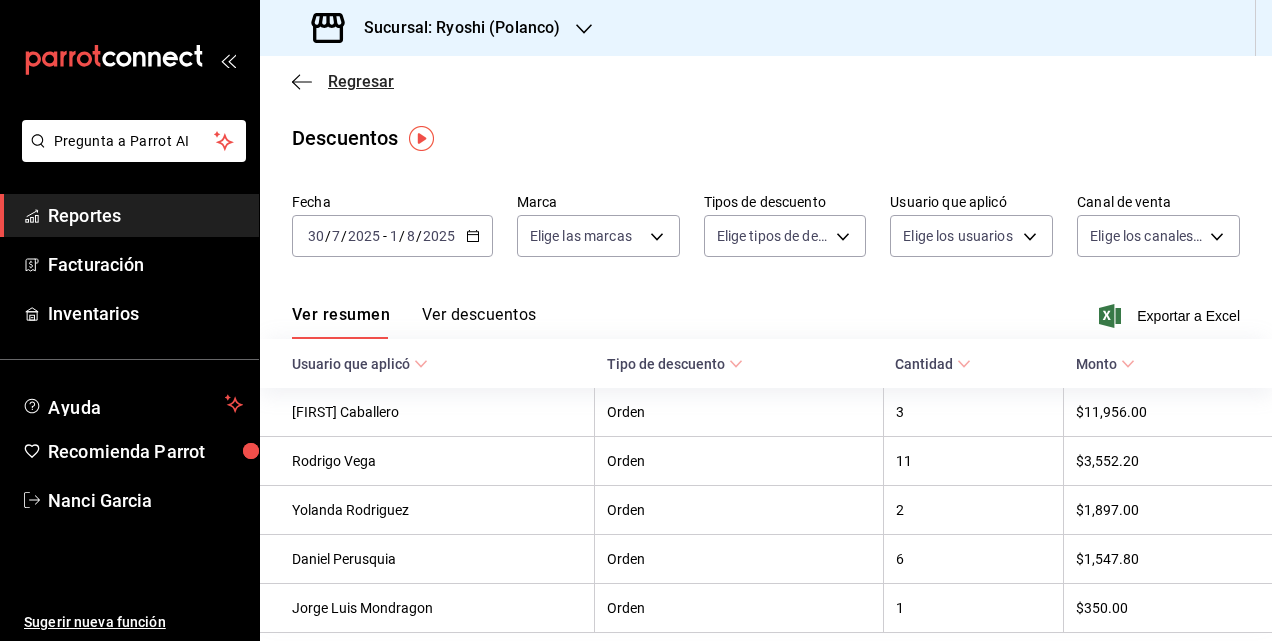 click on "Regresar" at bounding box center [343, 81] 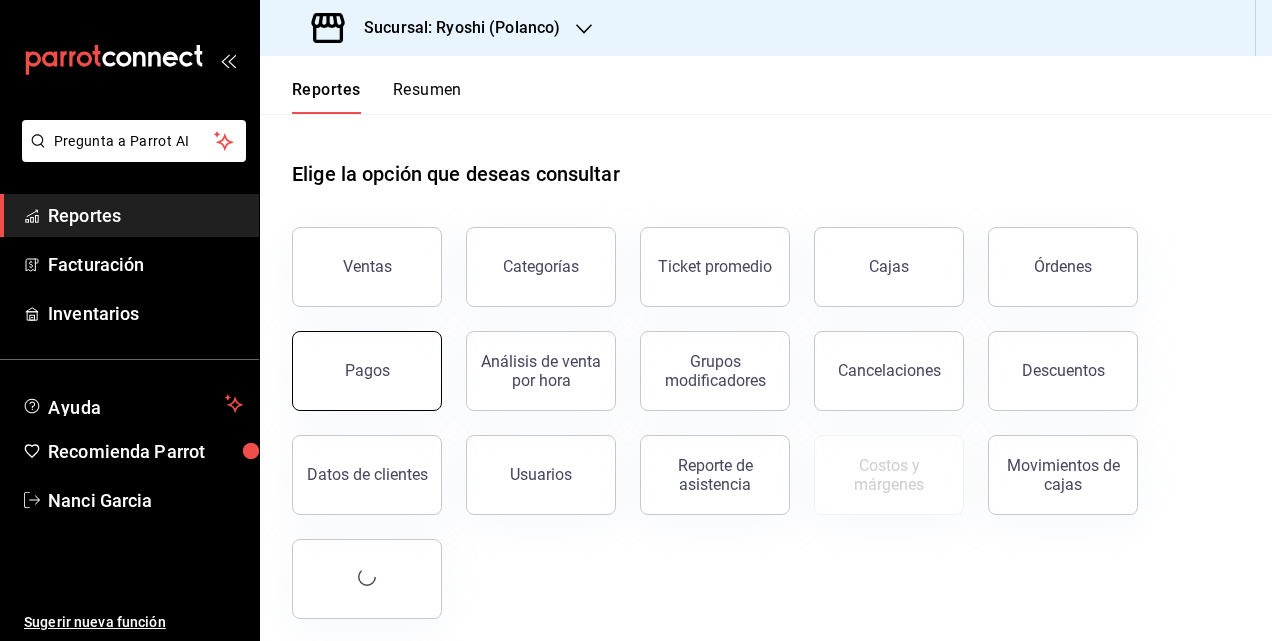 click on "Pagos" at bounding box center (367, 371) 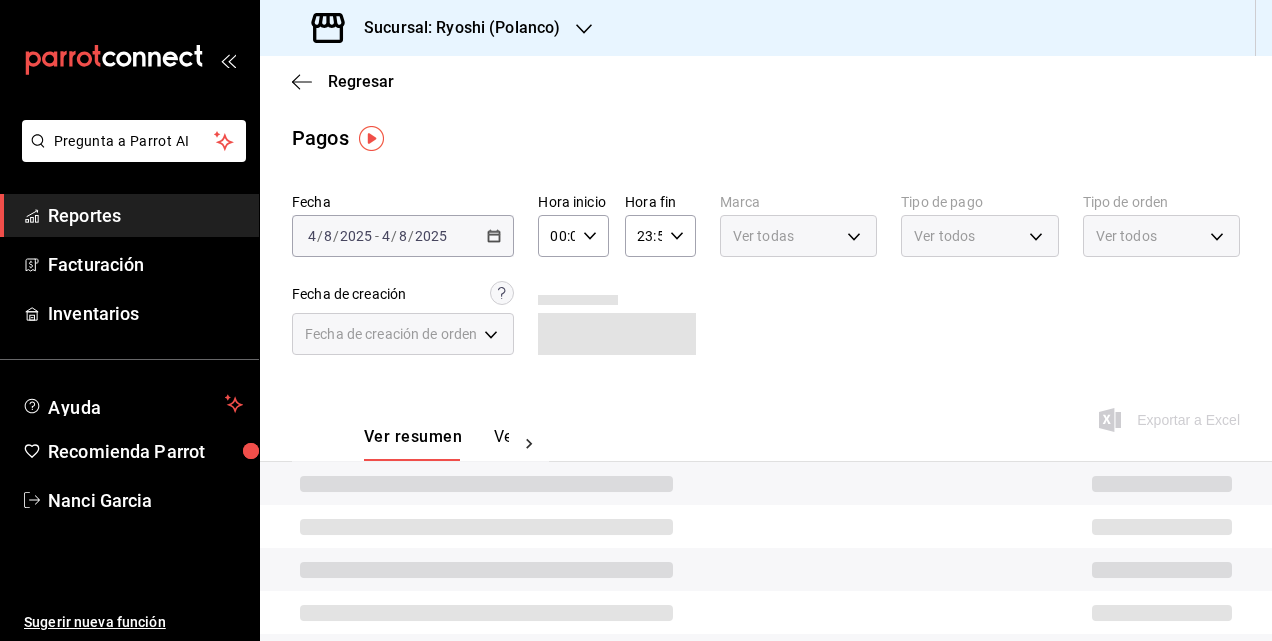 click on "2025-08-04 4 / 8 / 2025 - 2025-08-04 4 / 8 / 2025" at bounding box center (403, 236) 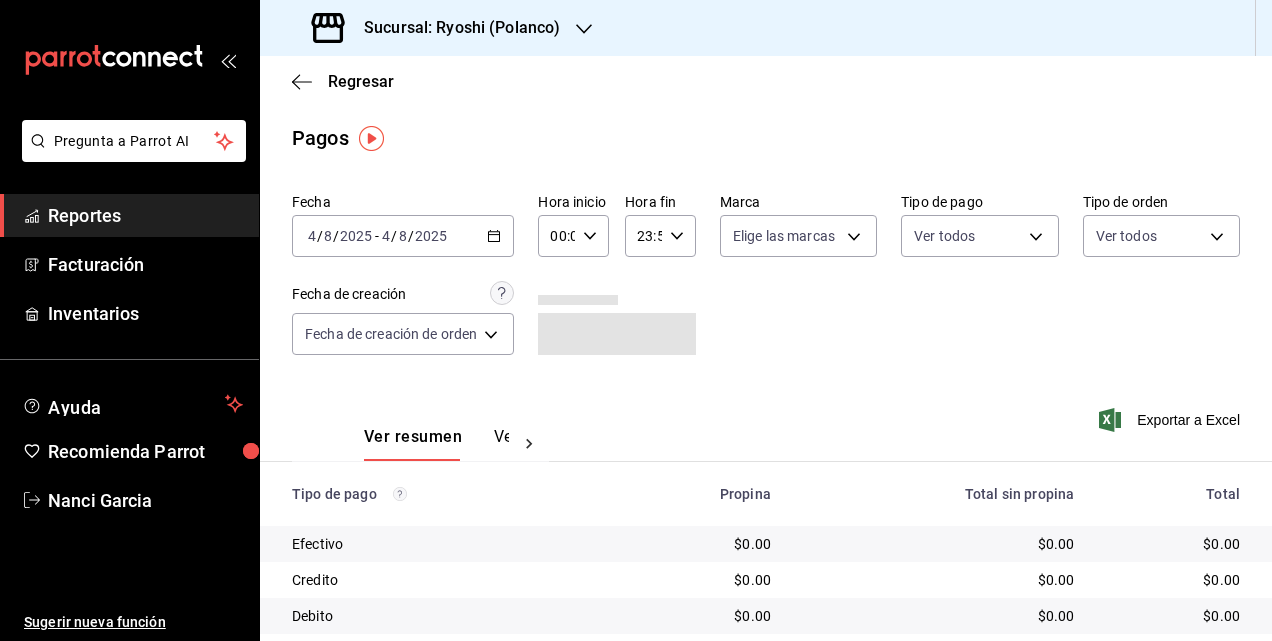 click 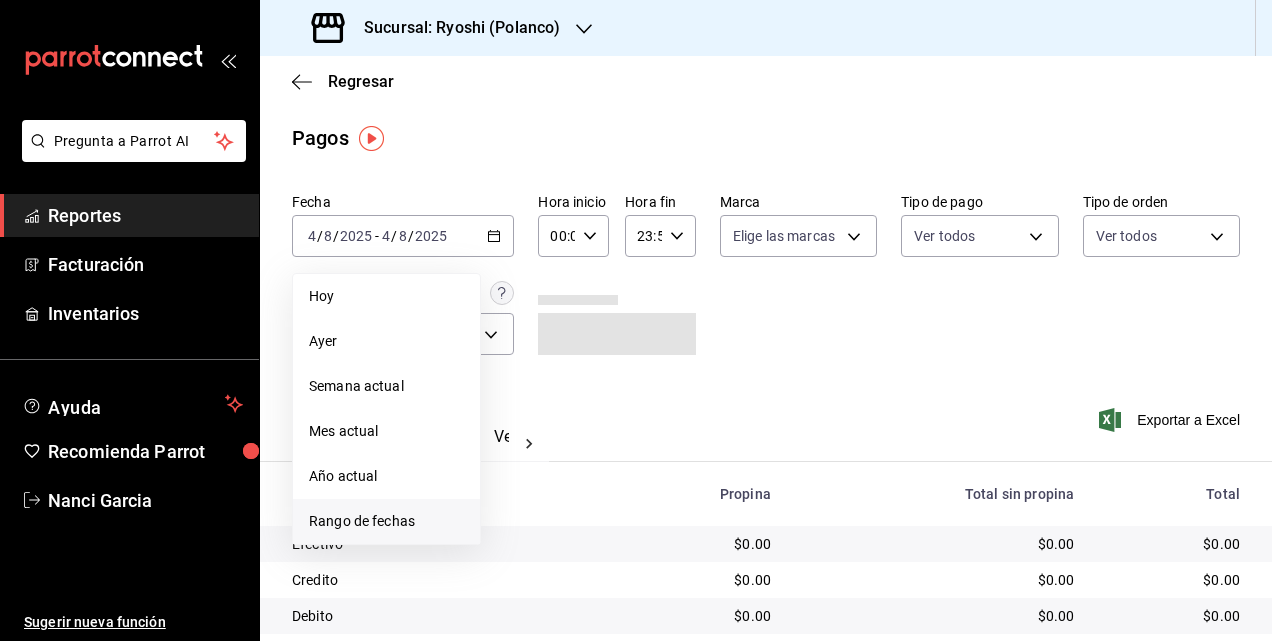 click on "Rango de fechas" at bounding box center [386, 521] 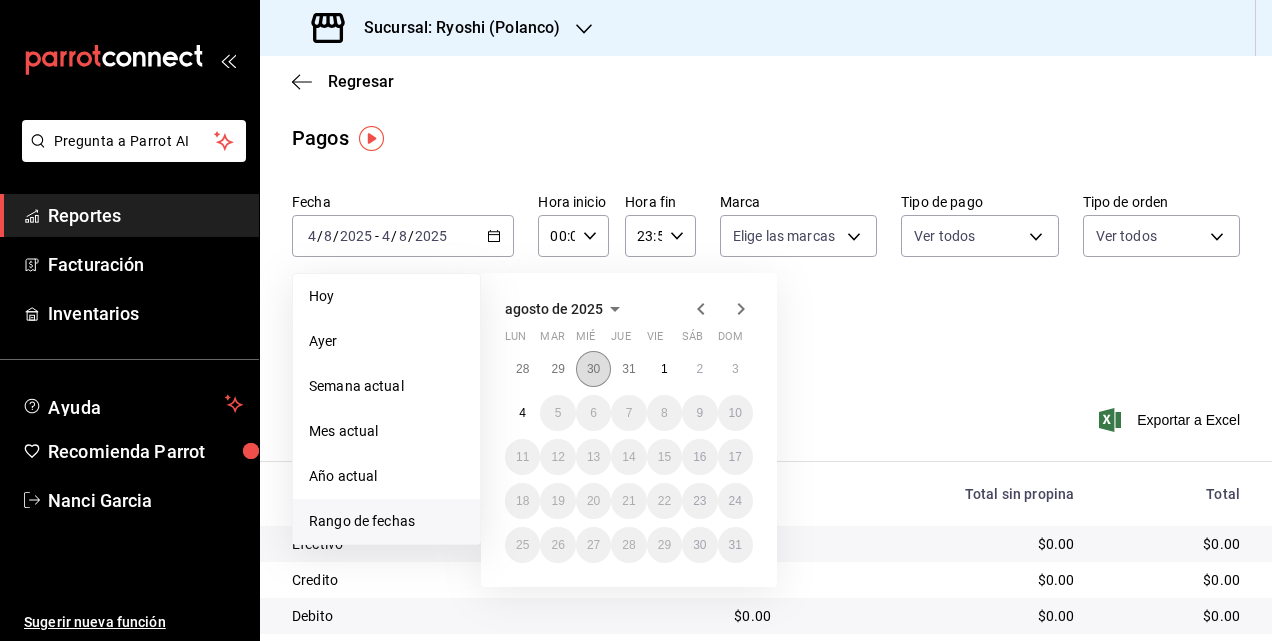click on "30" at bounding box center (593, 369) 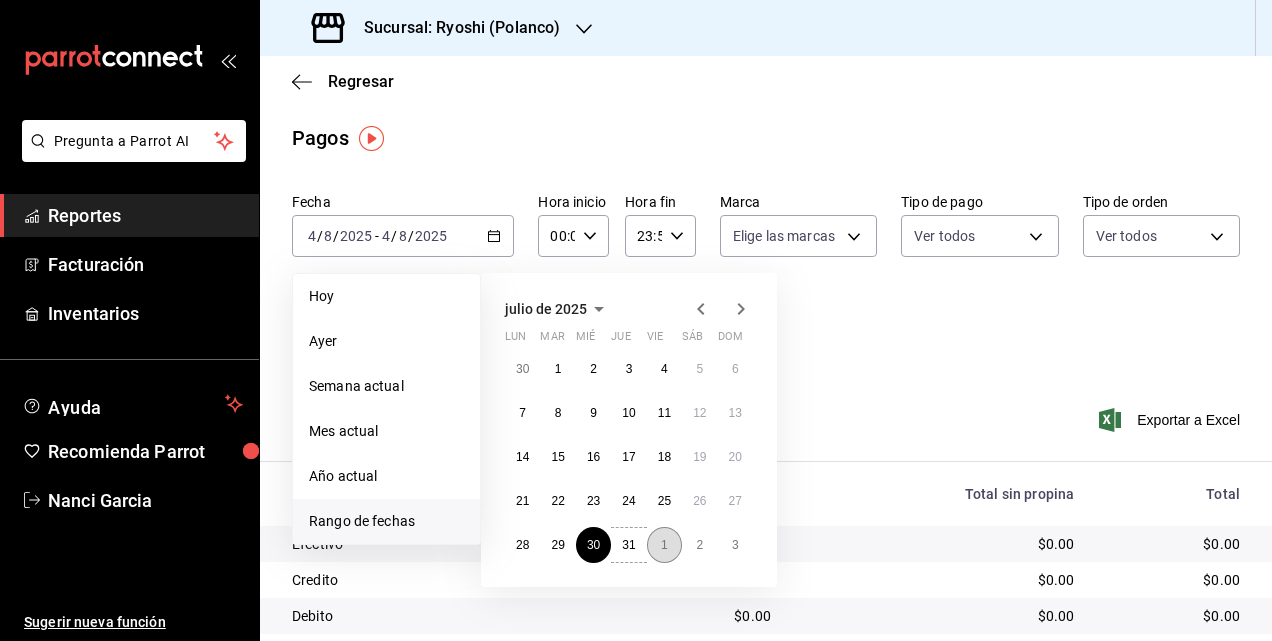 click on "1" at bounding box center [664, 545] 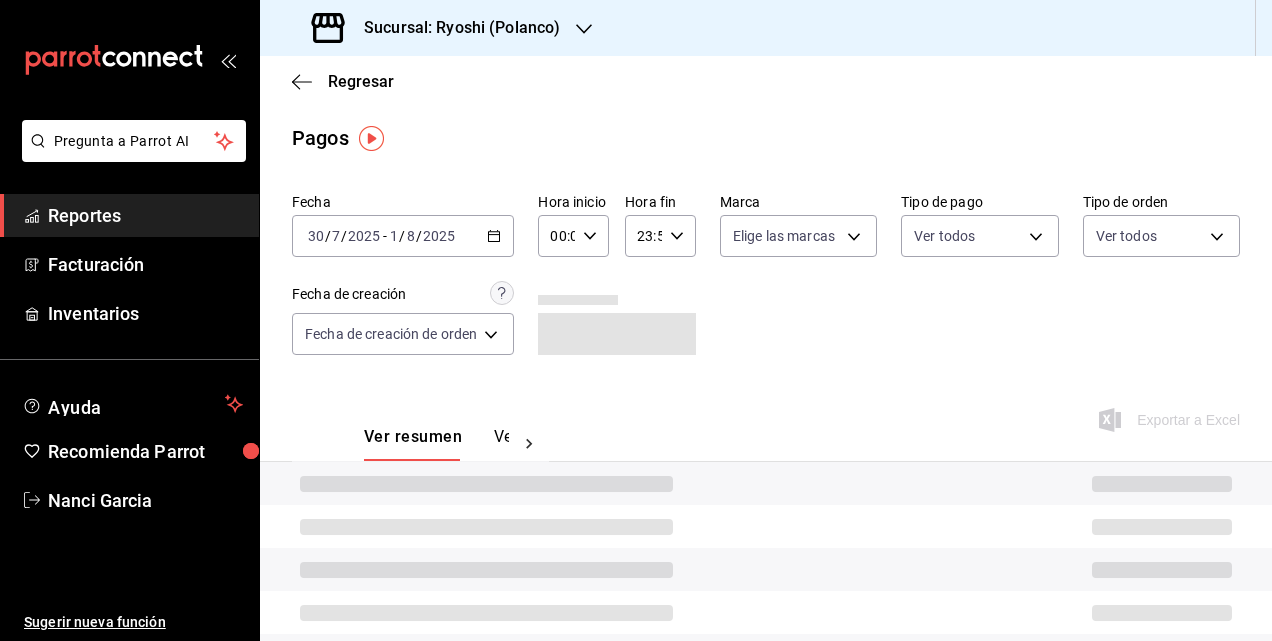 click 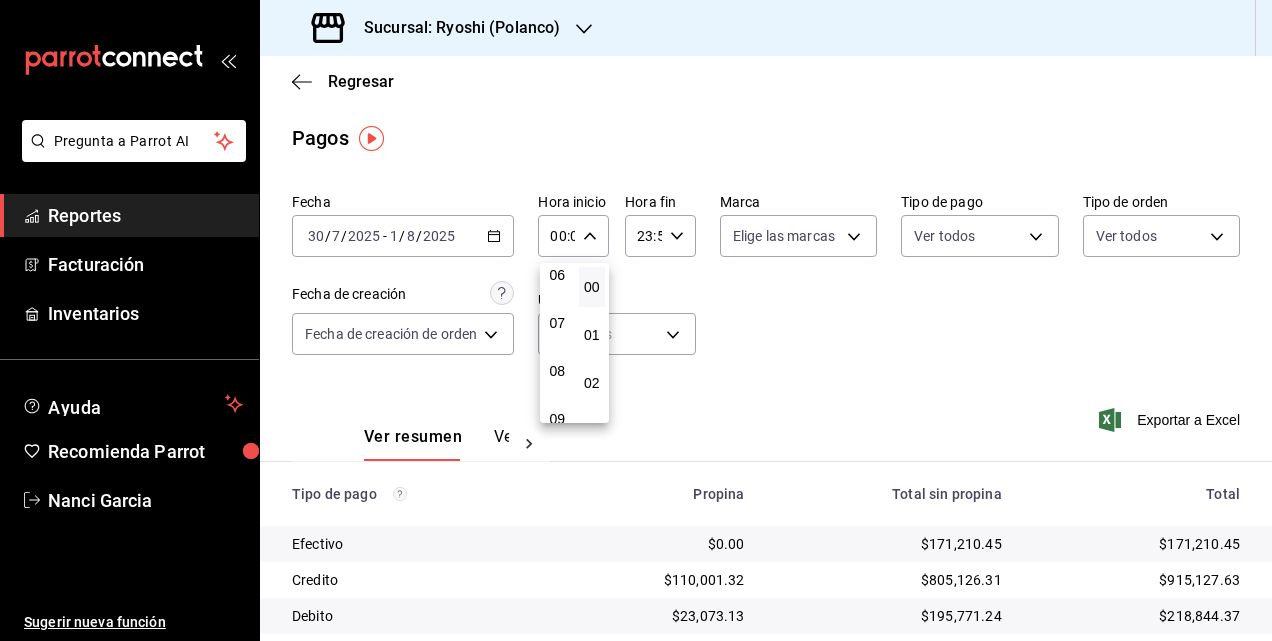 scroll, scrollTop: 200, scrollLeft: 0, axis: vertical 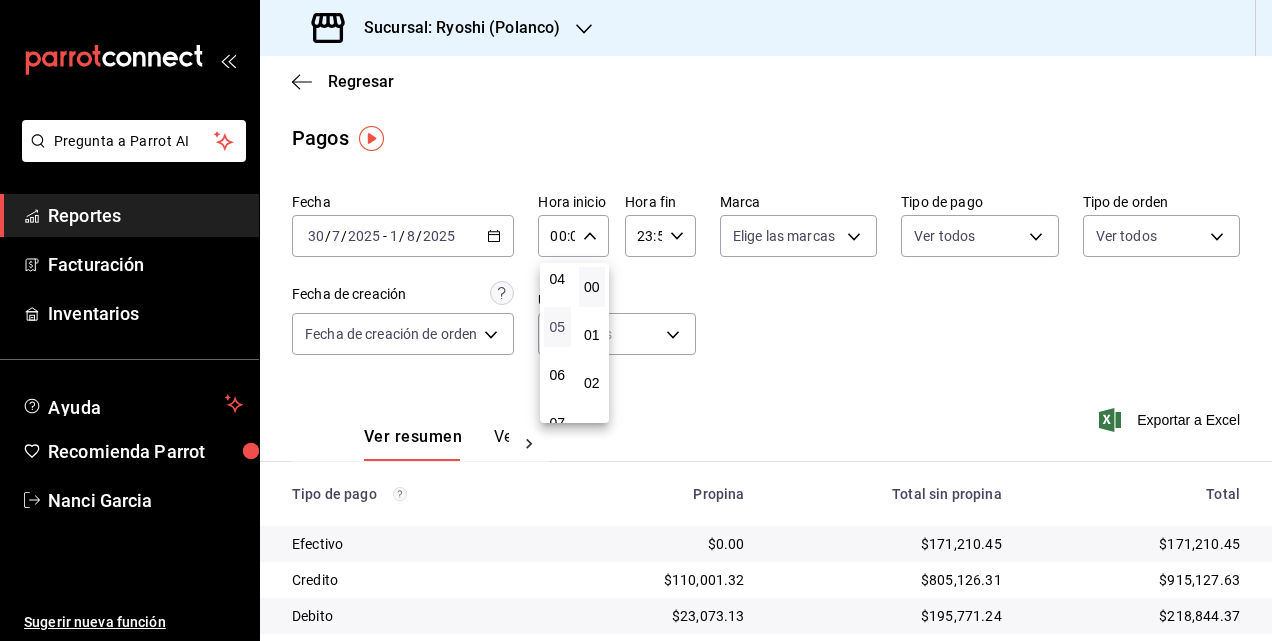 click on "05" at bounding box center [557, 327] 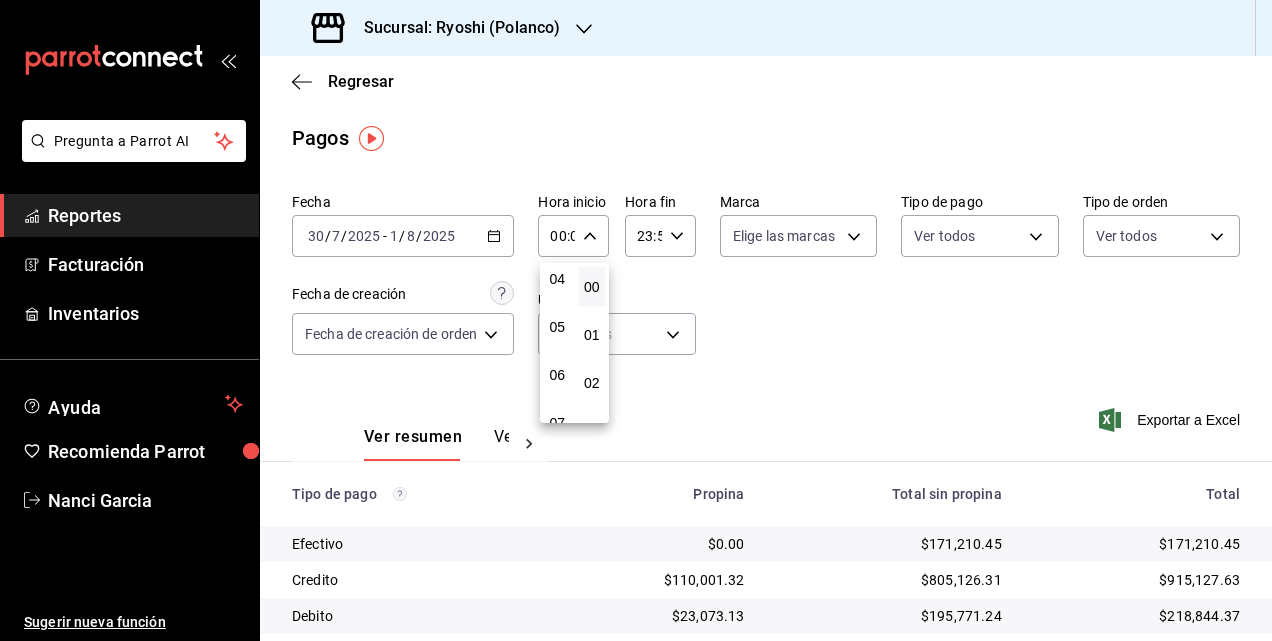 type on "05:00" 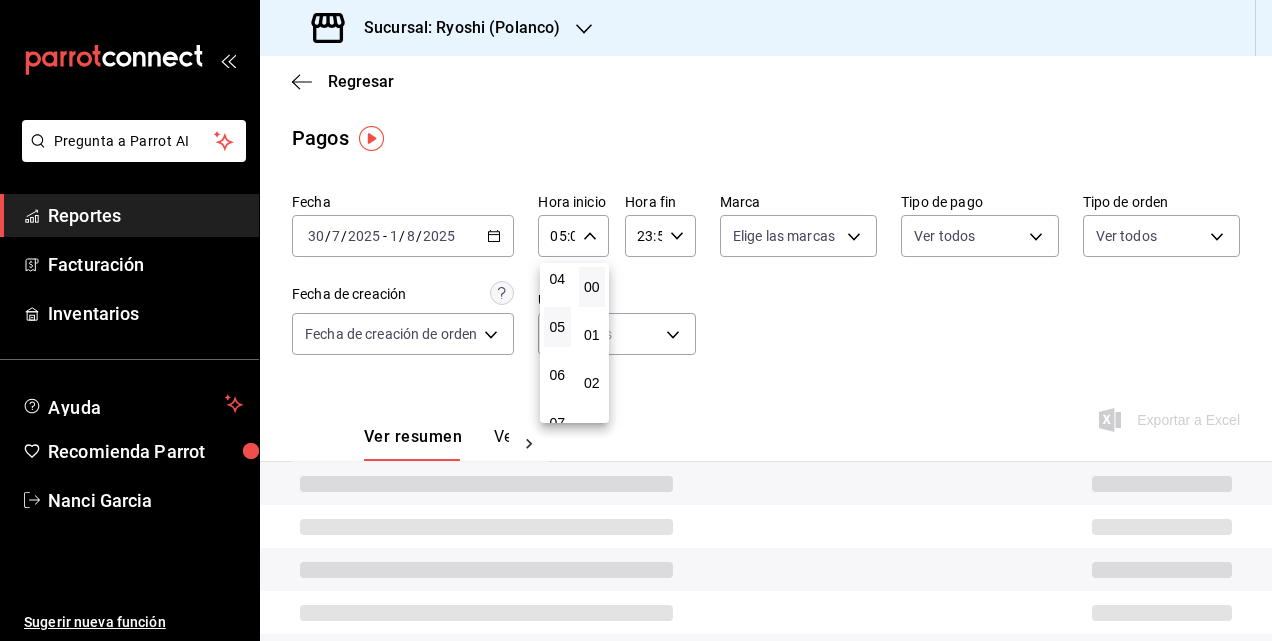 click at bounding box center [636, 320] 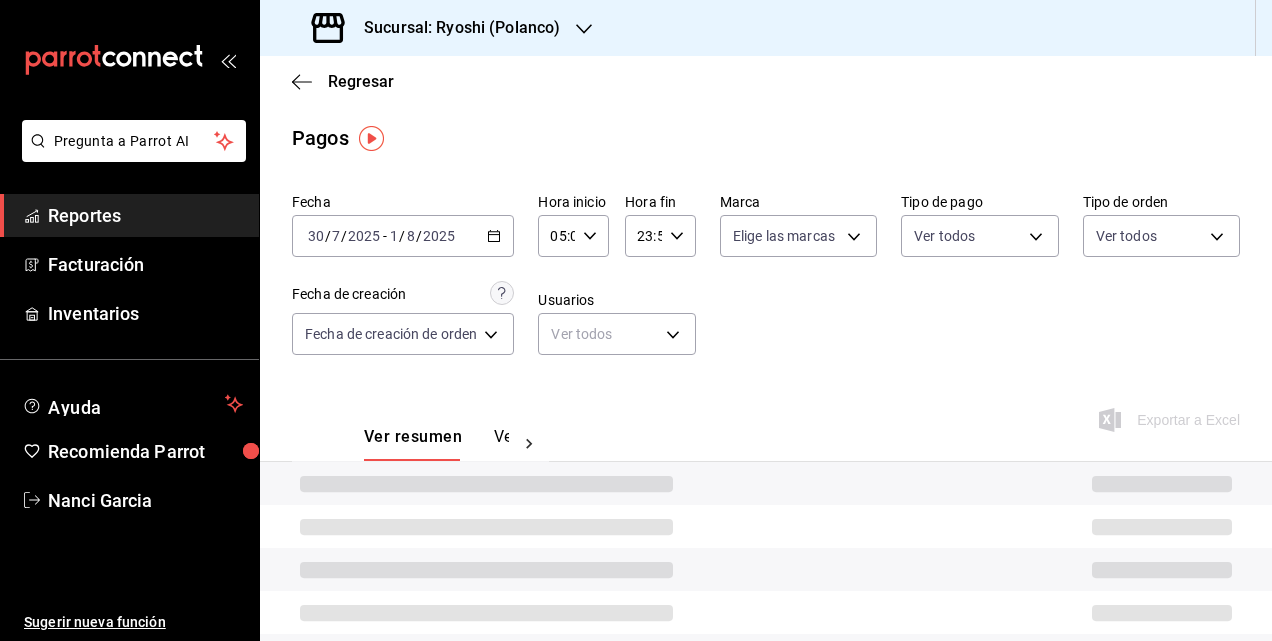 click on "23:59 Hora fin" at bounding box center [660, 236] 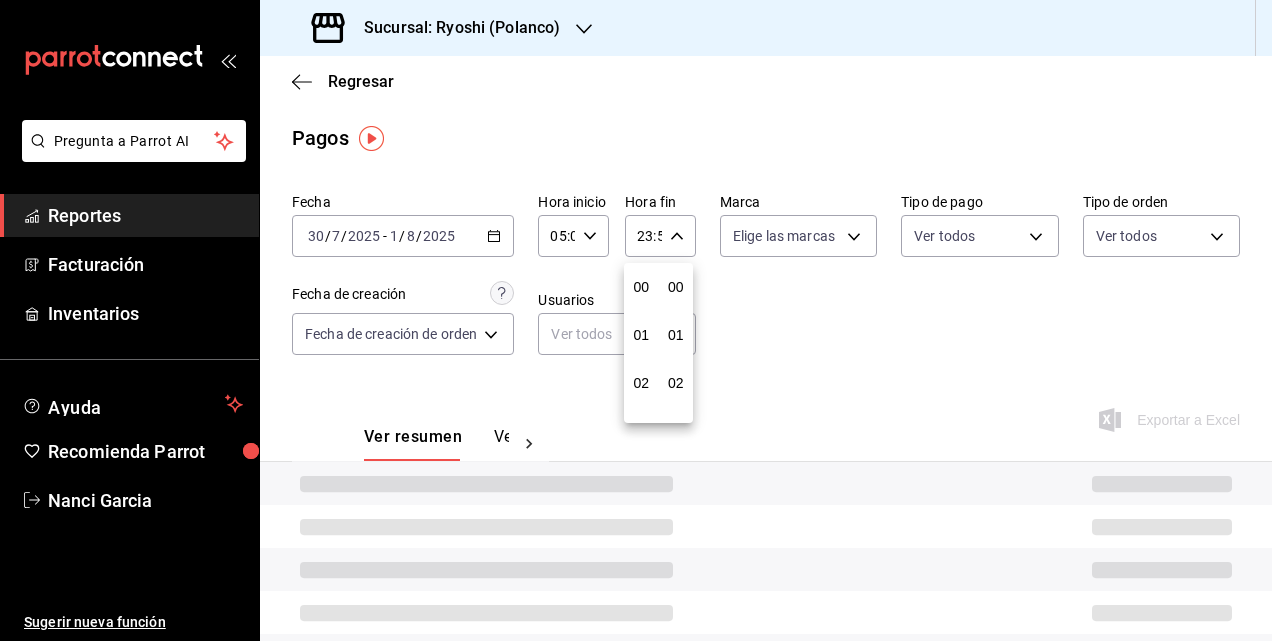 scroll, scrollTop: 992, scrollLeft: 0, axis: vertical 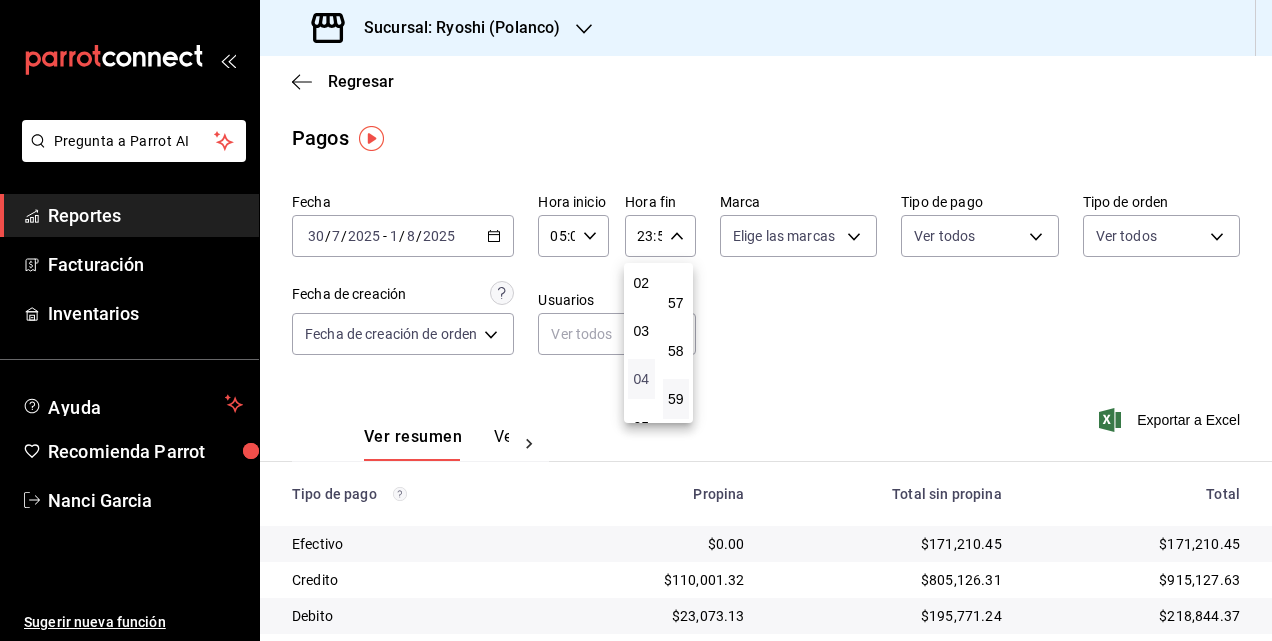 click on "04" at bounding box center [641, 379] 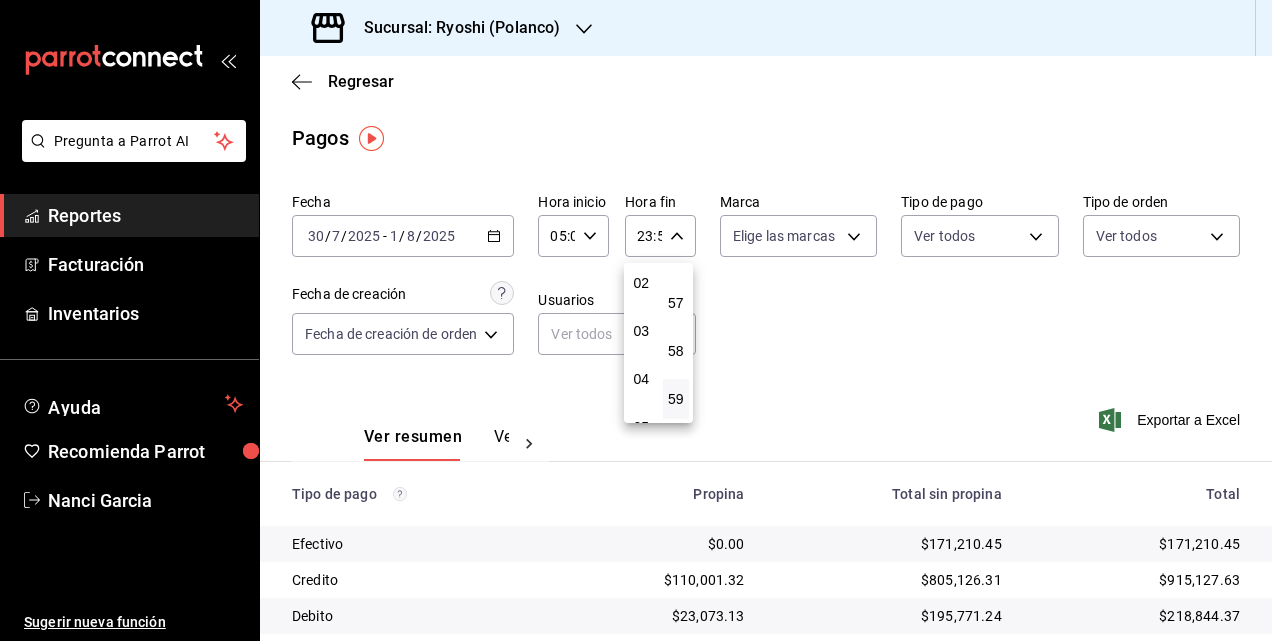 type on "04:59" 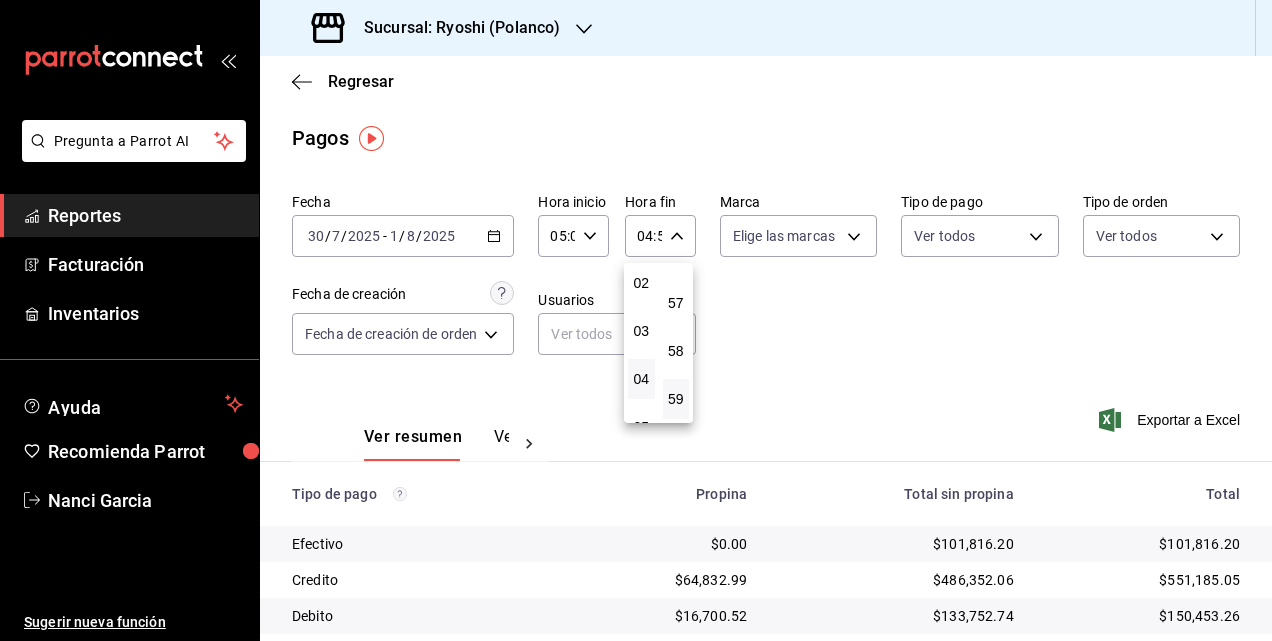 click at bounding box center [636, 320] 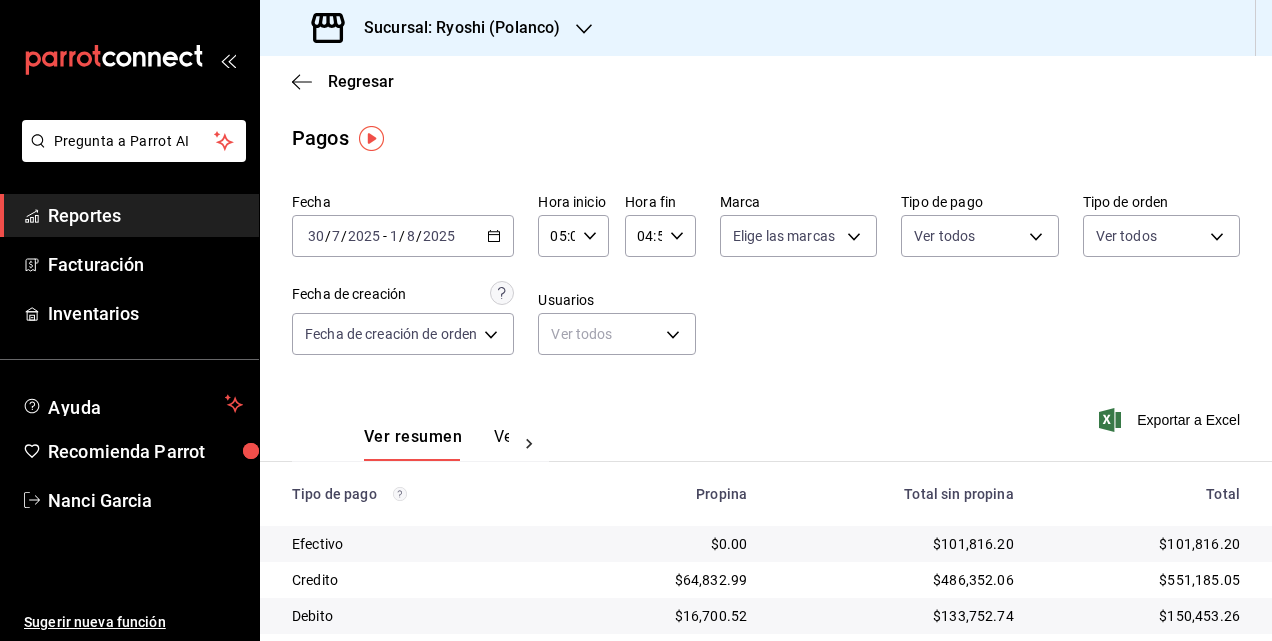 scroll, scrollTop: 100, scrollLeft: 0, axis: vertical 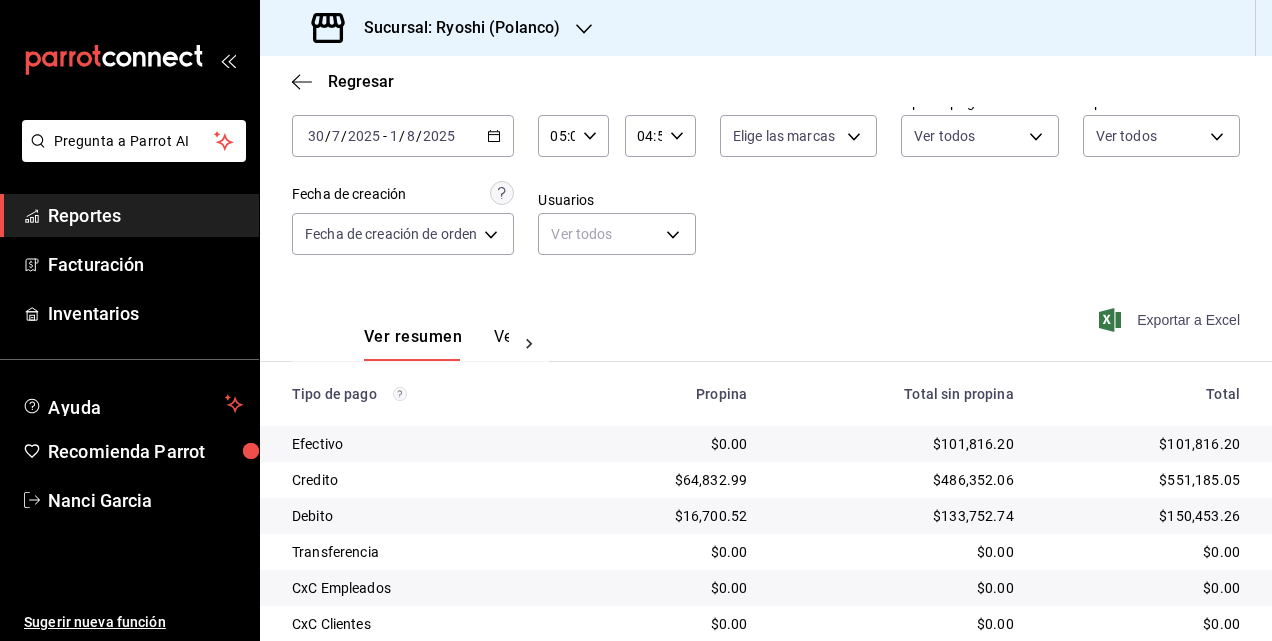 click on "Exportar a Excel" at bounding box center (1171, 320) 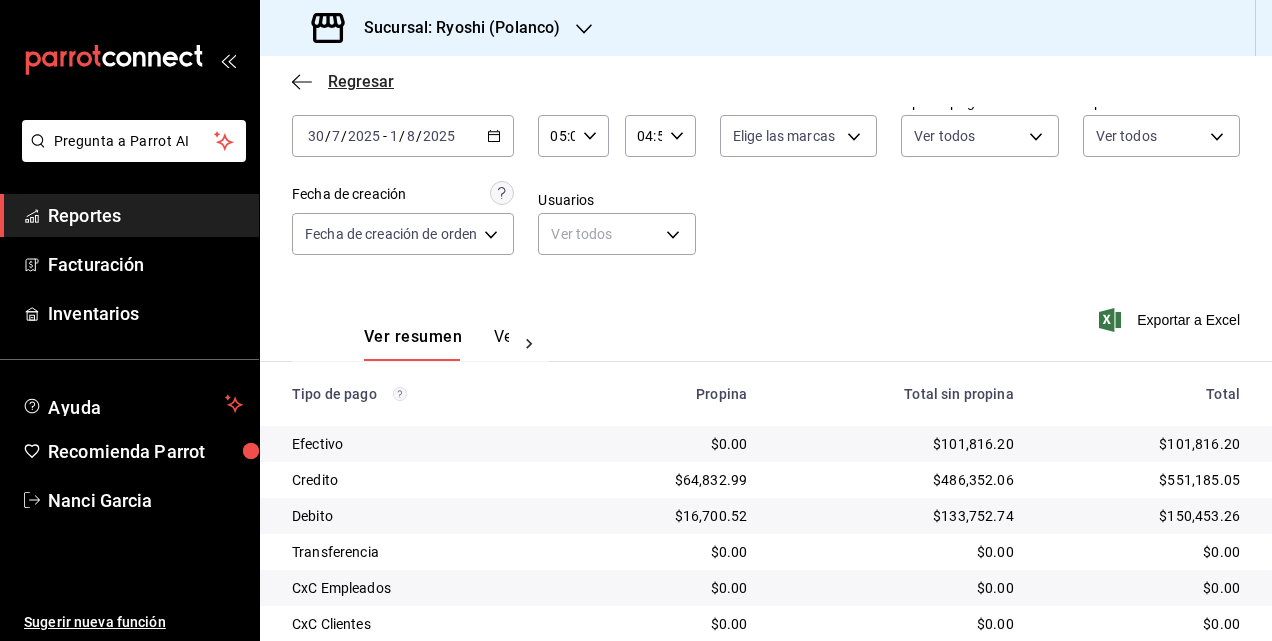 click on "Regresar" at bounding box center [361, 81] 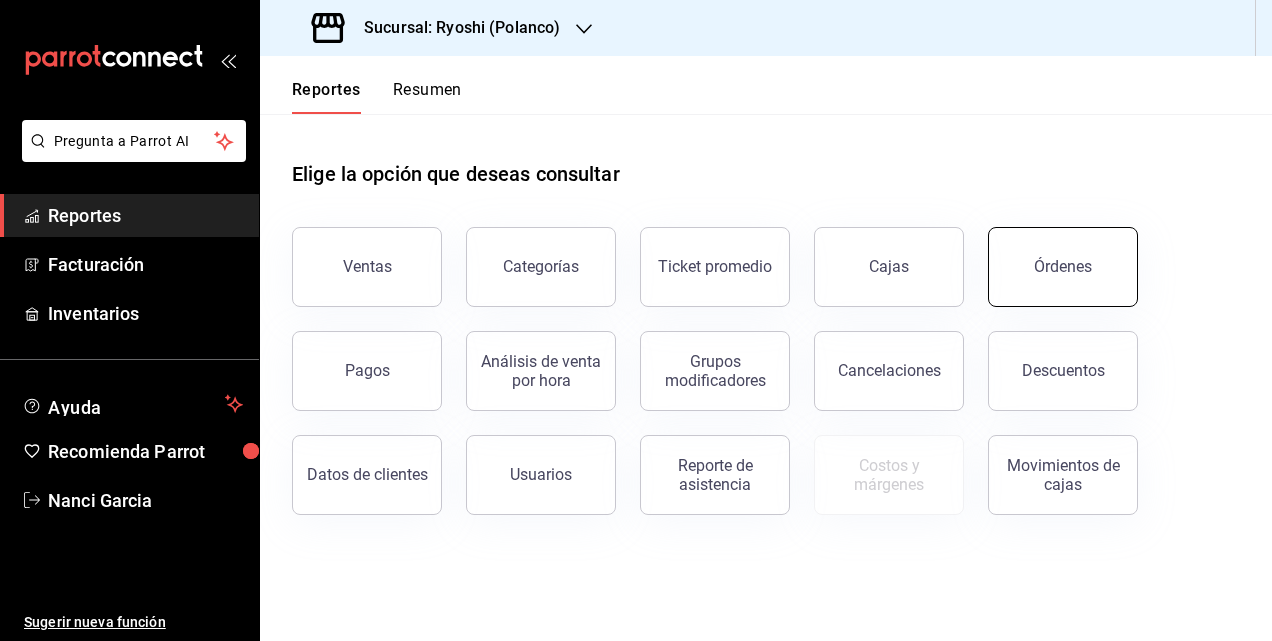 click on "Órdenes" at bounding box center (1063, 266) 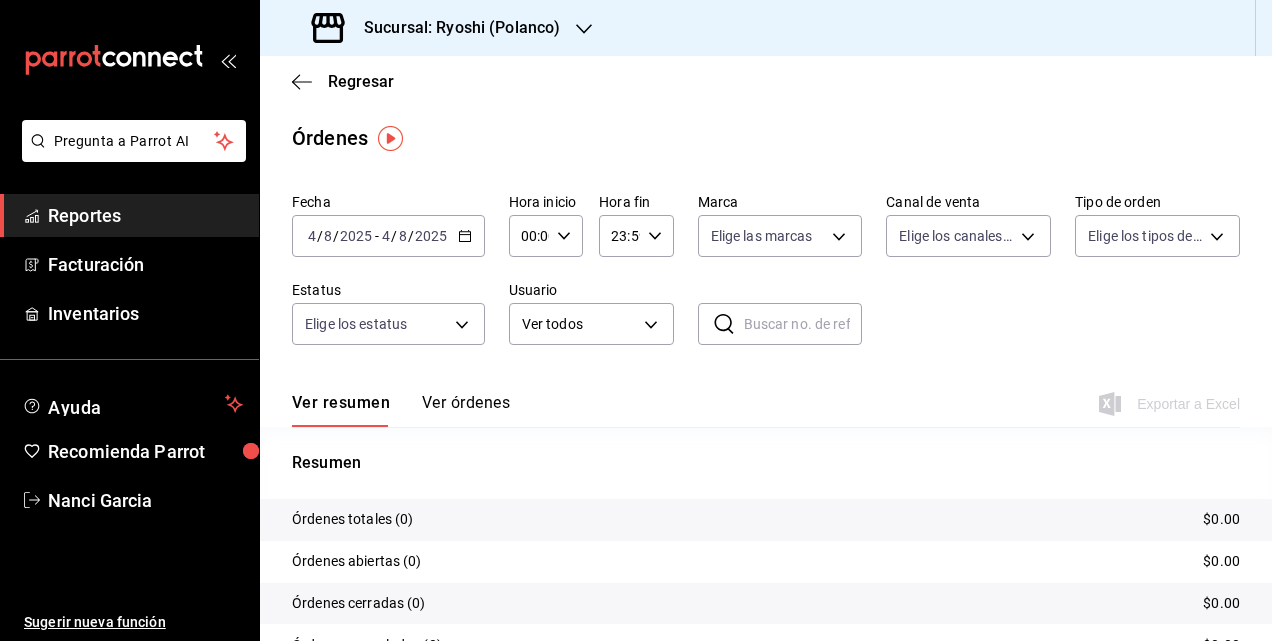click 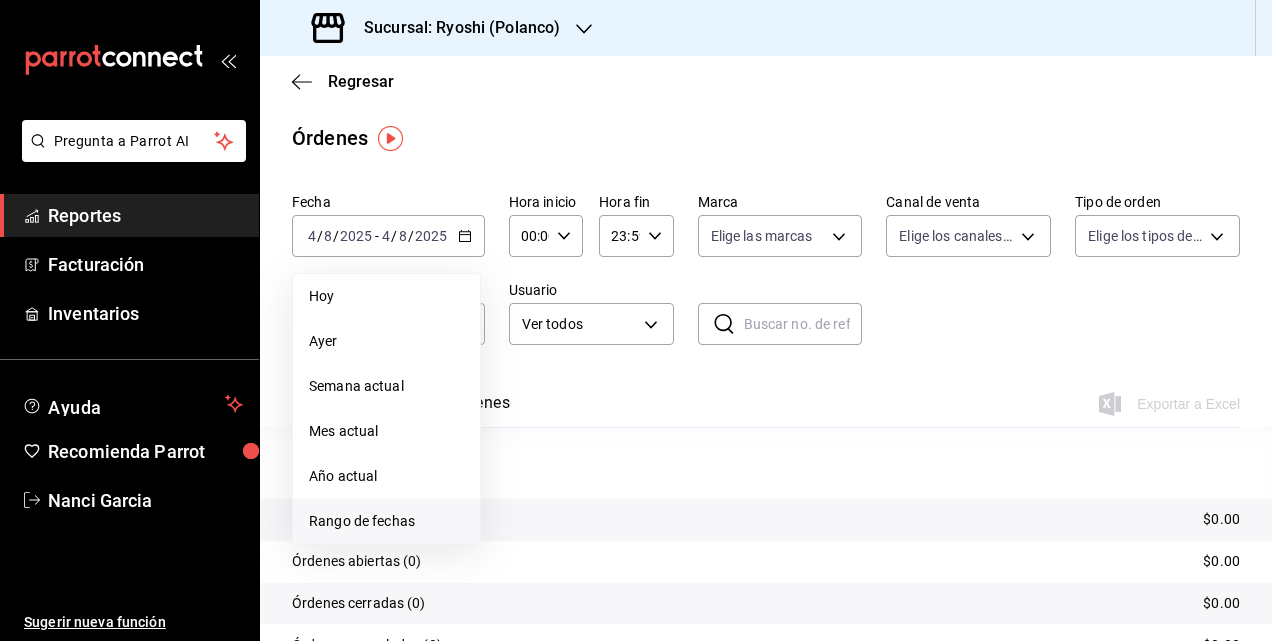 click on "Rango de fechas" at bounding box center (386, 521) 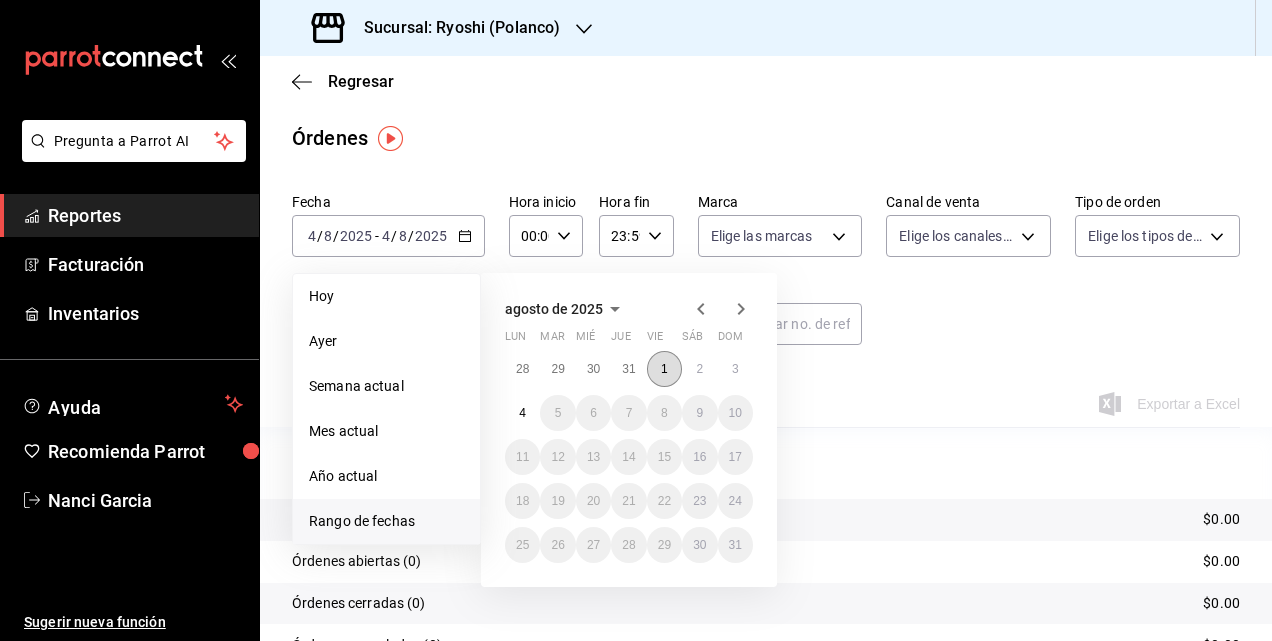 click on "1" at bounding box center (664, 369) 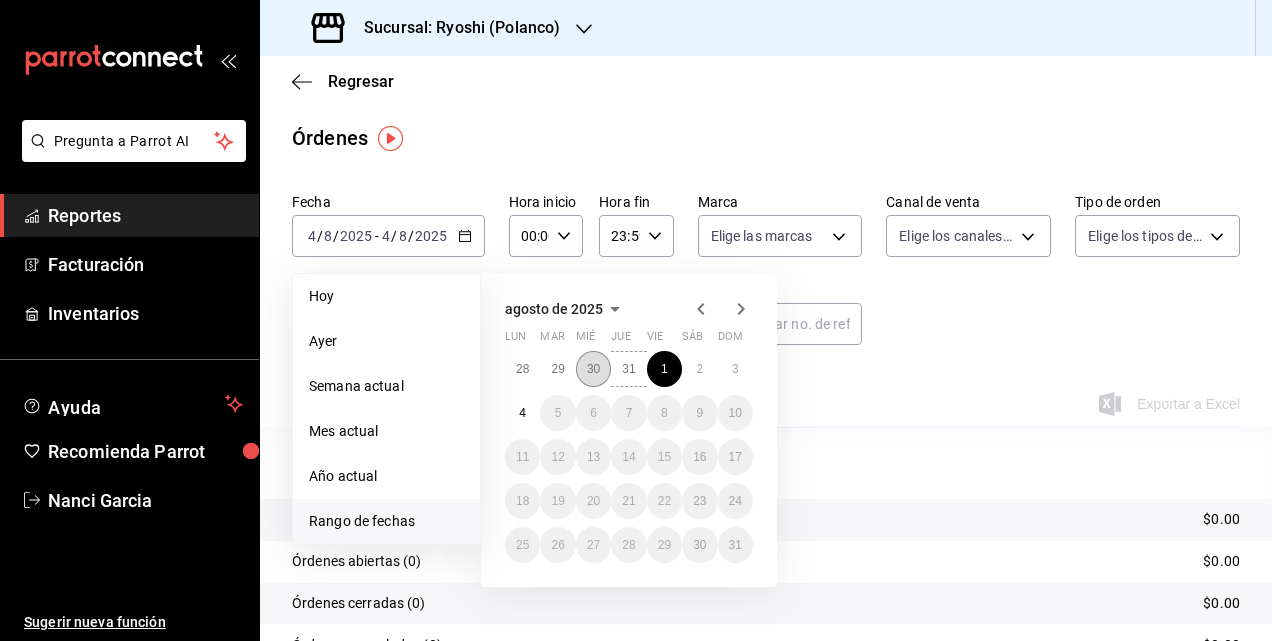 click on "30" at bounding box center [593, 369] 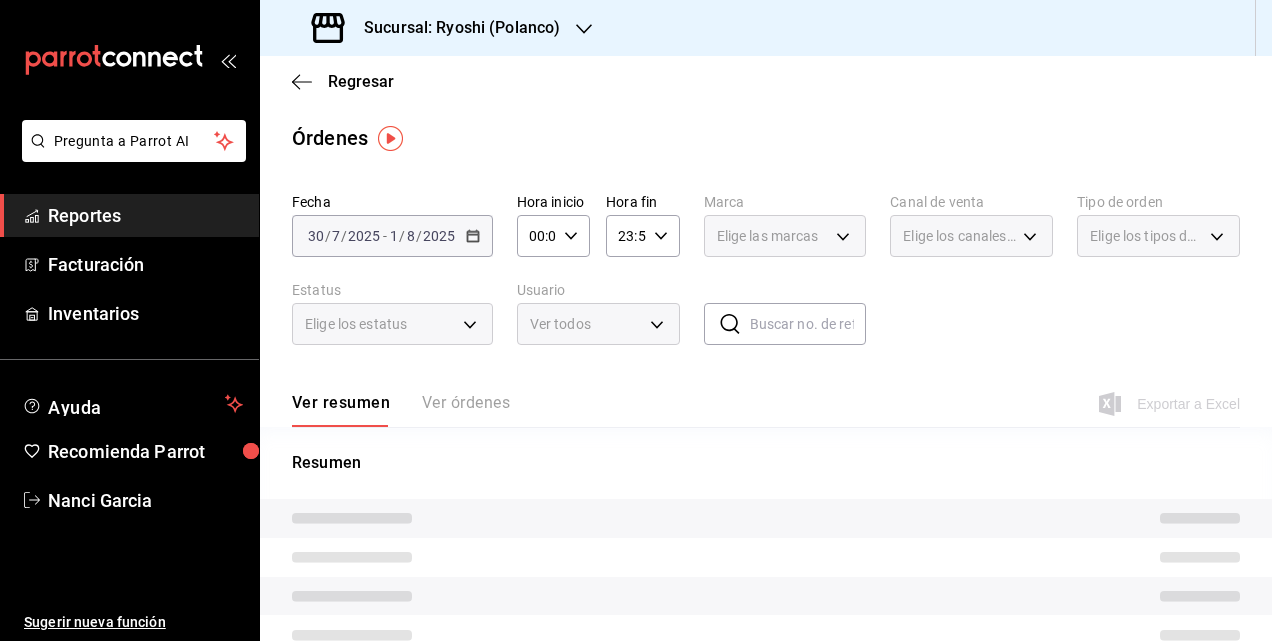 click on "00:00 Hora inicio" at bounding box center [553, 236] 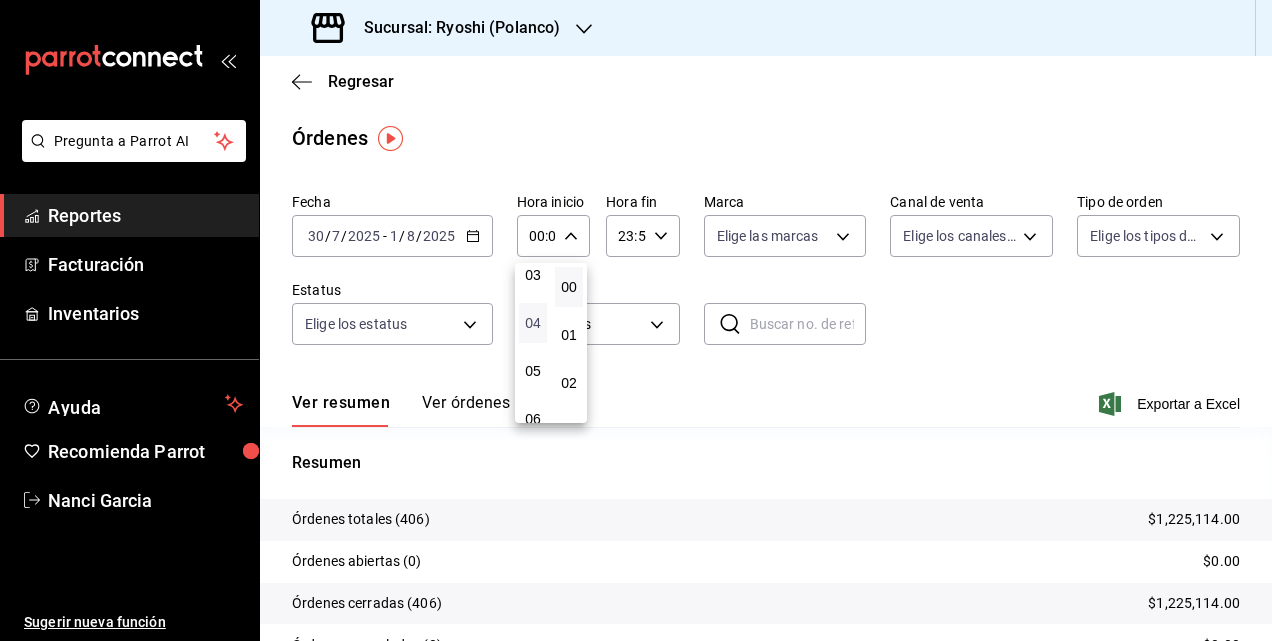 scroll, scrollTop: 200, scrollLeft: 0, axis: vertical 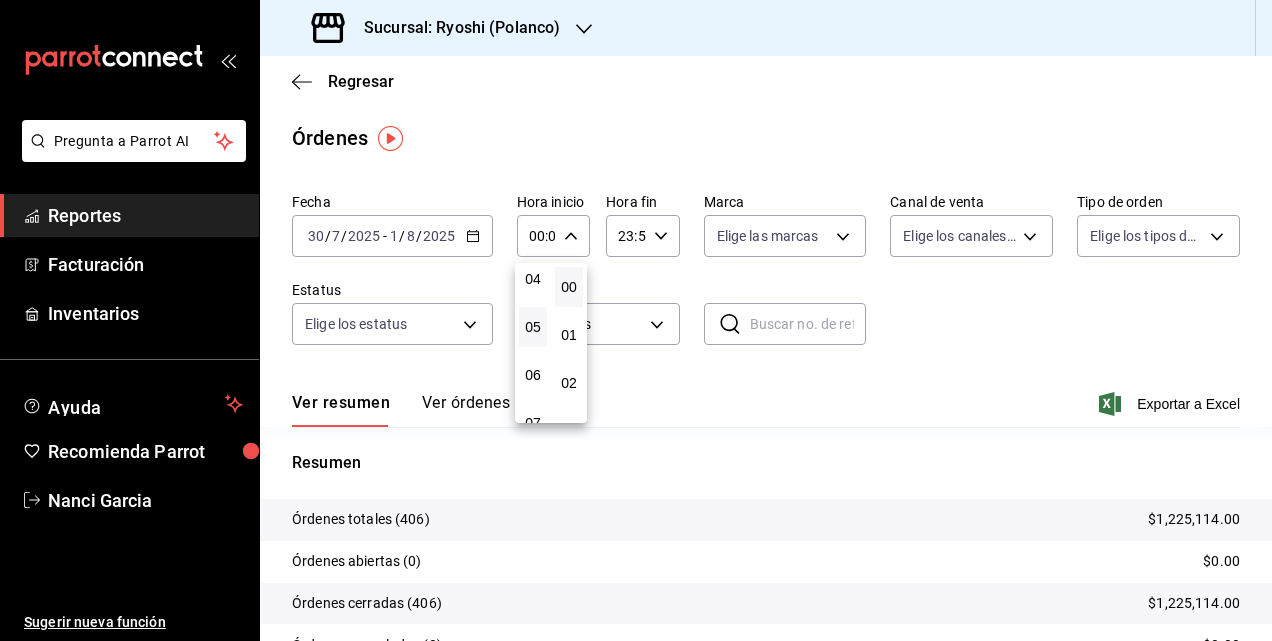 click on "05" at bounding box center (533, 327) 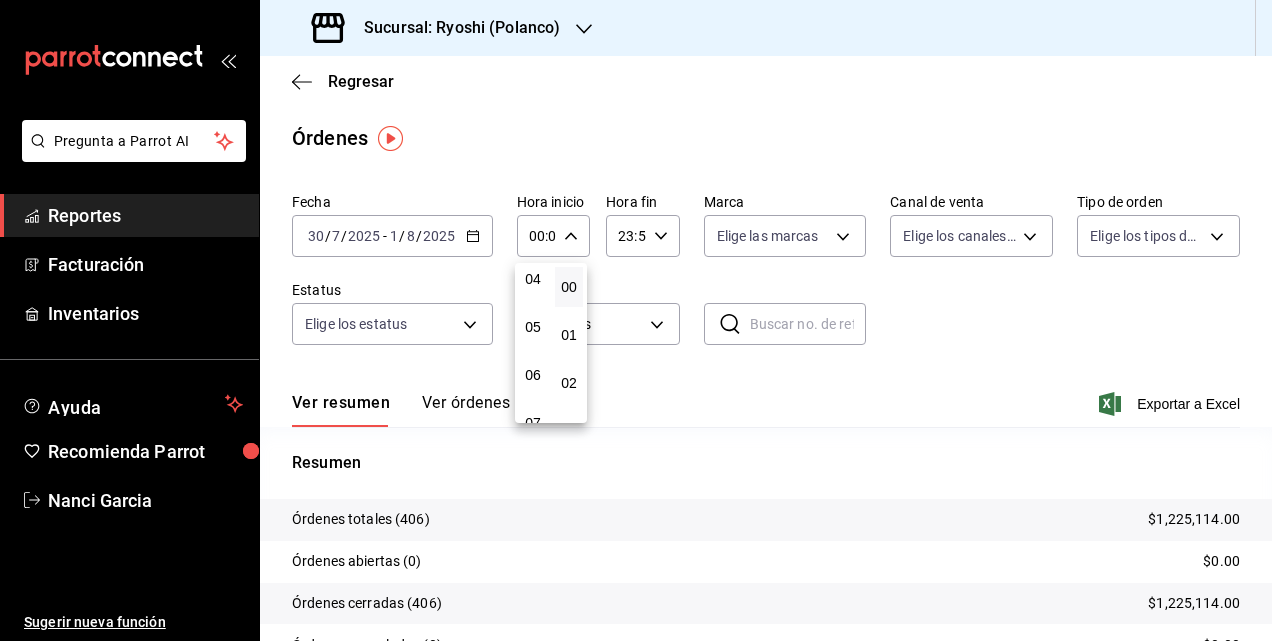 type on "05:00" 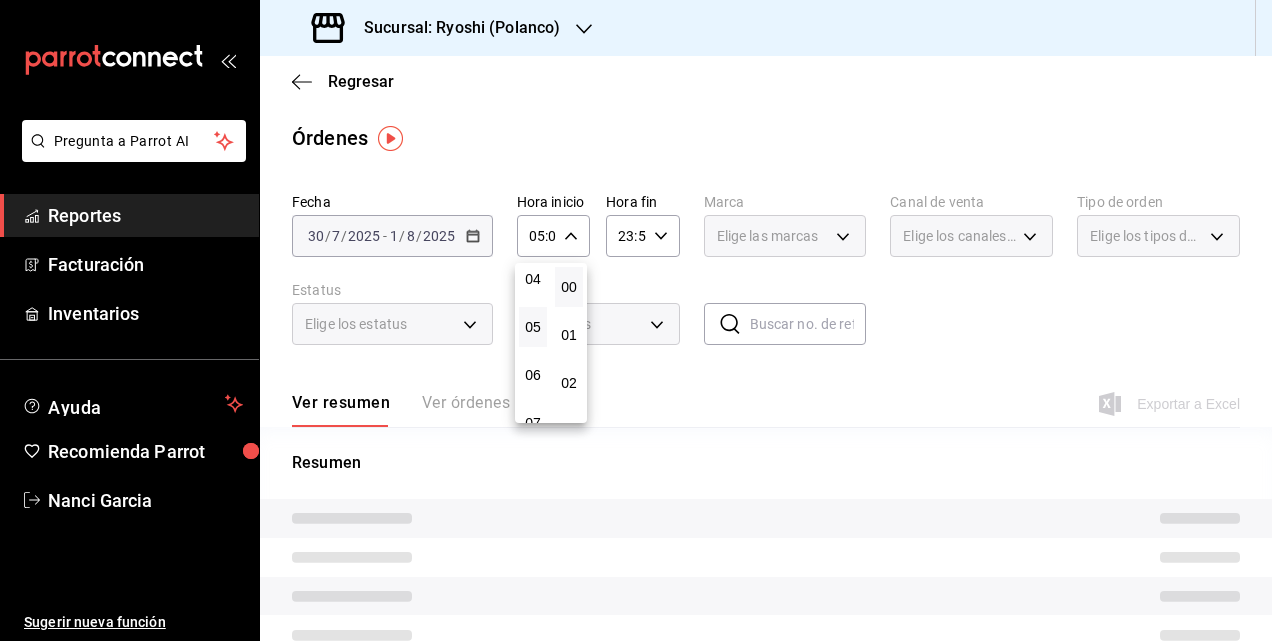 click at bounding box center [636, 320] 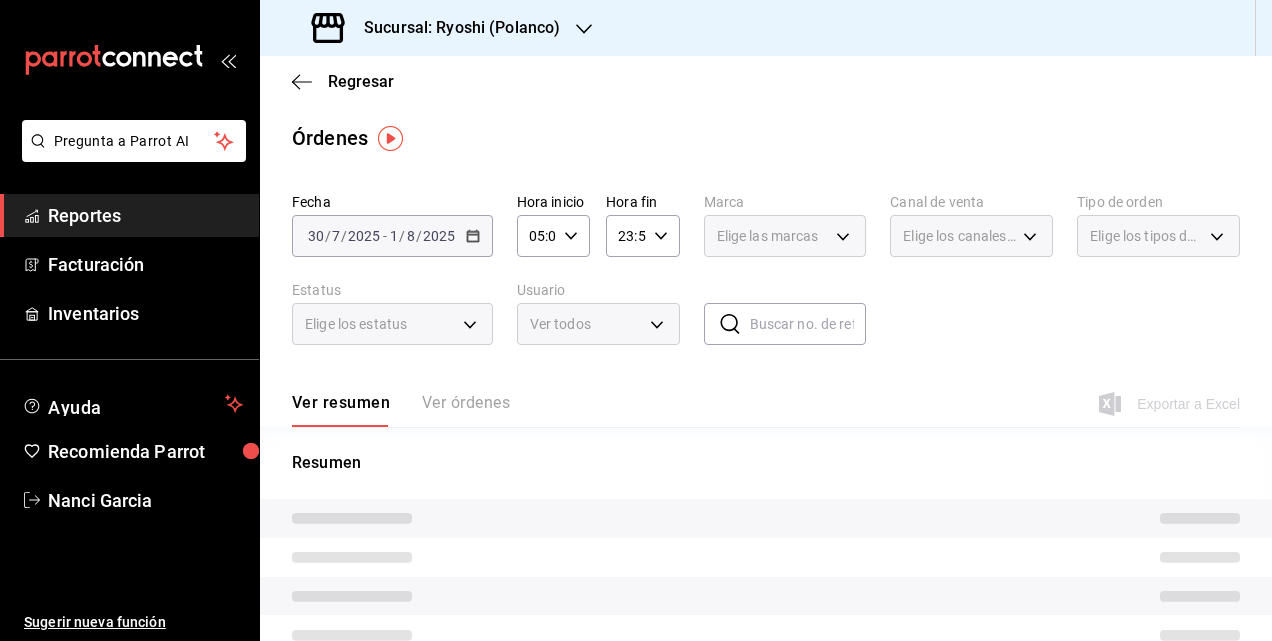 click 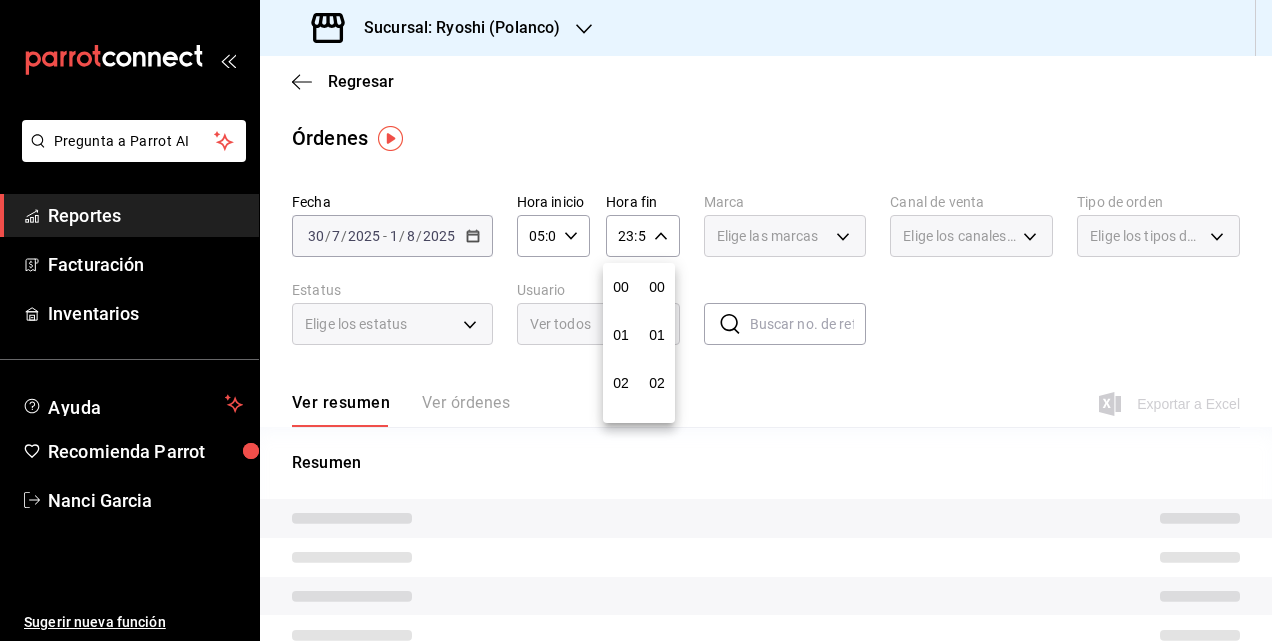 scroll, scrollTop: 992, scrollLeft: 0, axis: vertical 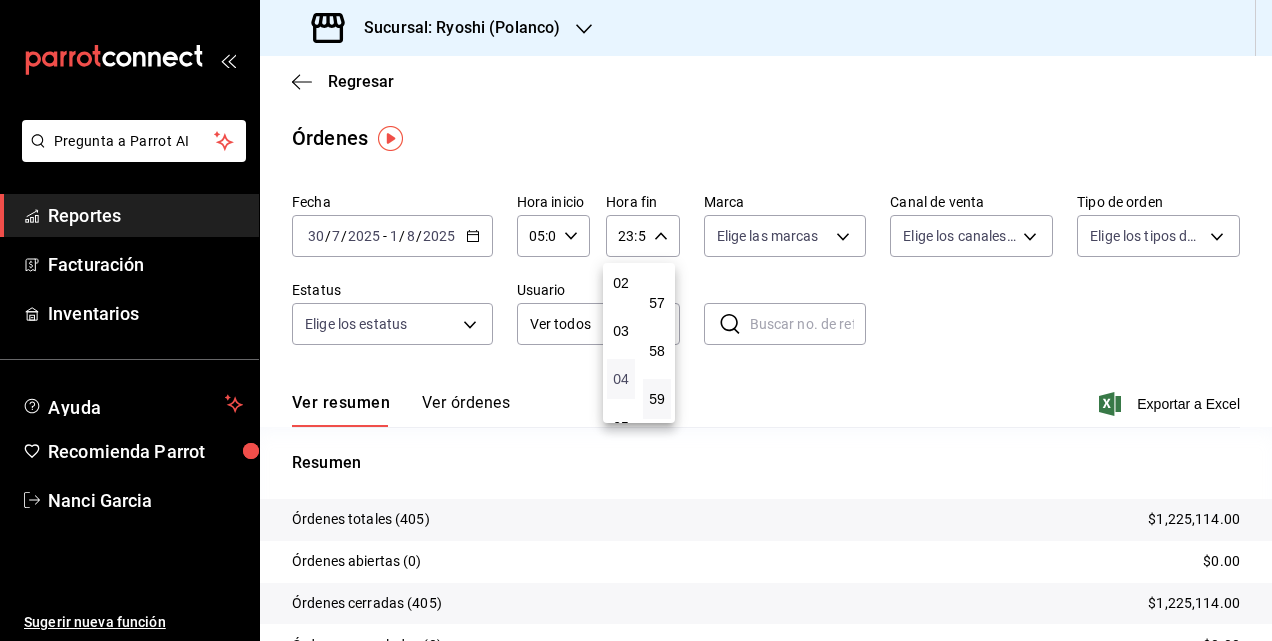 click on "04" at bounding box center (621, 379) 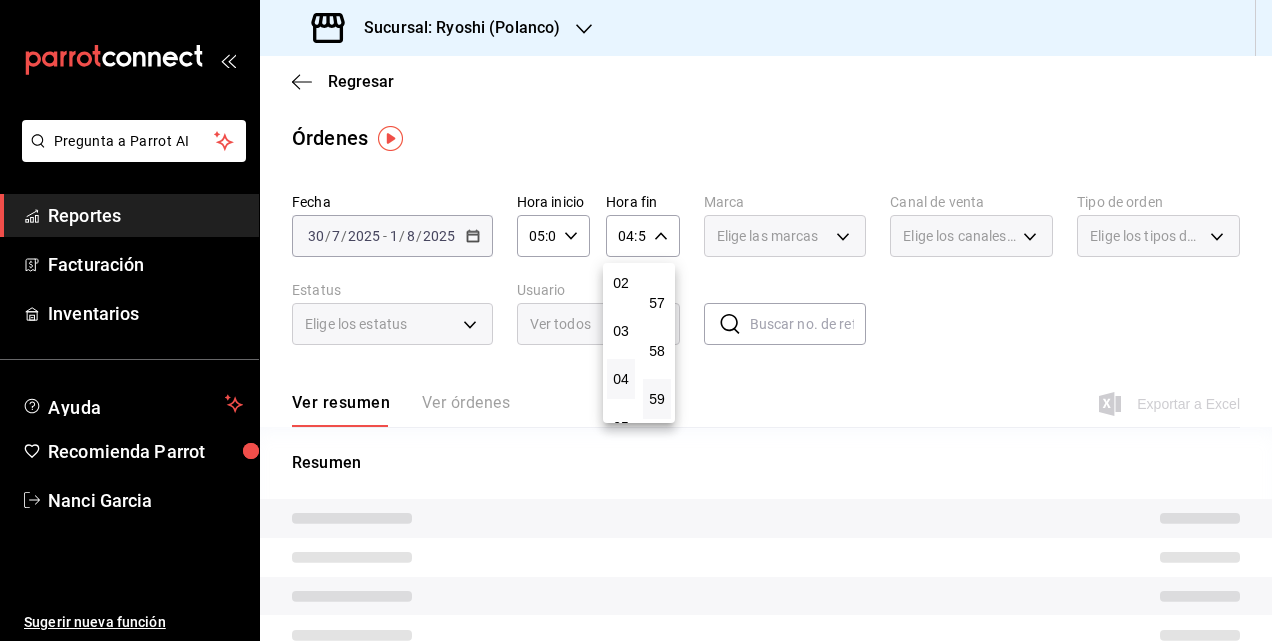 click at bounding box center (636, 320) 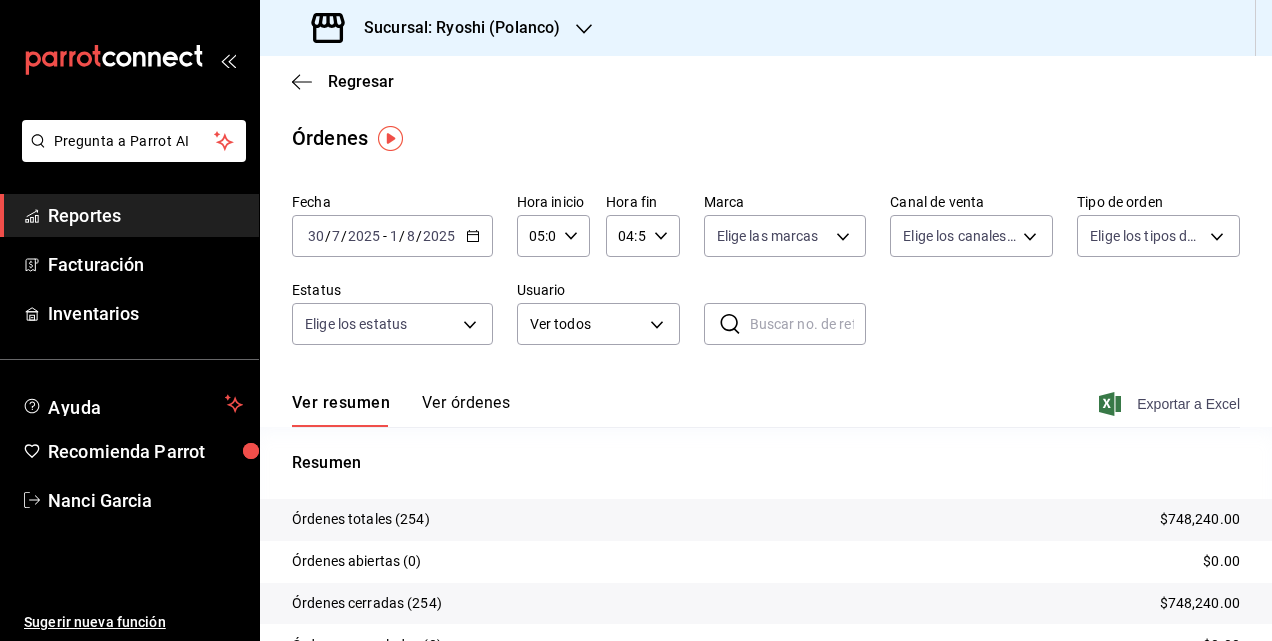 click on "Exportar a Excel" at bounding box center [1171, 404] 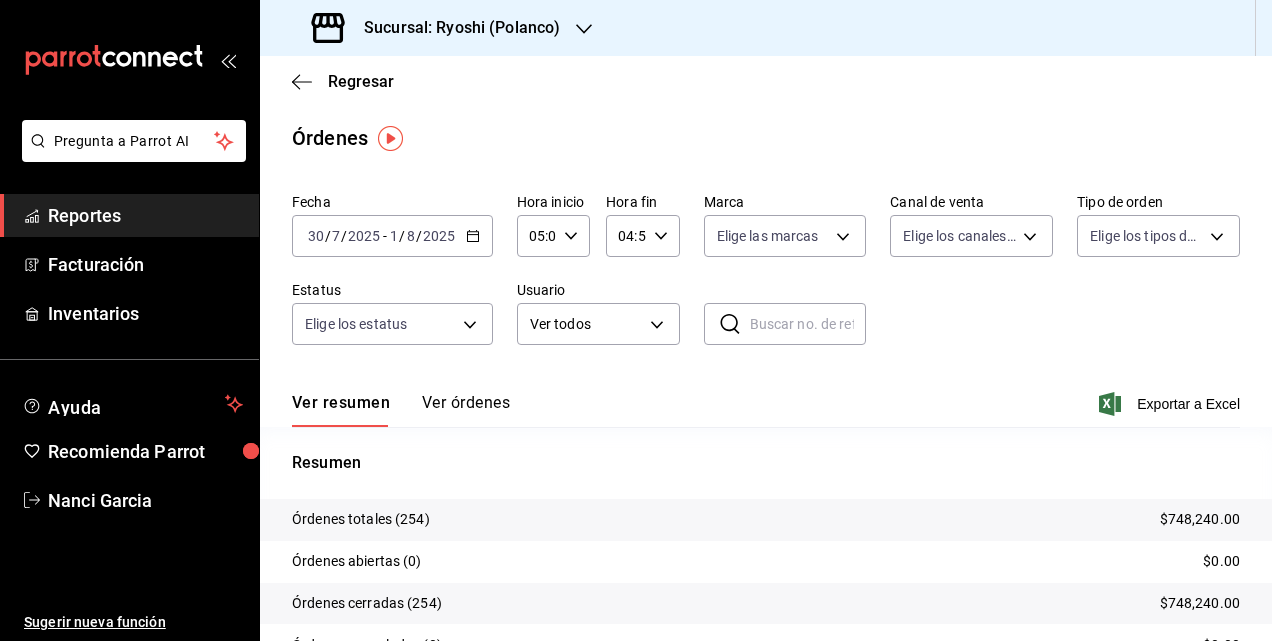click on "Sucursal: Ryoshi (Polanco)" at bounding box center (454, 28) 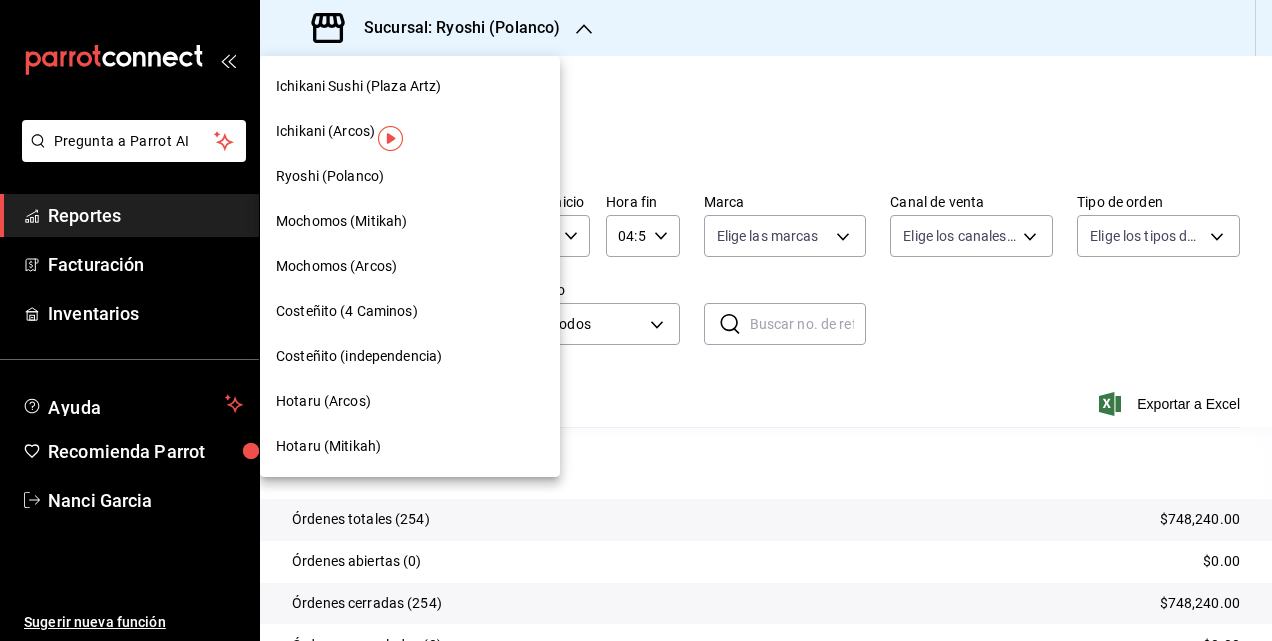 click on "Mochomos (Mitikah)" at bounding box center [341, 221] 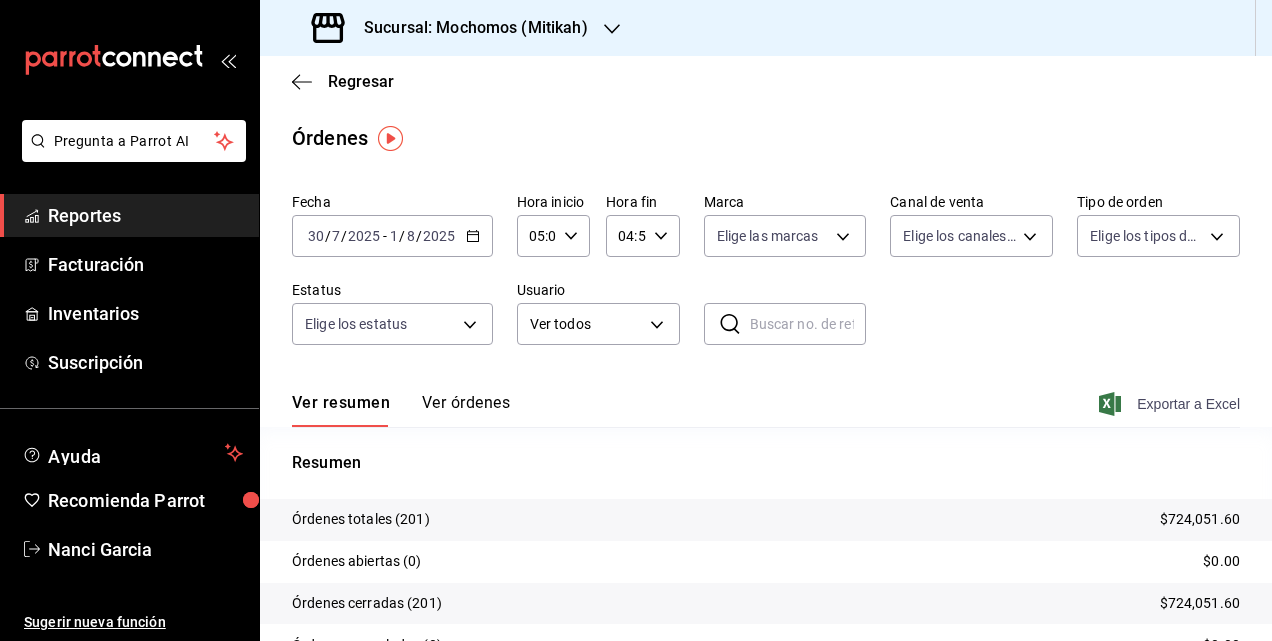 click on "Exportar a Excel" at bounding box center (1171, 404) 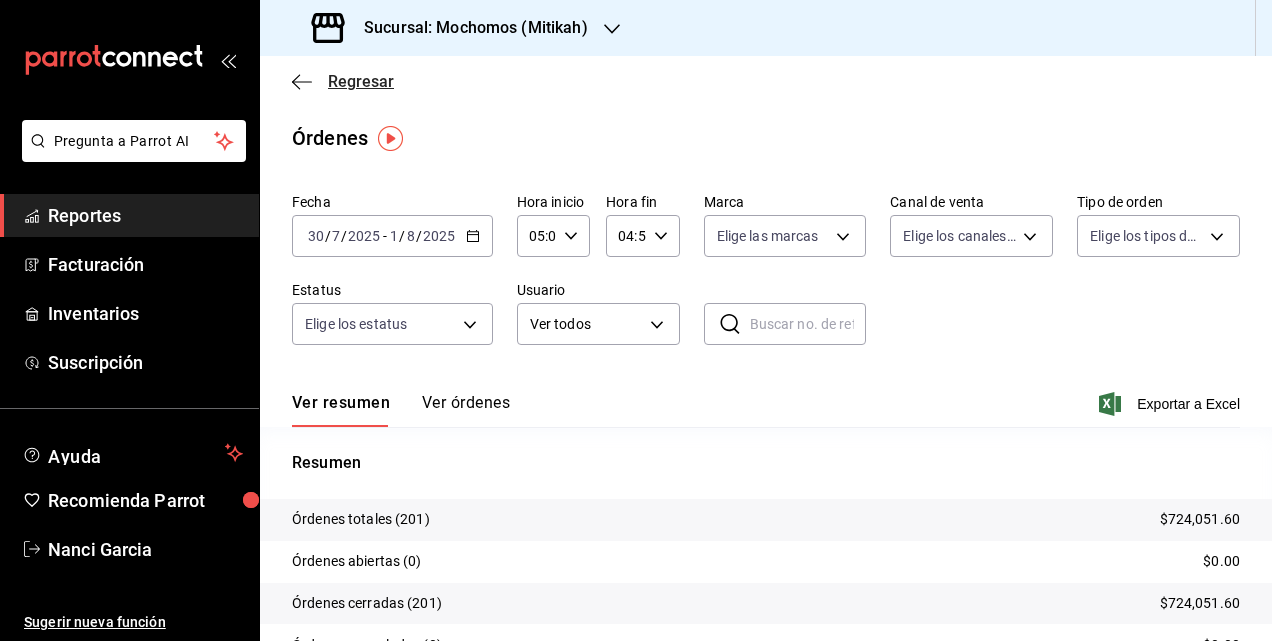 click on "Regresar" at bounding box center (361, 81) 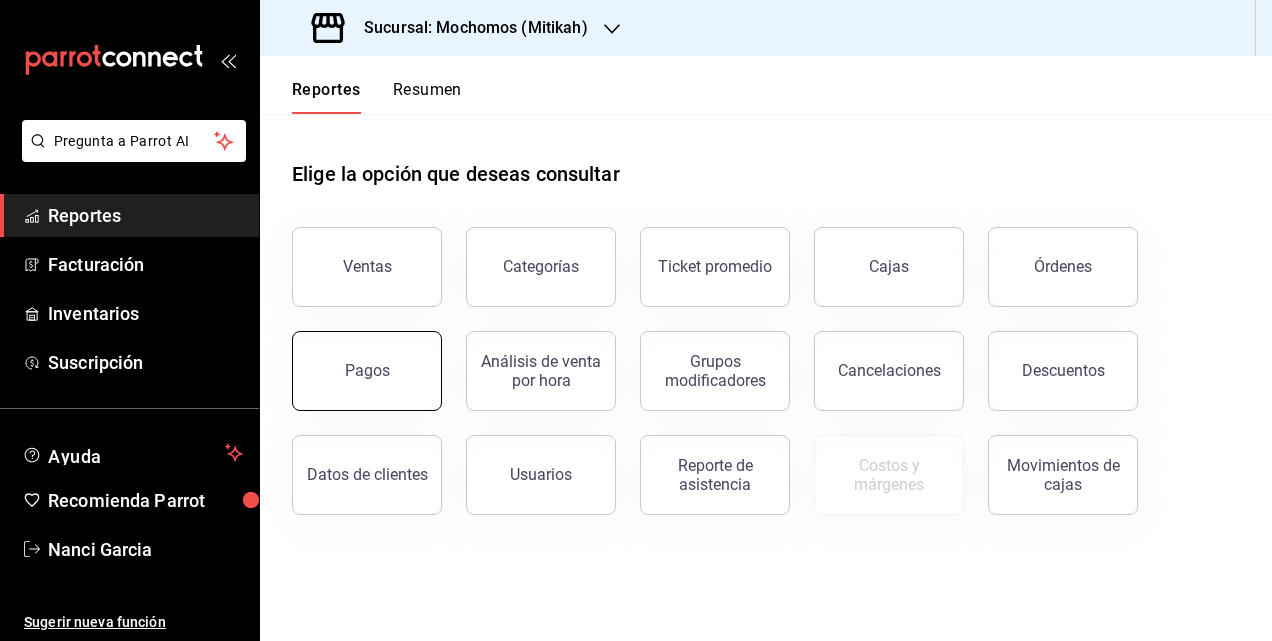 click on "Pagos" at bounding box center [367, 371] 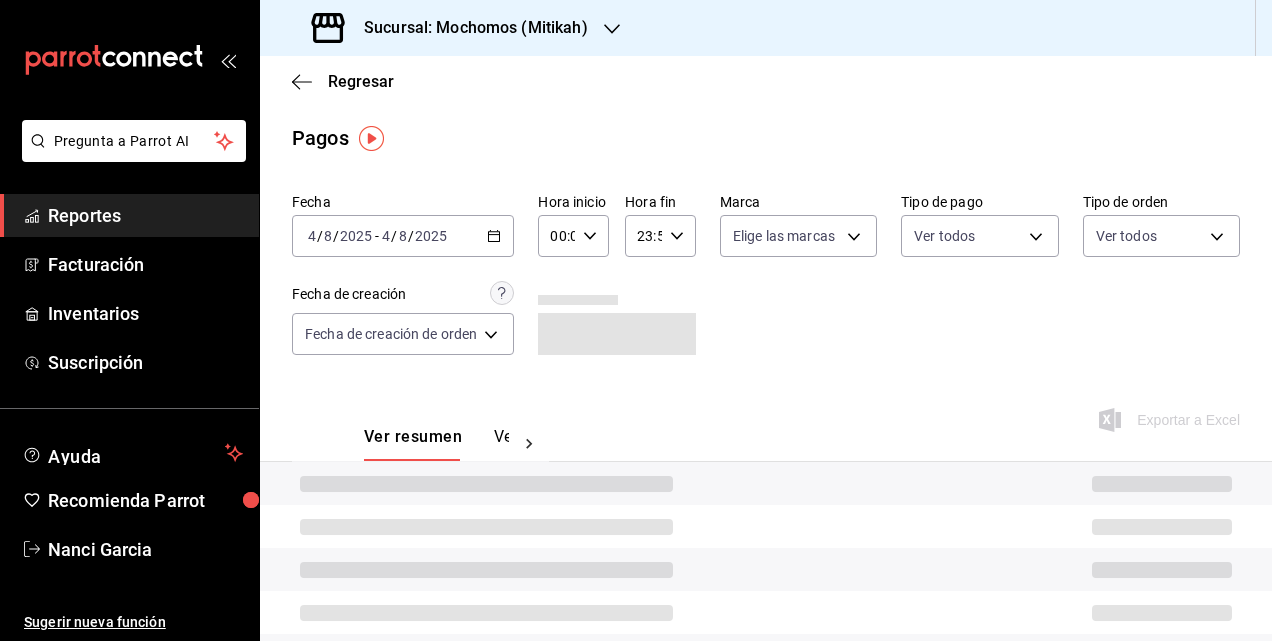 click 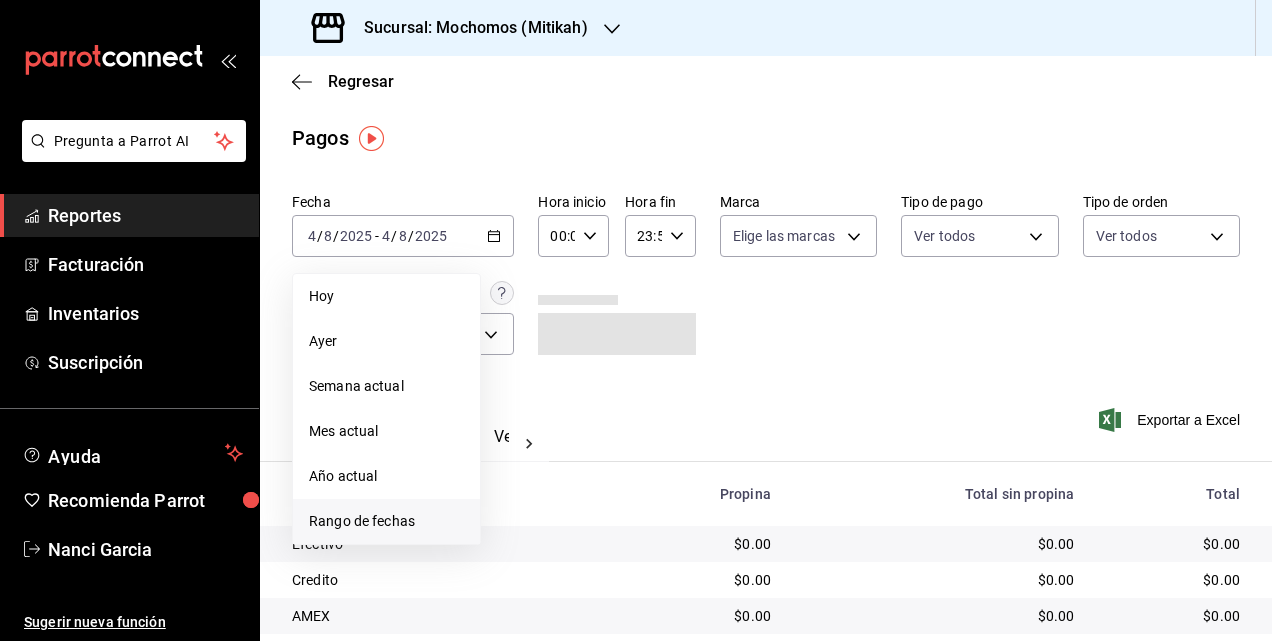 click on "Rango de fechas" at bounding box center [386, 521] 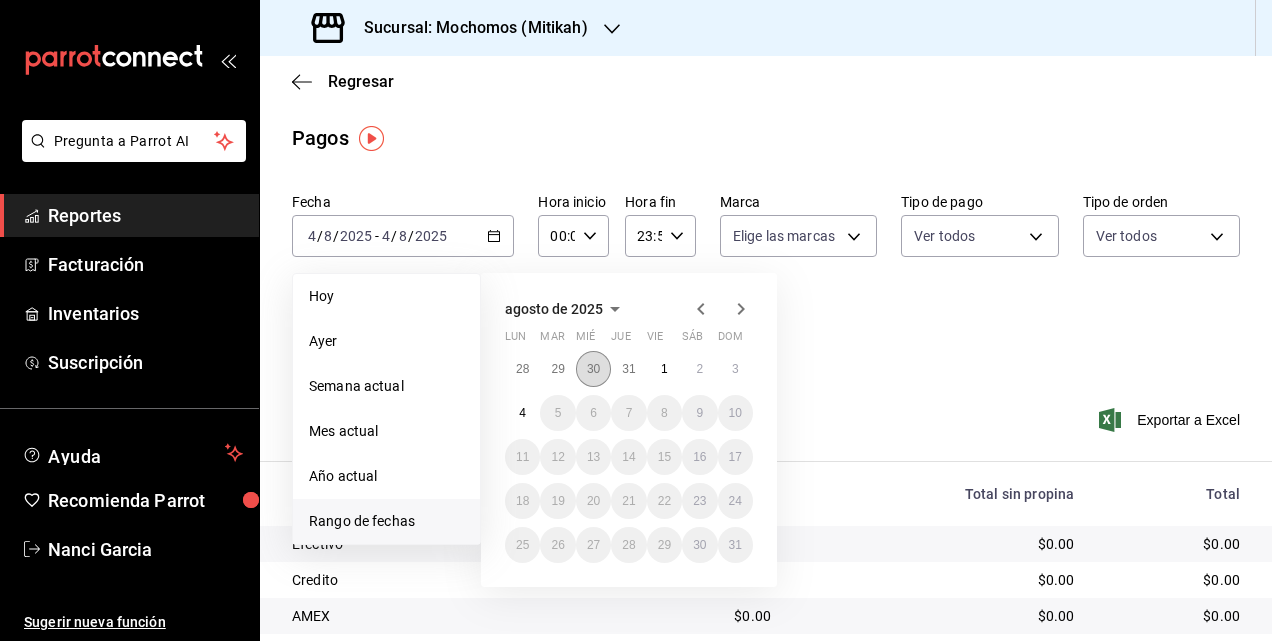 click on "30" at bounding box center [593, 369] 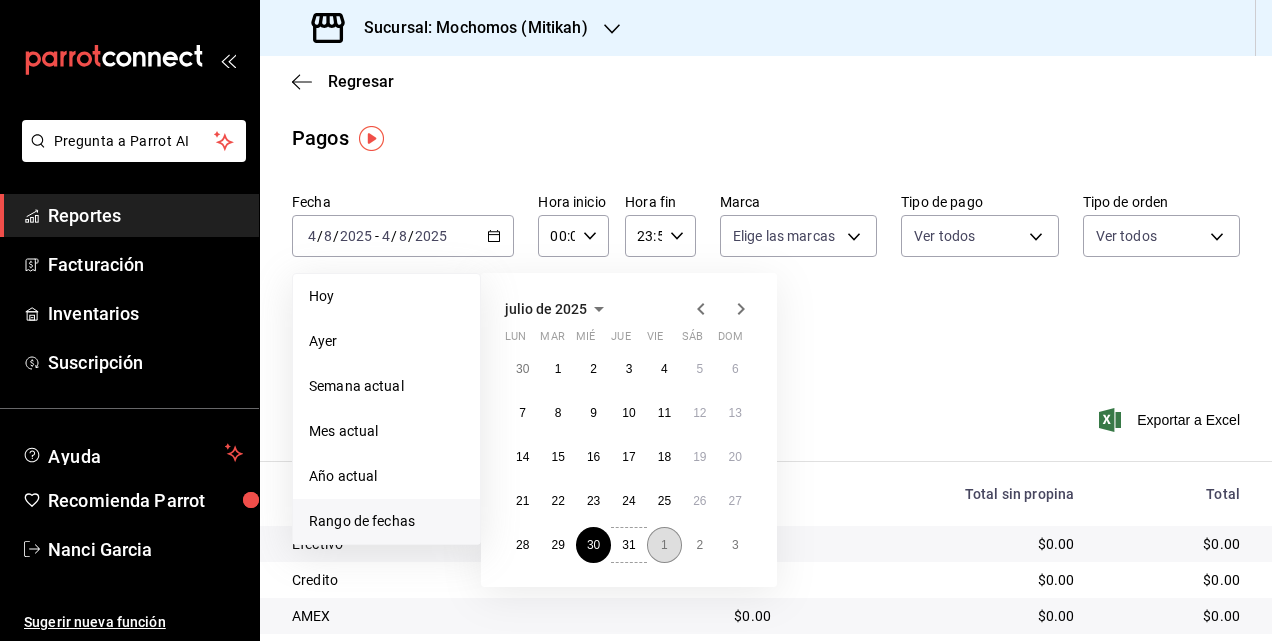 click on "1" at bounding box center [664, 545] 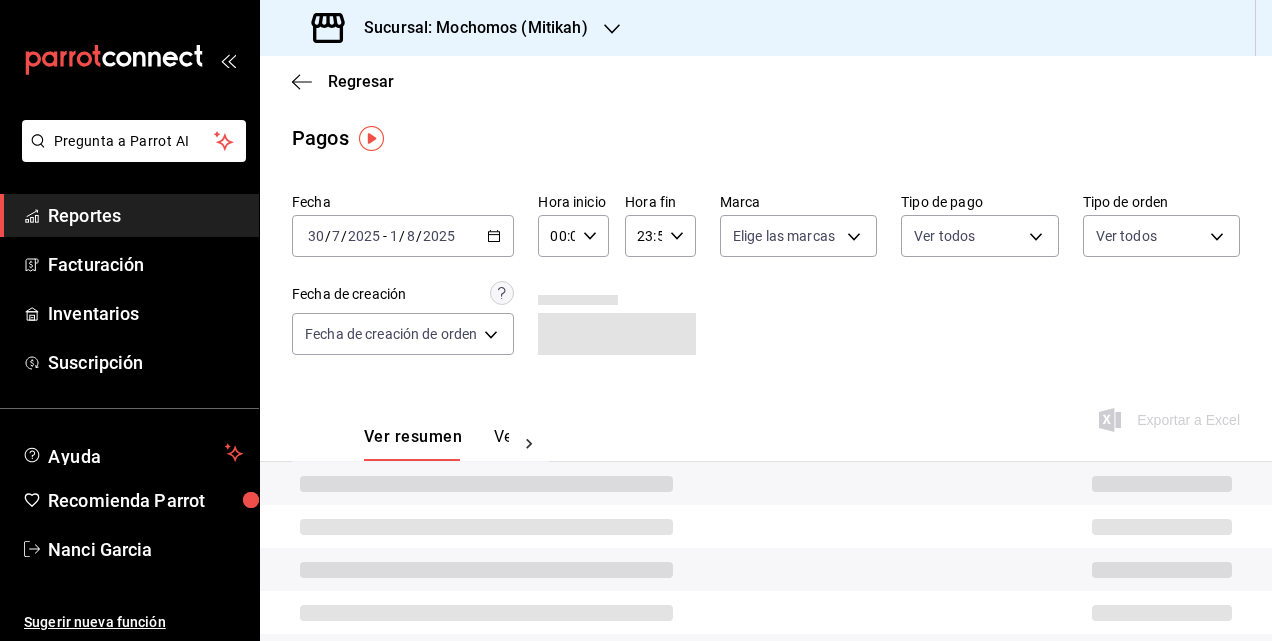 click 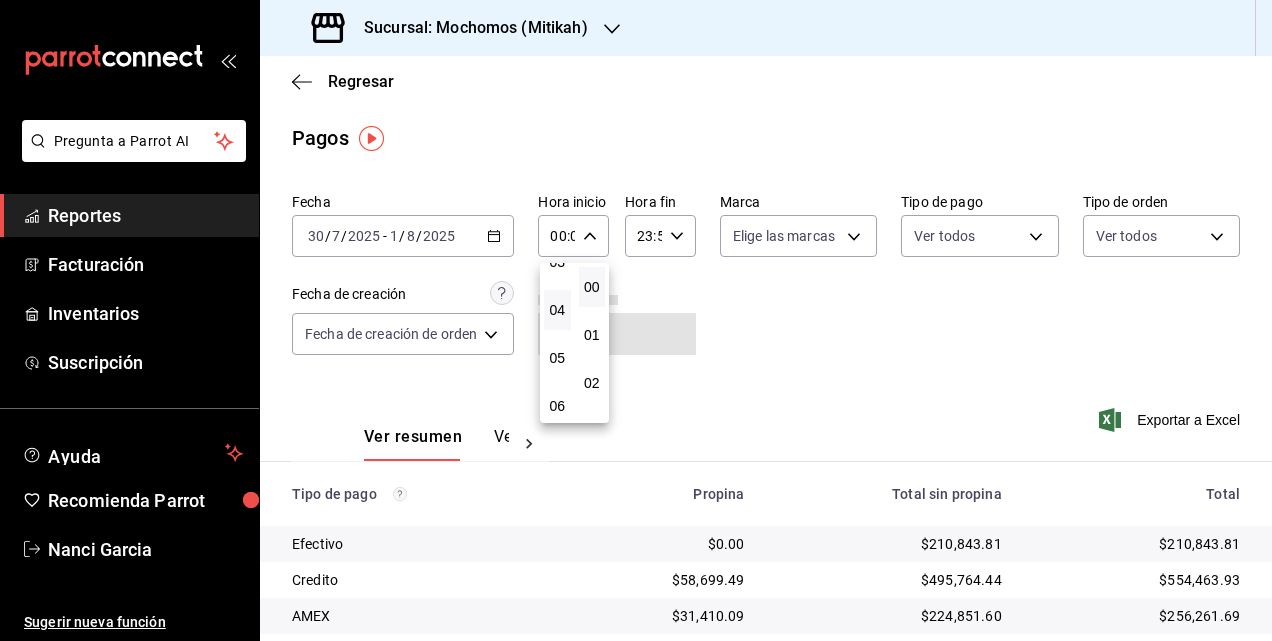 scroll, scrollTop: 200, scrollLeft: 0, axis: vertical 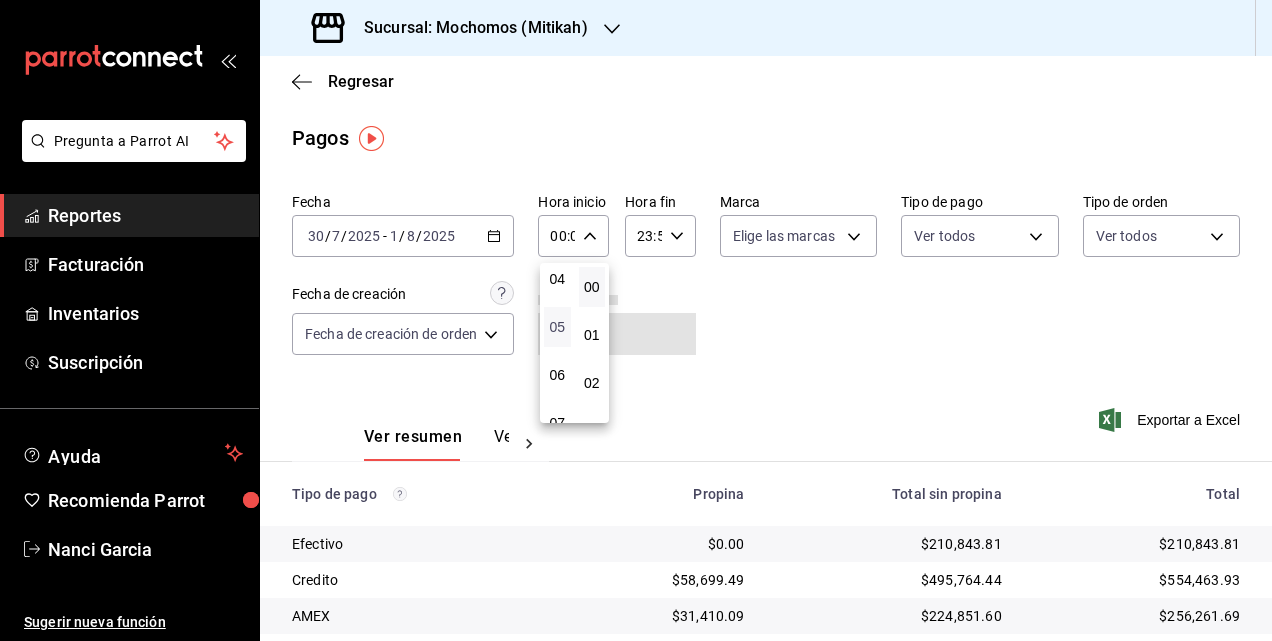click on "05" at bounding box center (557, 327) 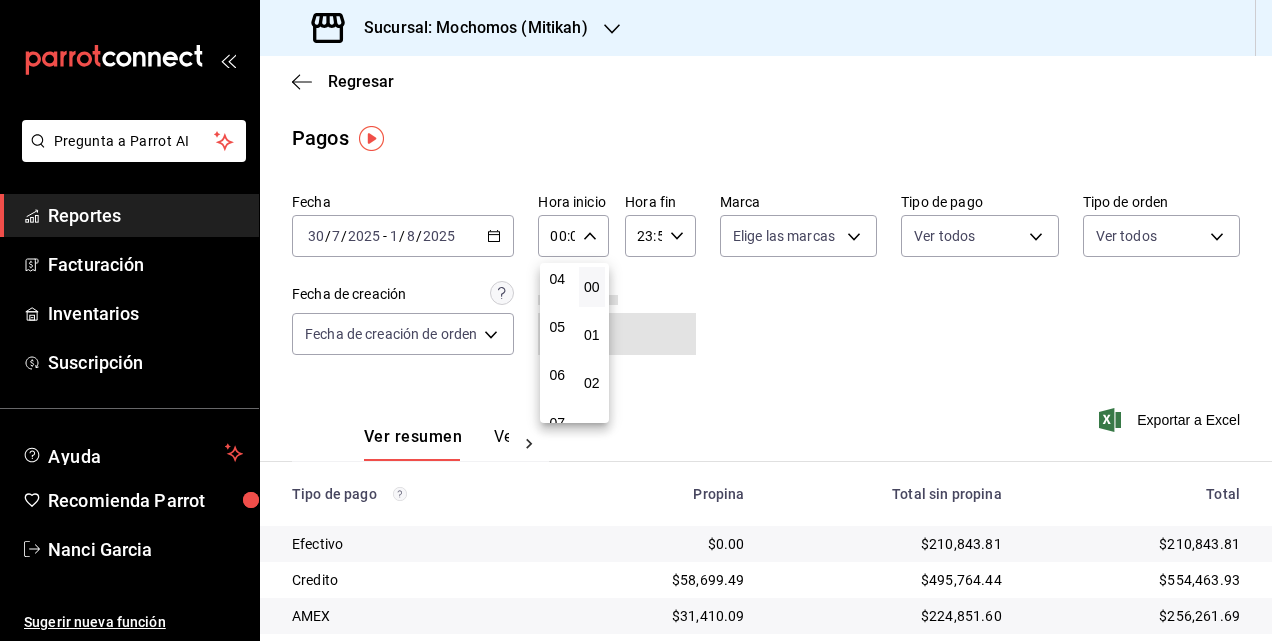 type on "05:00" 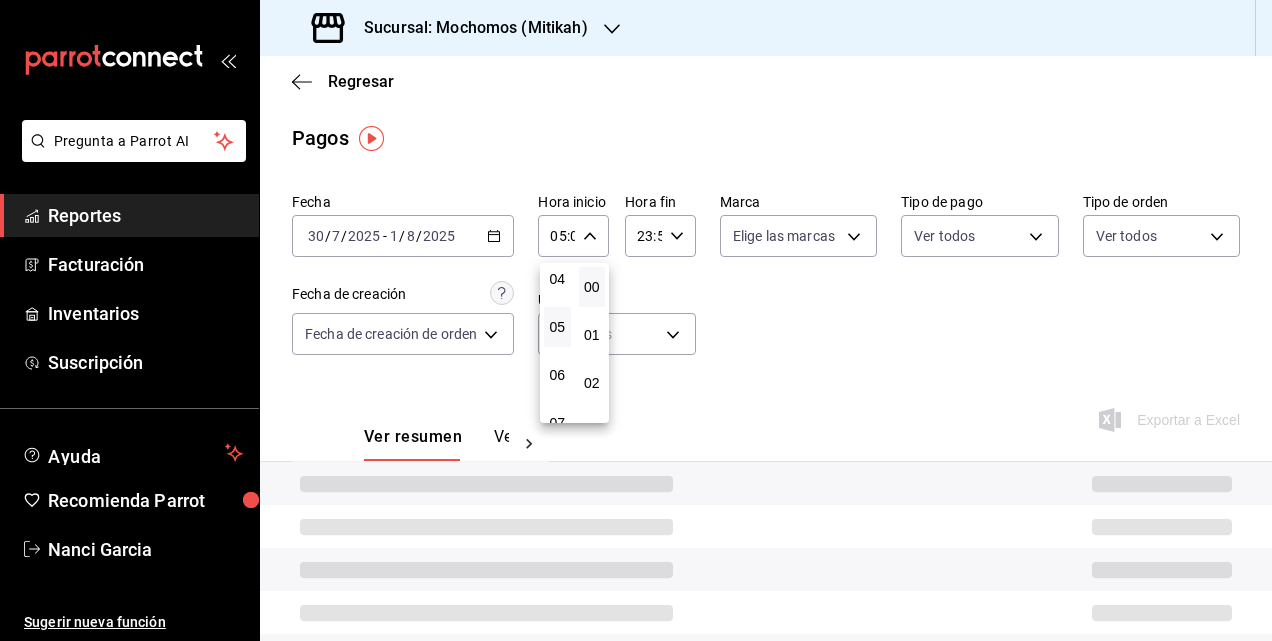 click at bounding box center [636, 320] 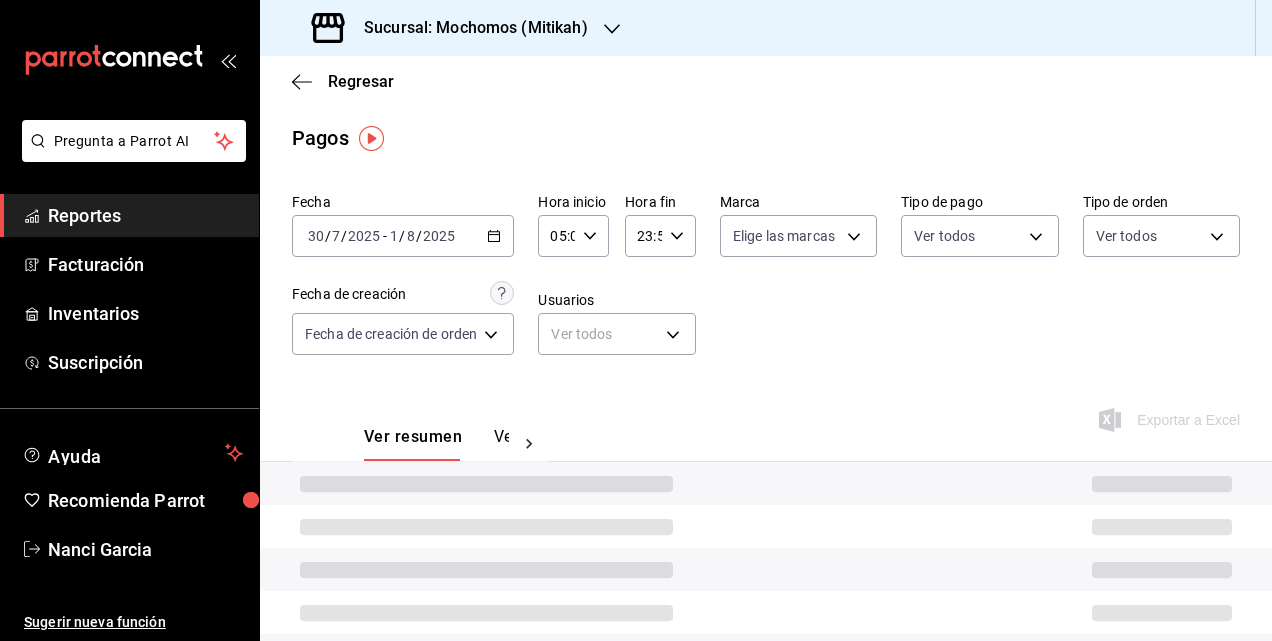 click 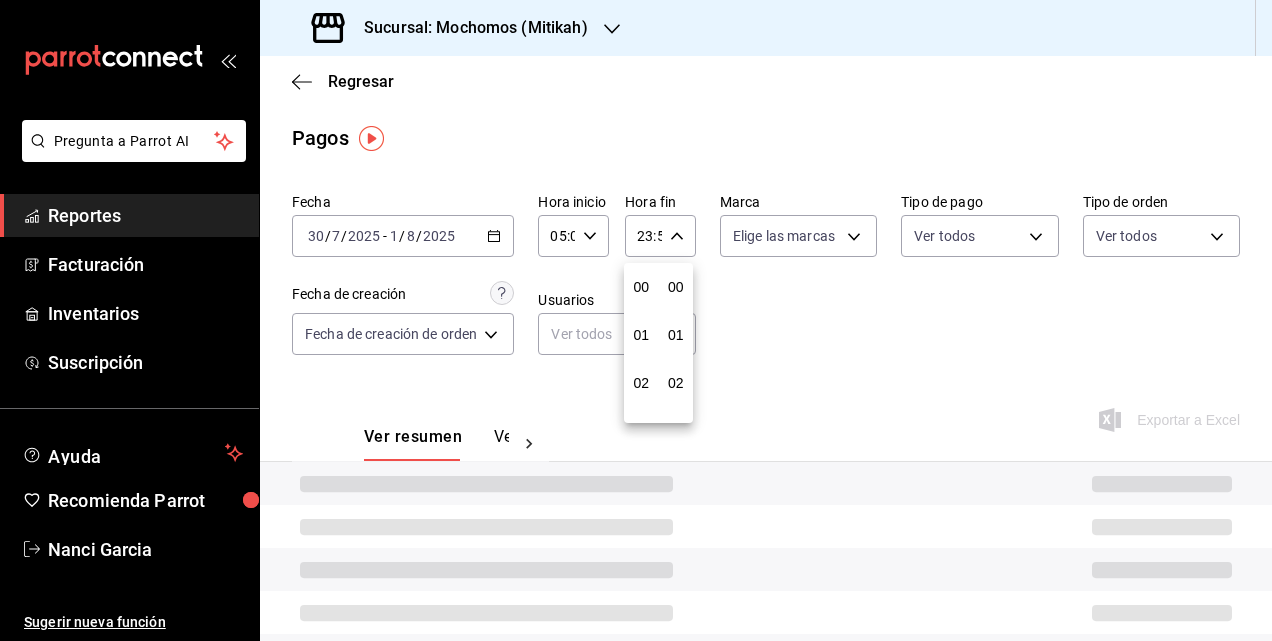 scroll, scrollTop: 992, scrollLeft: 0, axis: vertical 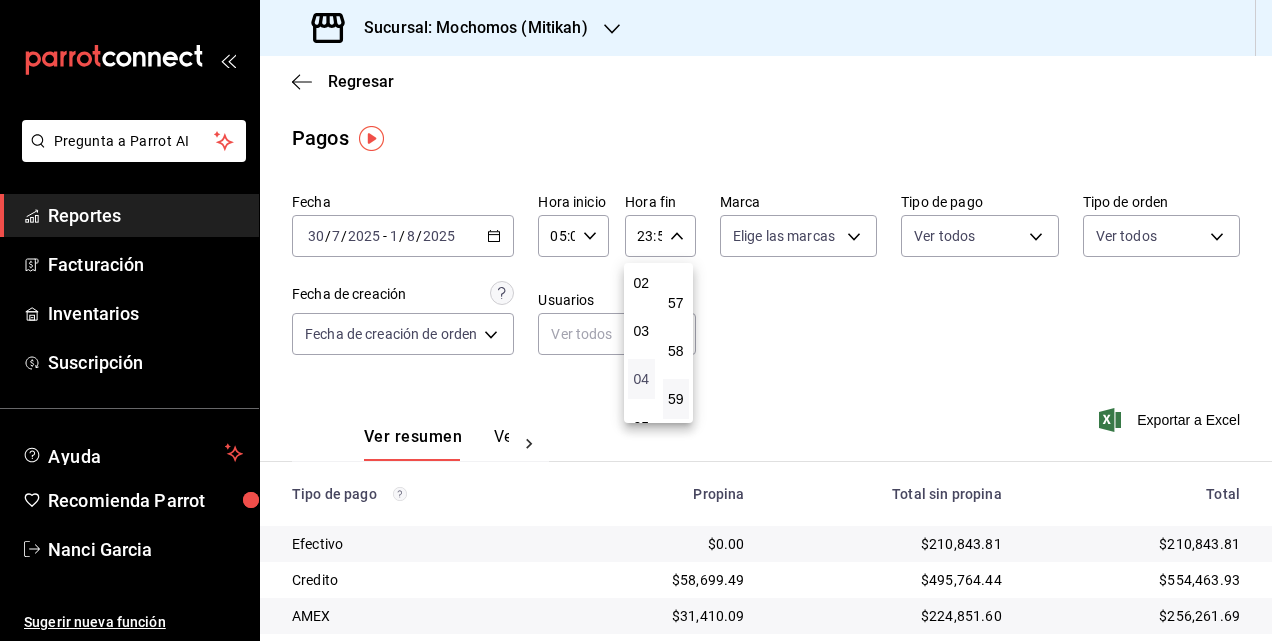 click on "04" at bounding box center [641, 379] 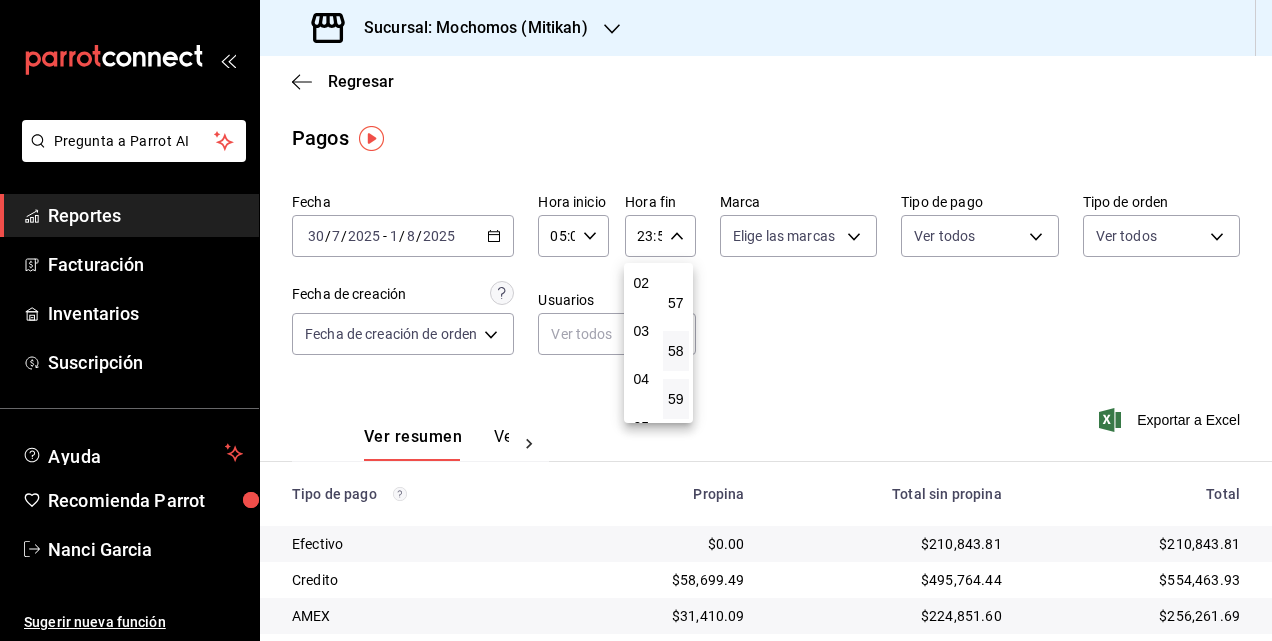 type on "04:59" 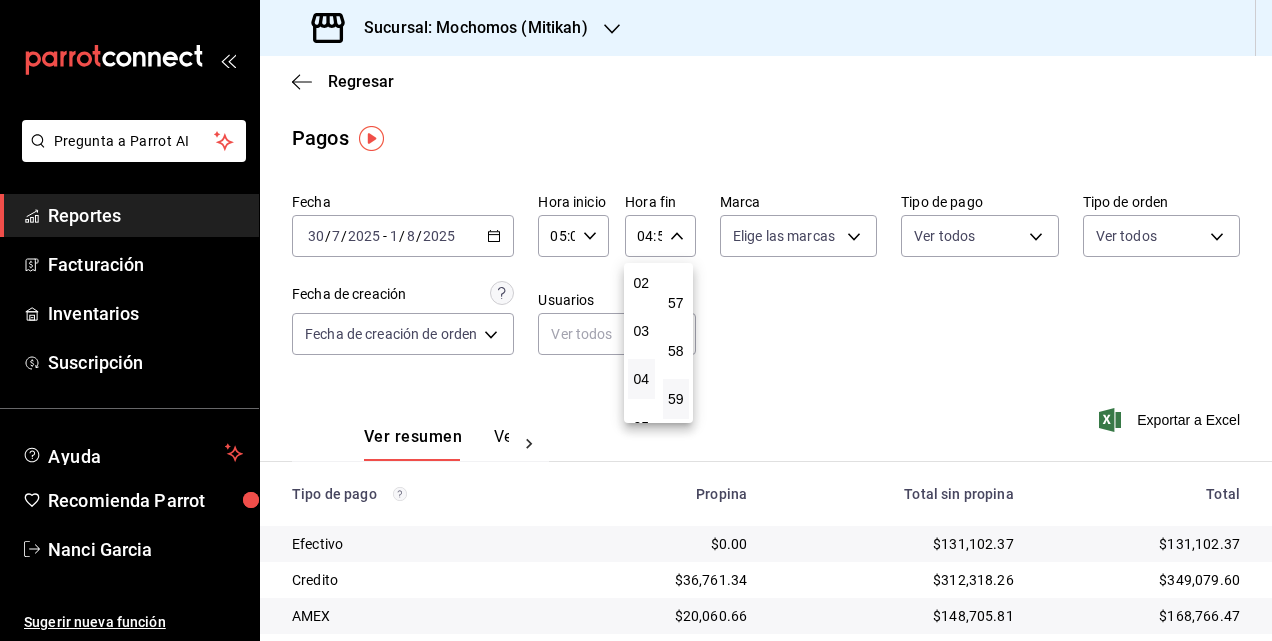 click at bounding box center (636, 320) 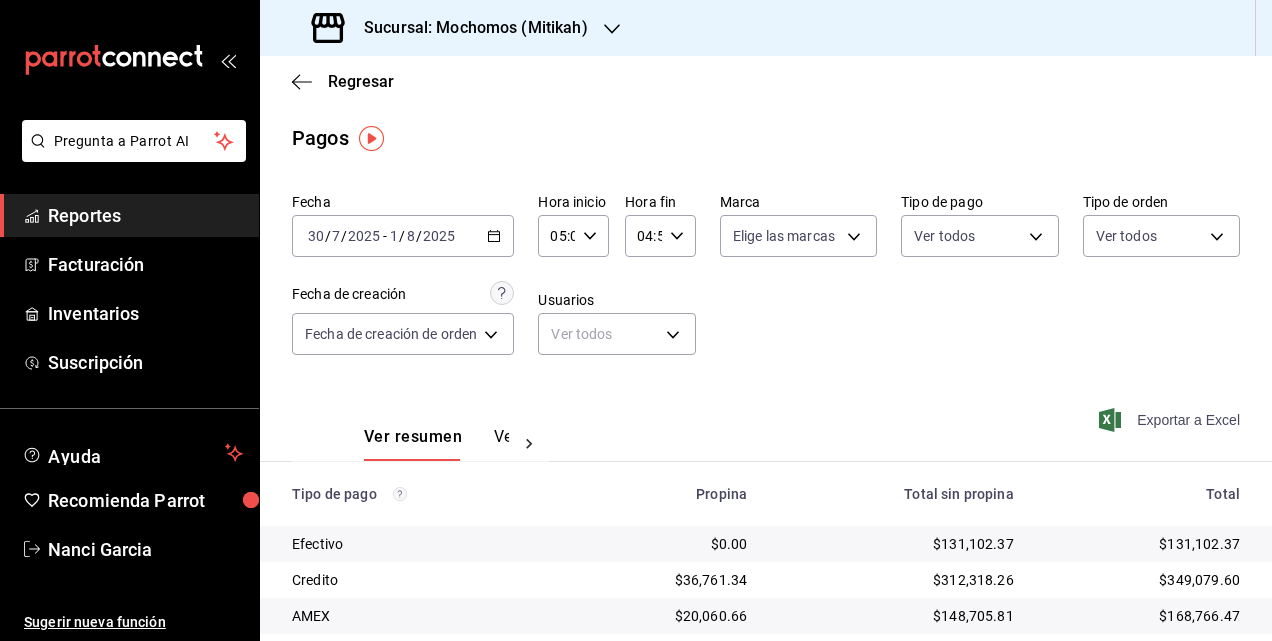 click on "Exportar a Excel" at bounding box center [1171, 420] 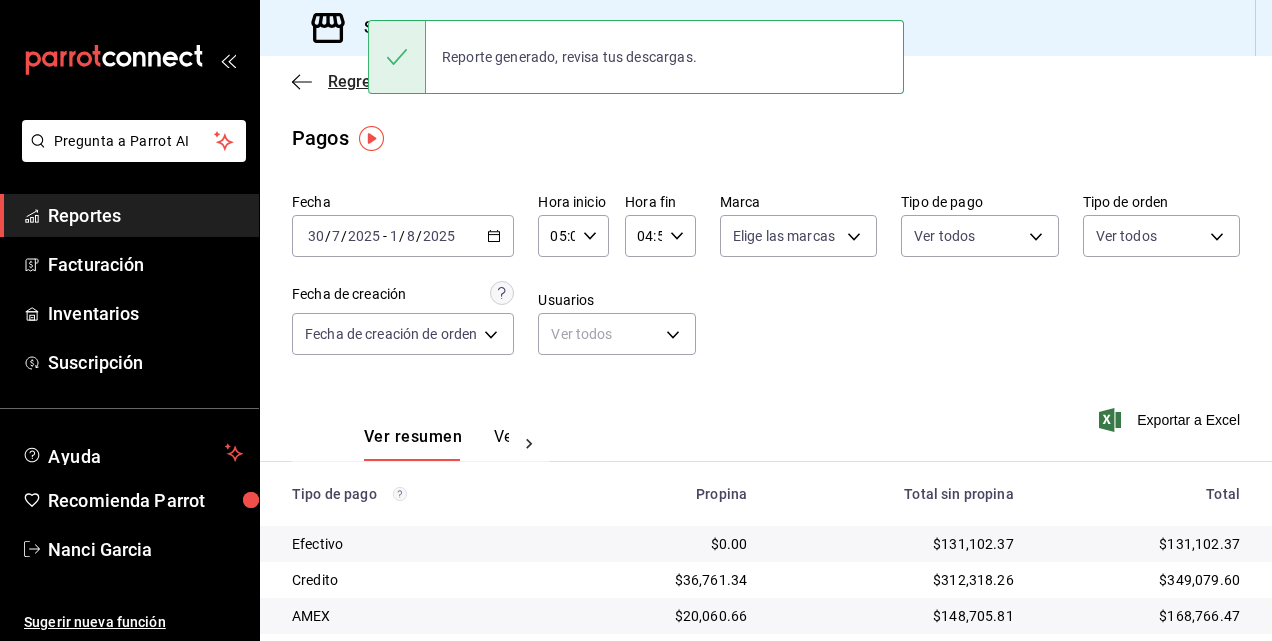 click 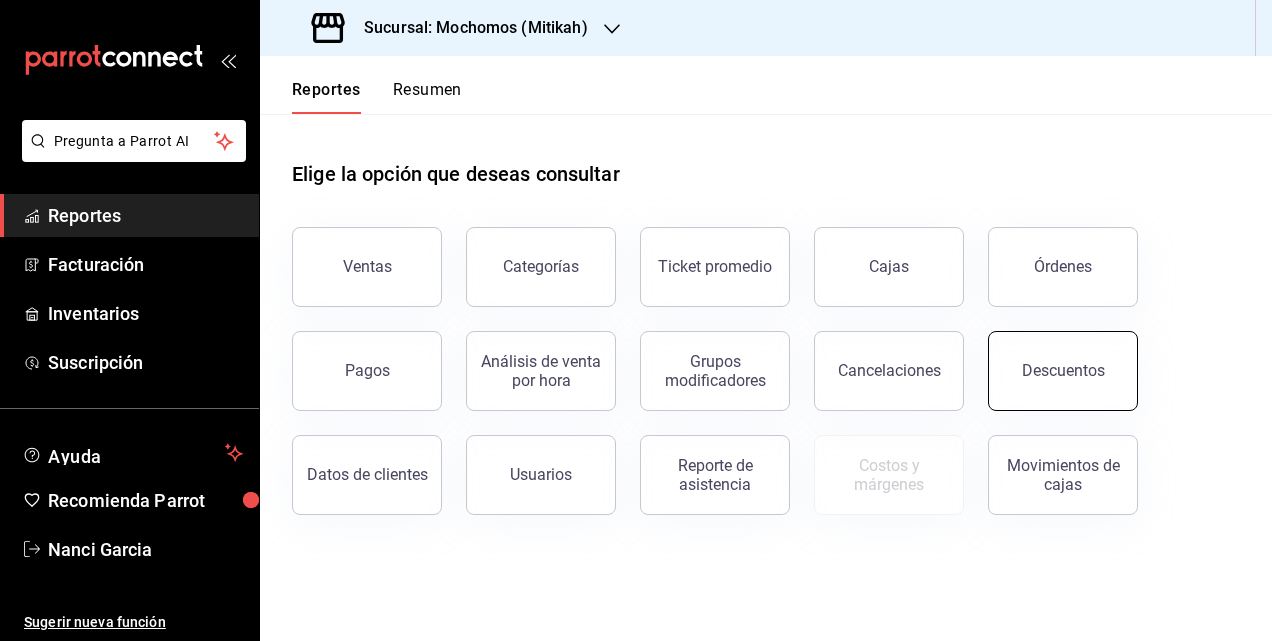 drag, startPoint x: 1034, startPoint y: 385, endPoint x: 183, endPoint y: 11, distance: 929.55743 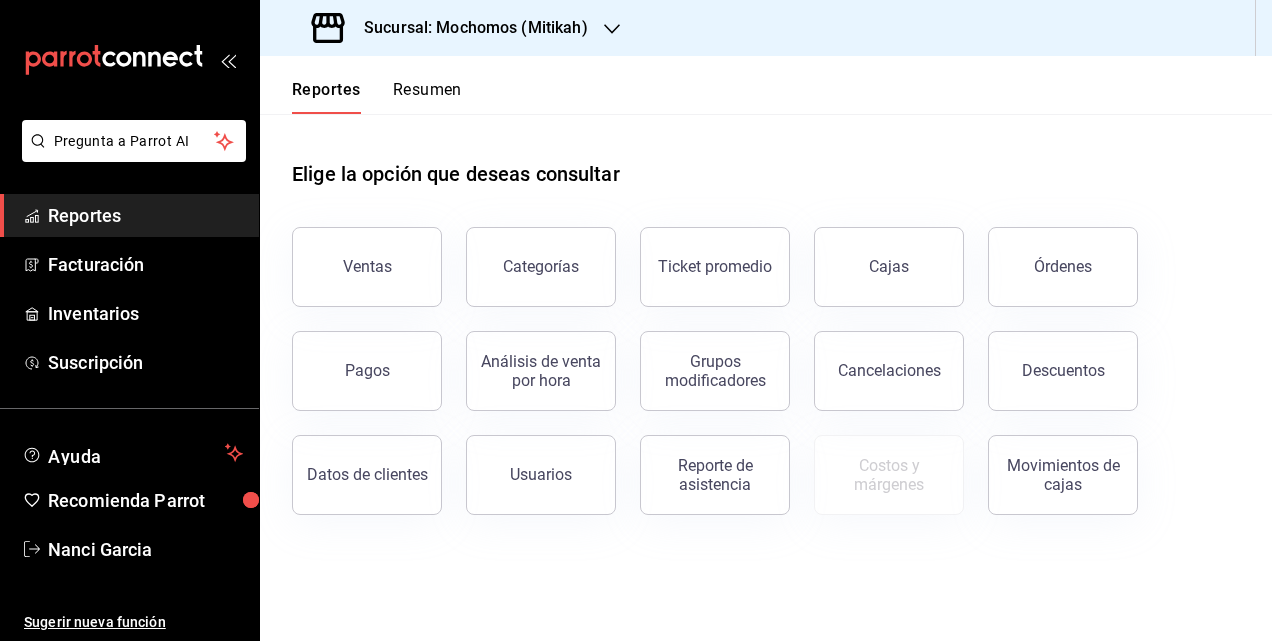 click on "Descuentos" at bounding box center [1063, 371] 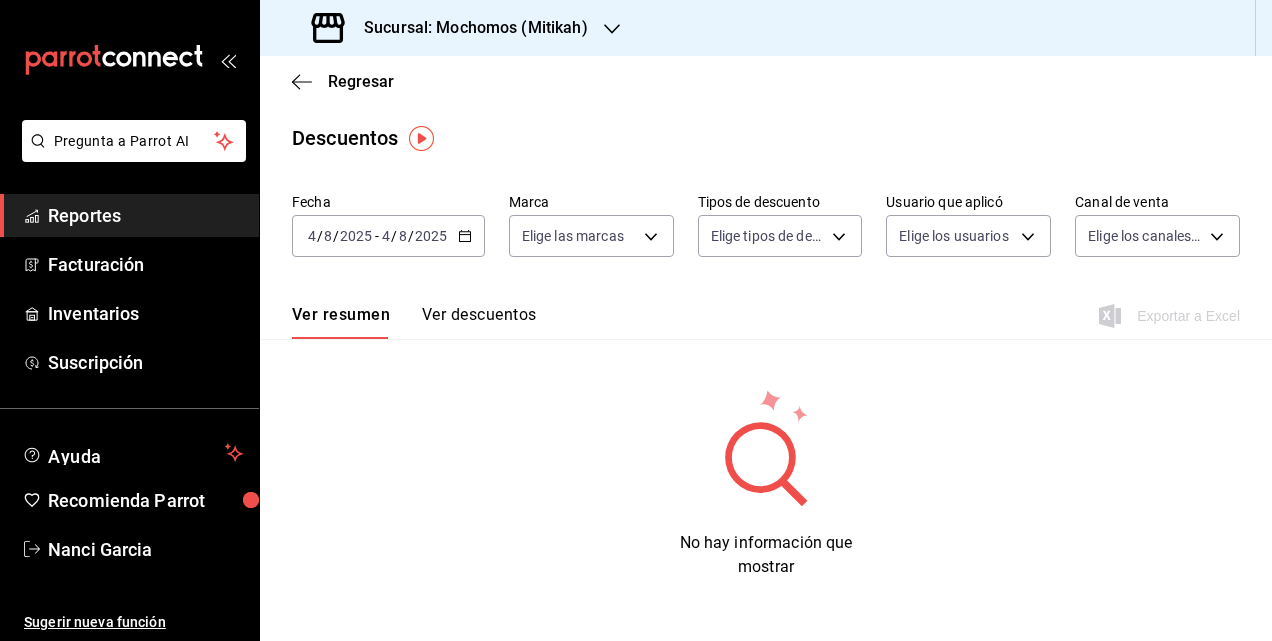 click 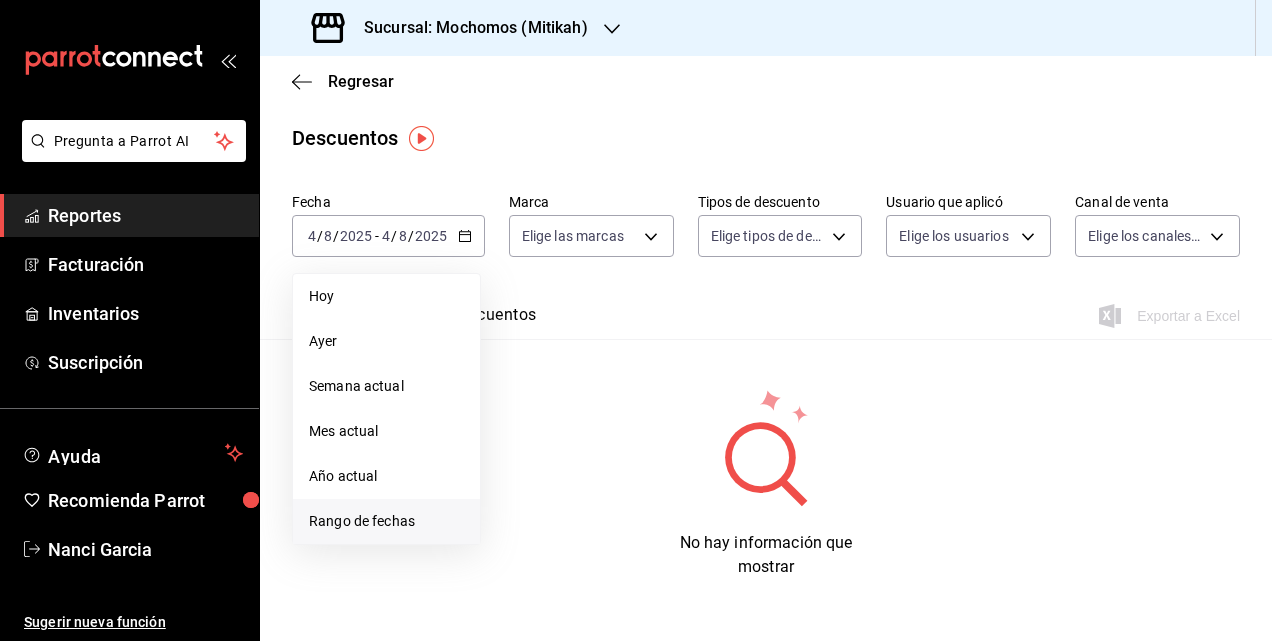 click on "Rango de fechas" at bounding box center [386, 521] 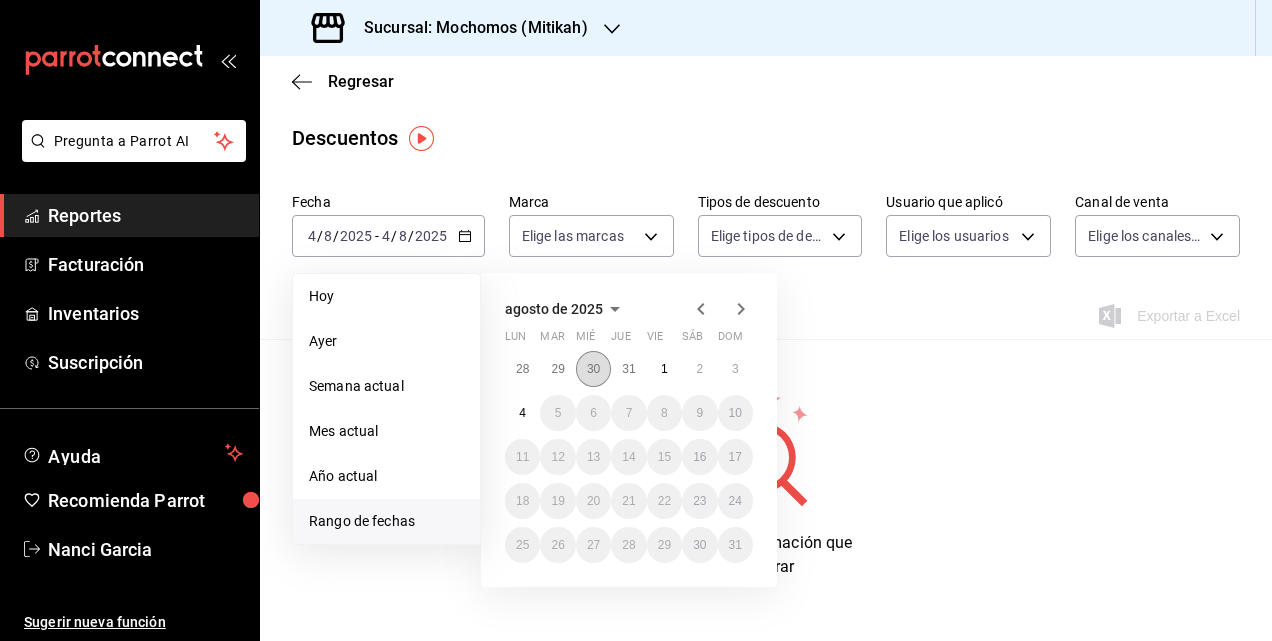 click on "30" at bounding box center [593, 369] 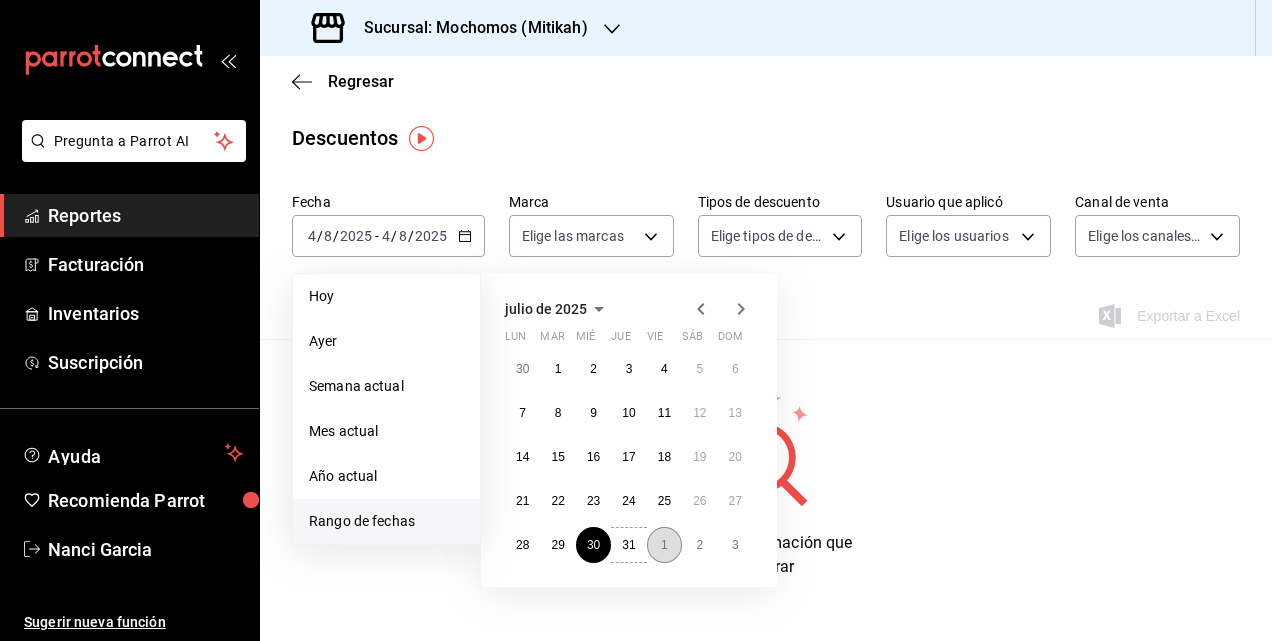 click on "1" at bounding box center [664, 545] 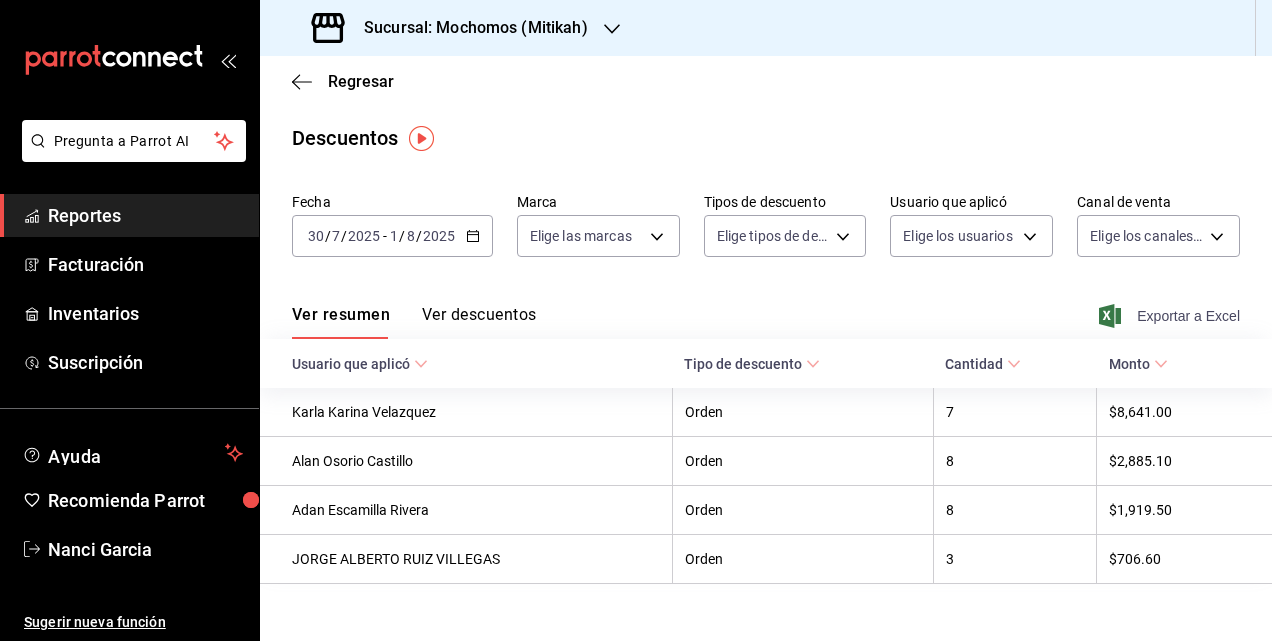 click on "Exportar a Excel" at bounding box center (1171, 316) 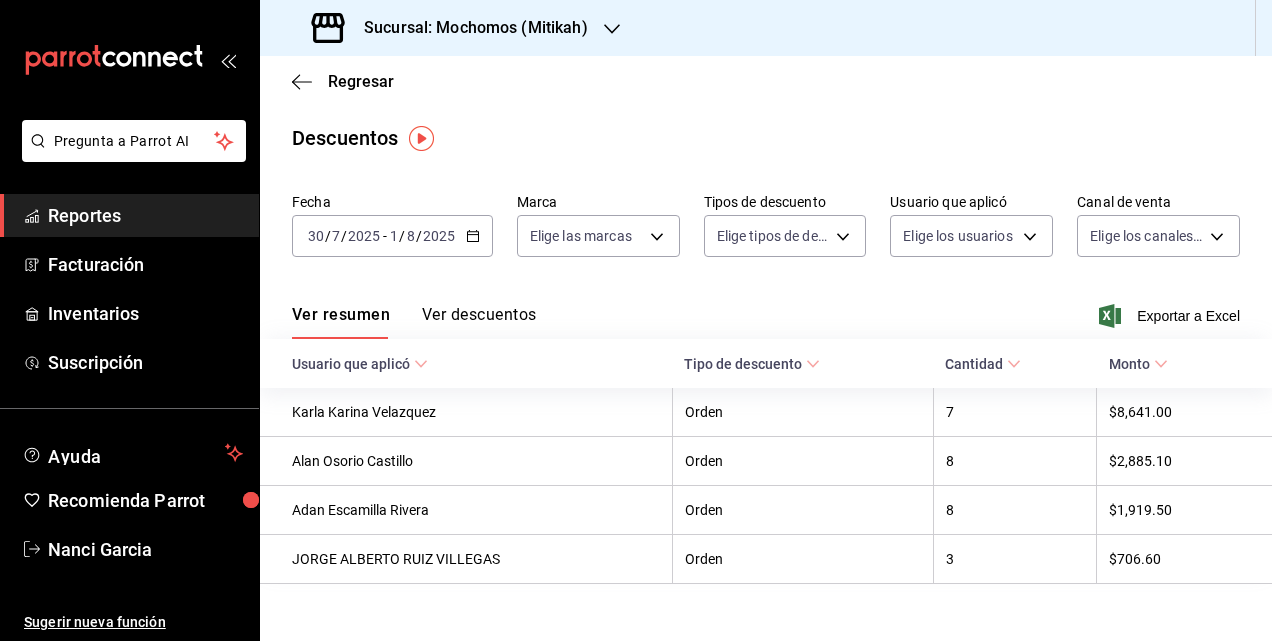 click on "Sucursal: Mochomos (Mitikah)" at bounding box center [468, 28] 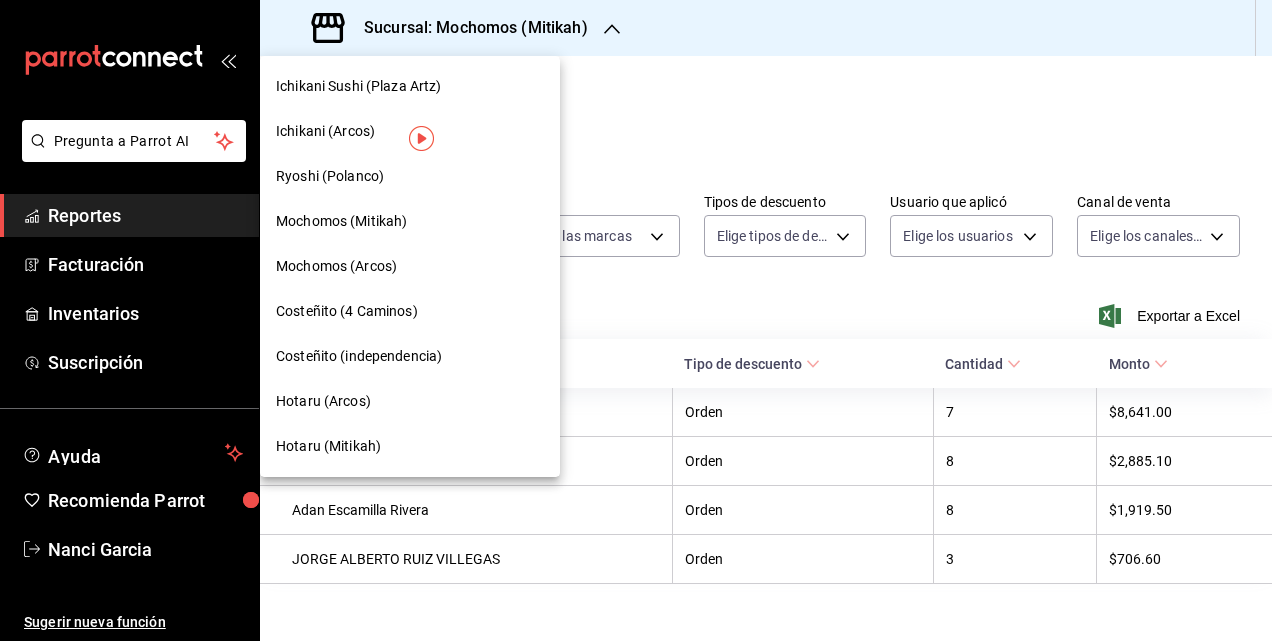 click on "Mochomos (Arcos)" at bounding box center (410, 266) 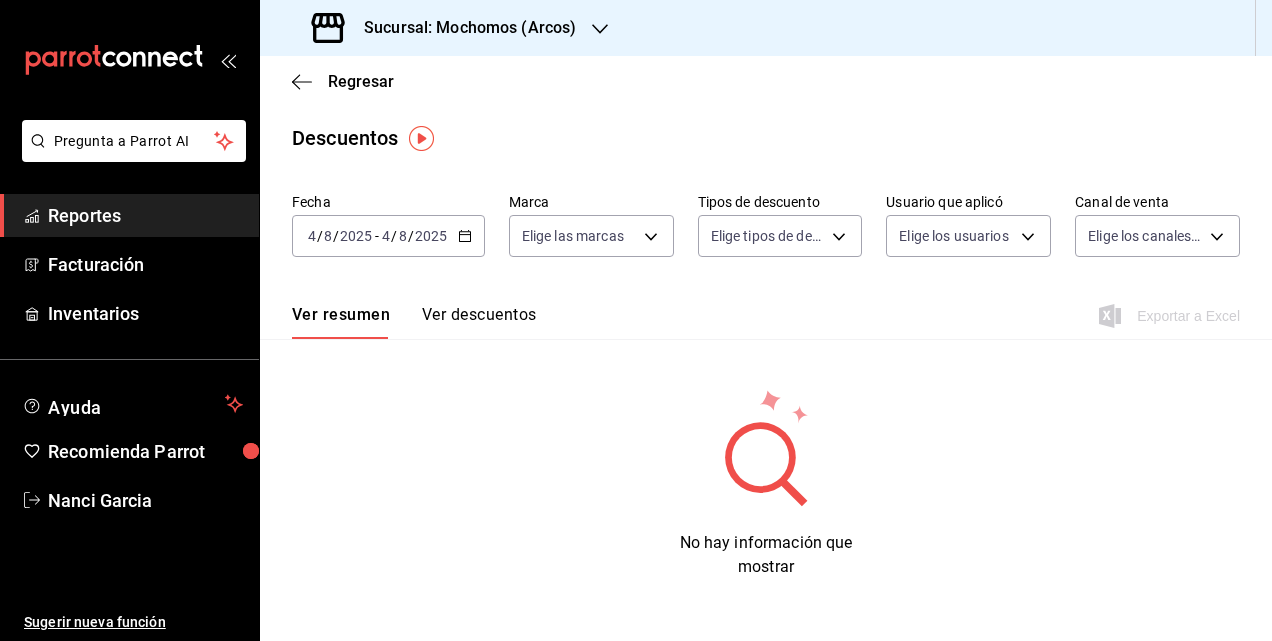 click 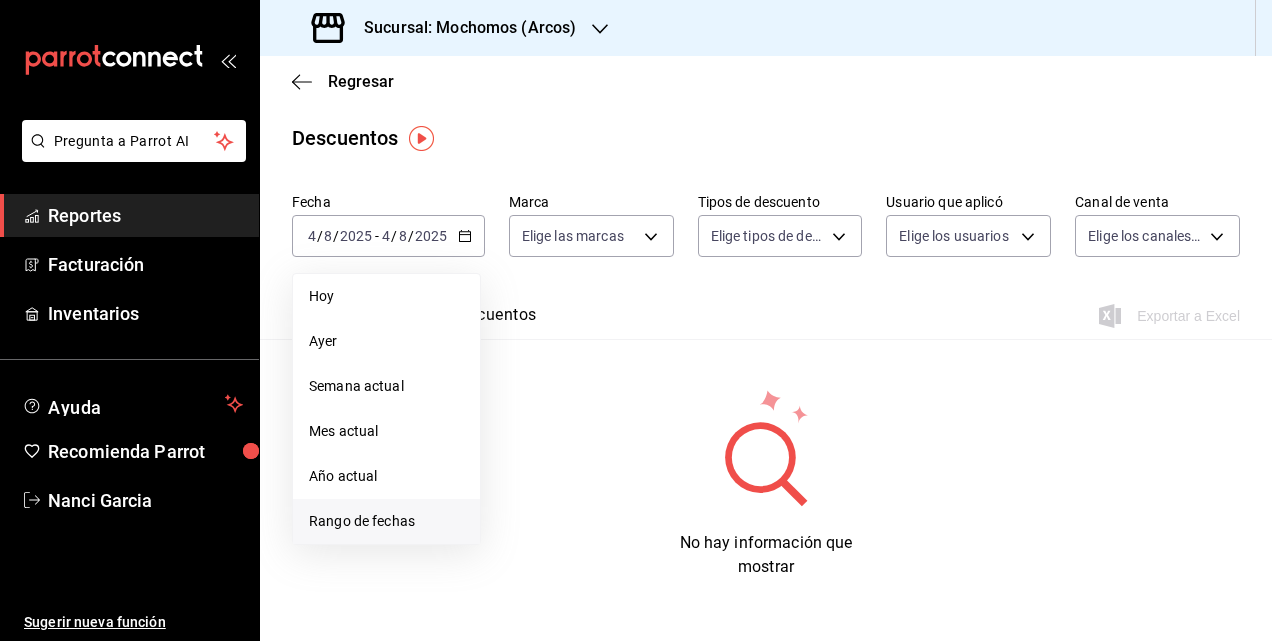 click on "Rango de fechas" at bounding box center [386, 521] 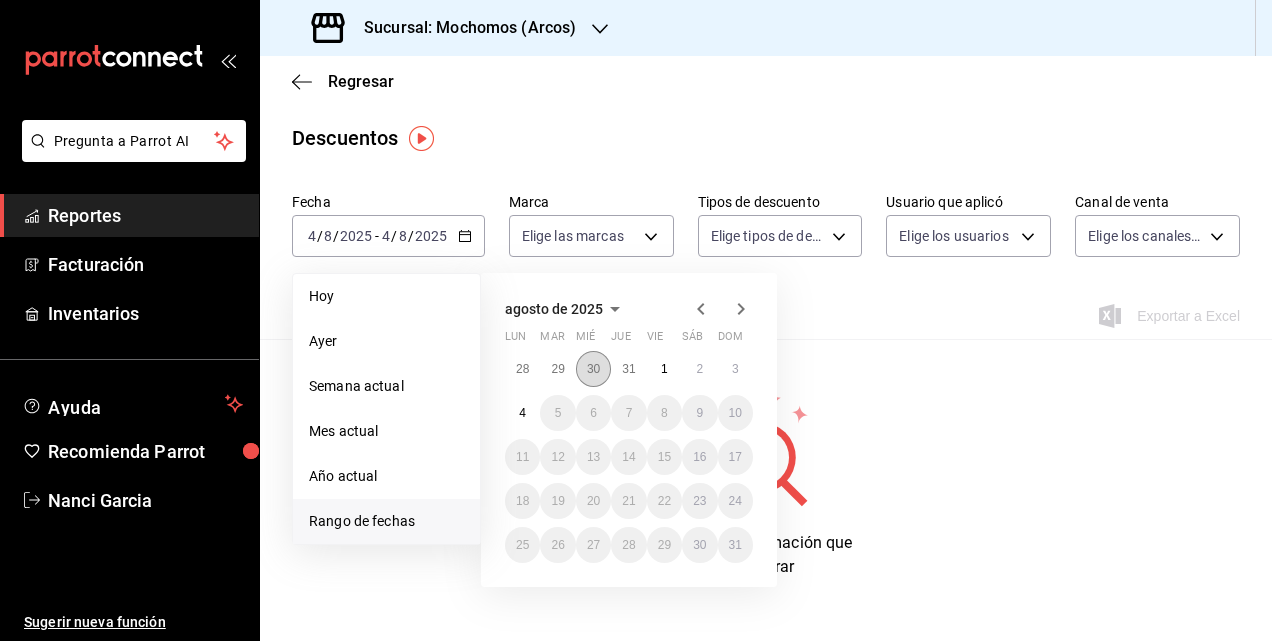 click on "30" at bounding box center (593, 369) 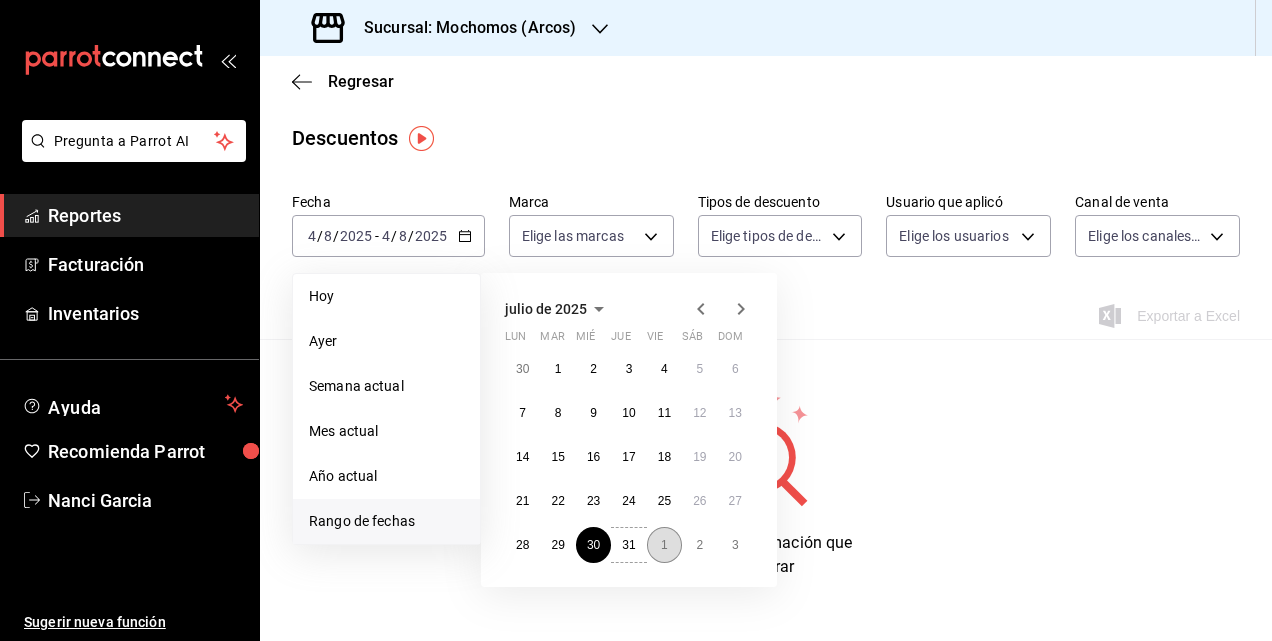 click on "1" at bounding box center (664, 545) 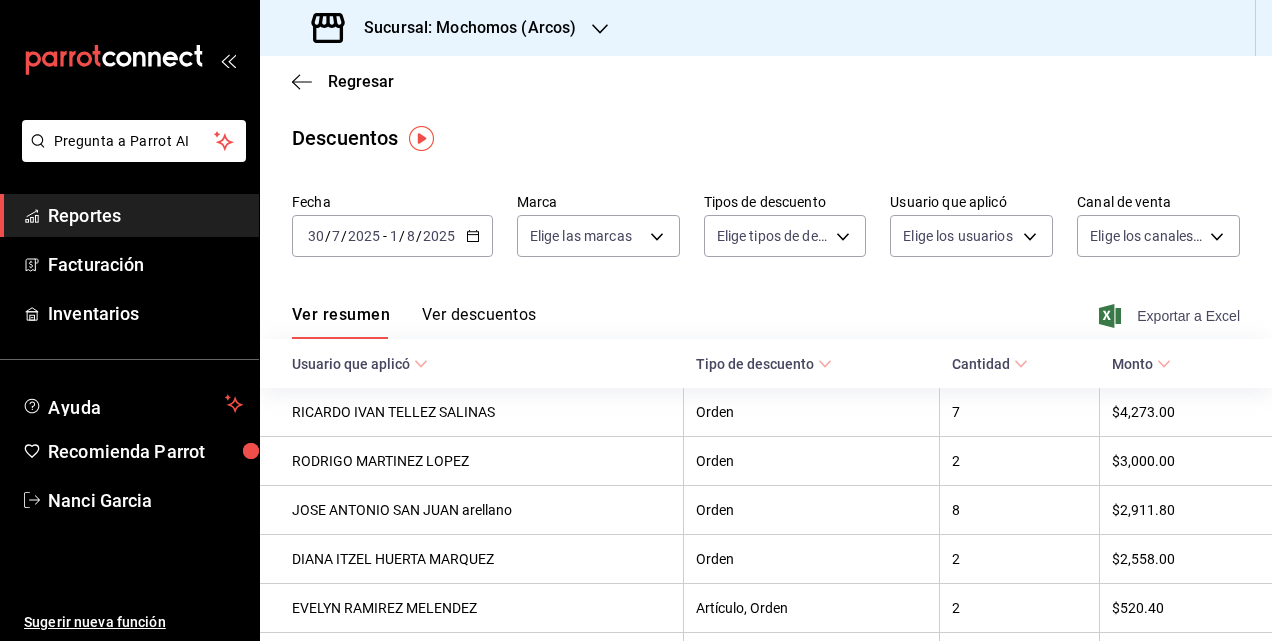 click on "Exportar a Excel" at bounding box center (1171, 316) 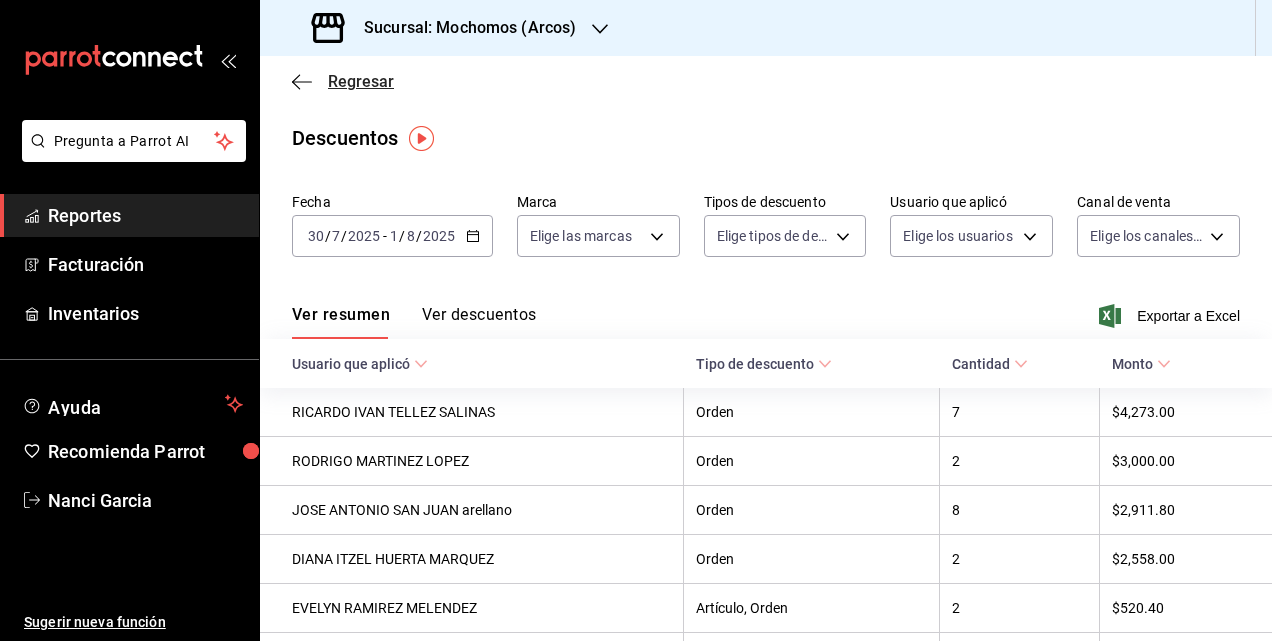 click on "Regresar" at bounding box center [361, 81] 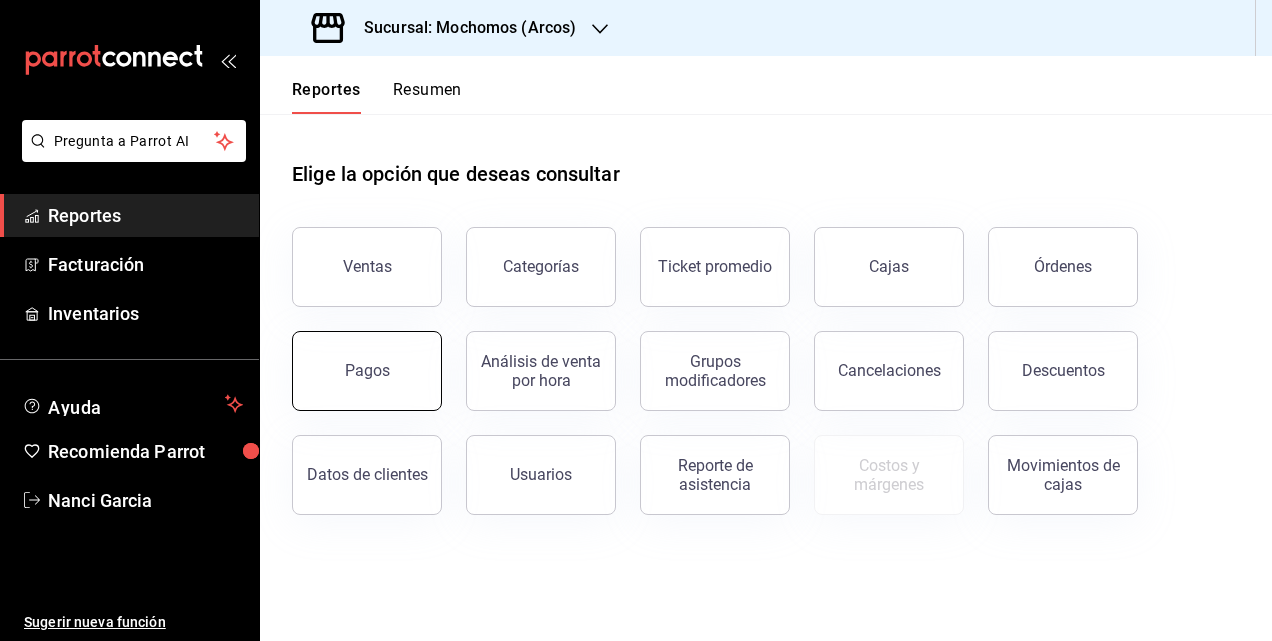 click on "Pagos" at bounding box center [367, 370] 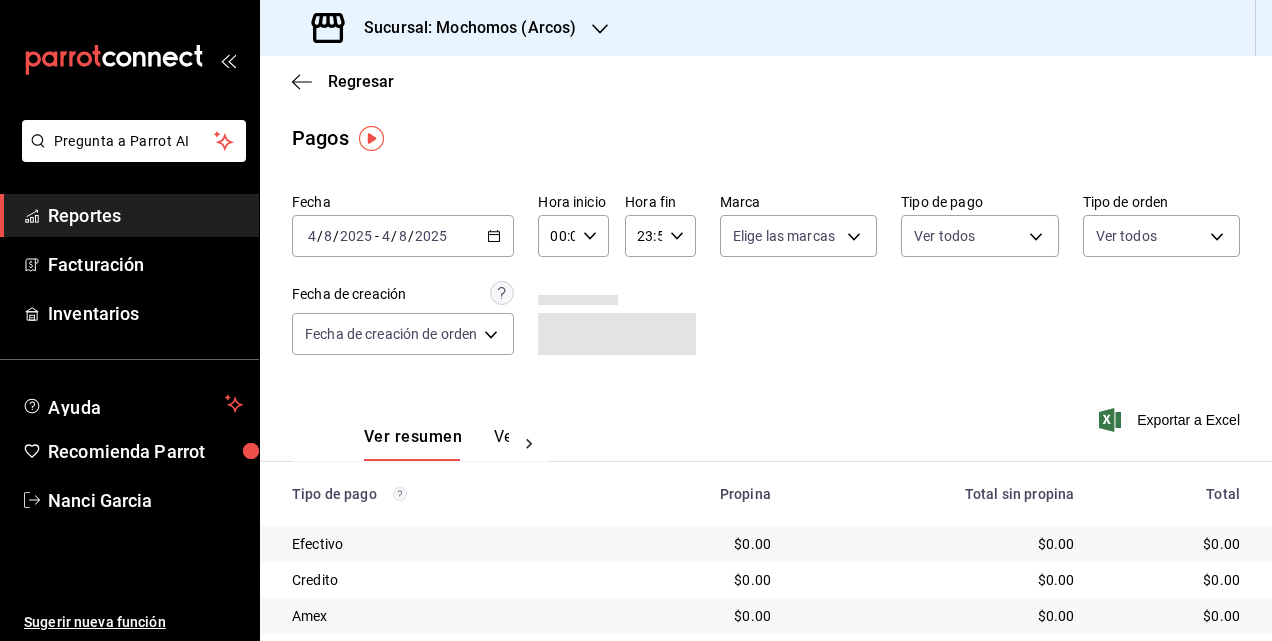click 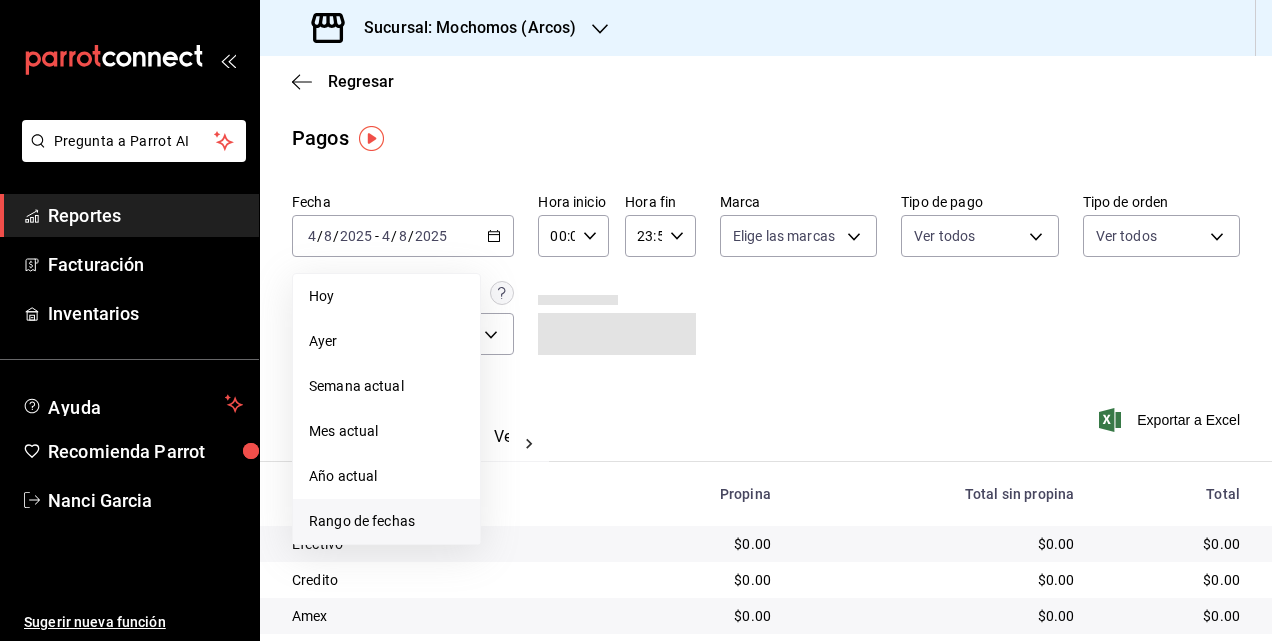 click on "Rango de fechas" at bounding box center [386, 521] 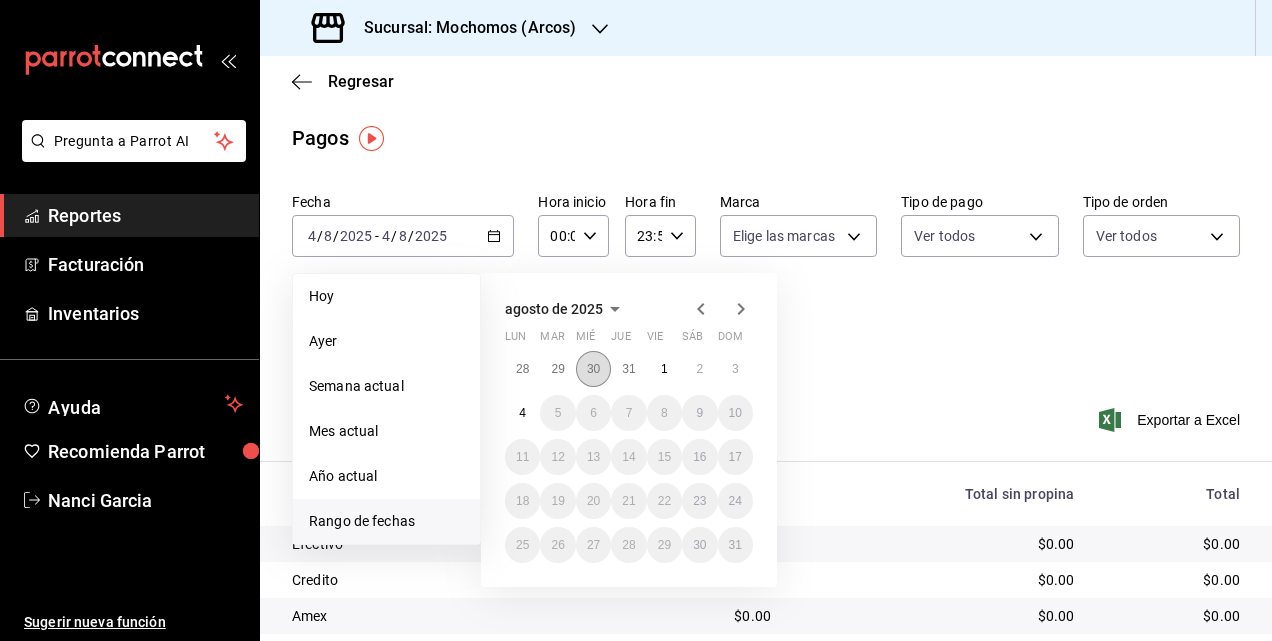 click on "30" at bounding box center [593, 369] 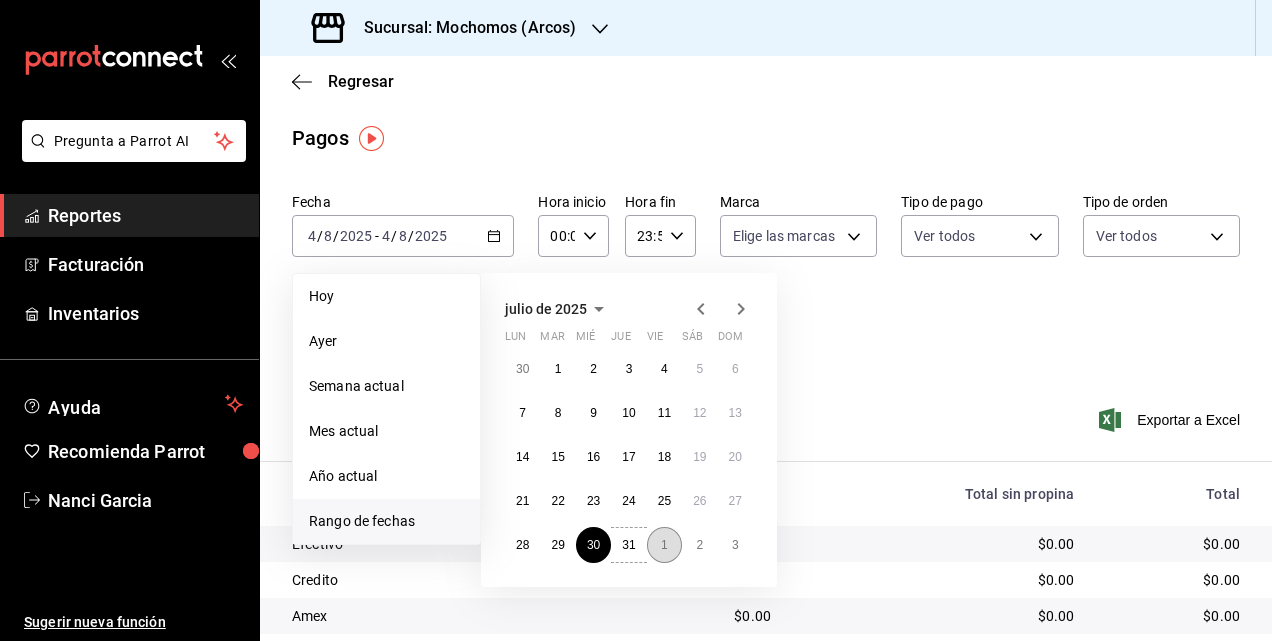 click on "1" at bounding box center [664, 545] 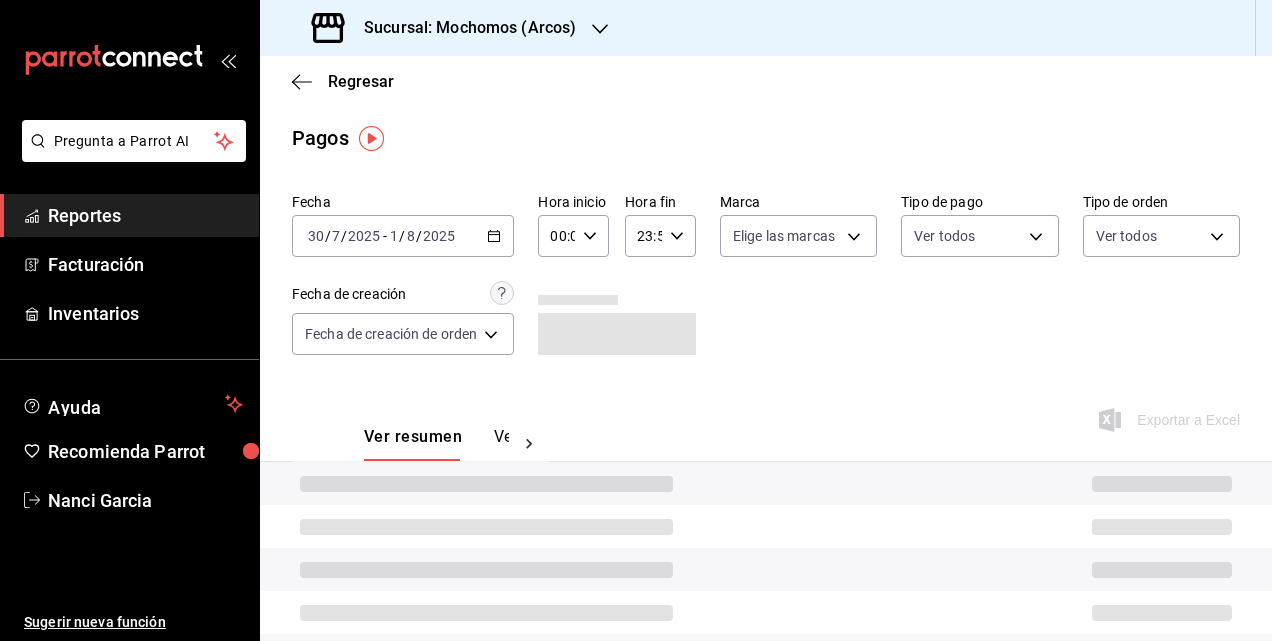 click on "00:00 Hora inicio" at bounding box center [573, 236] 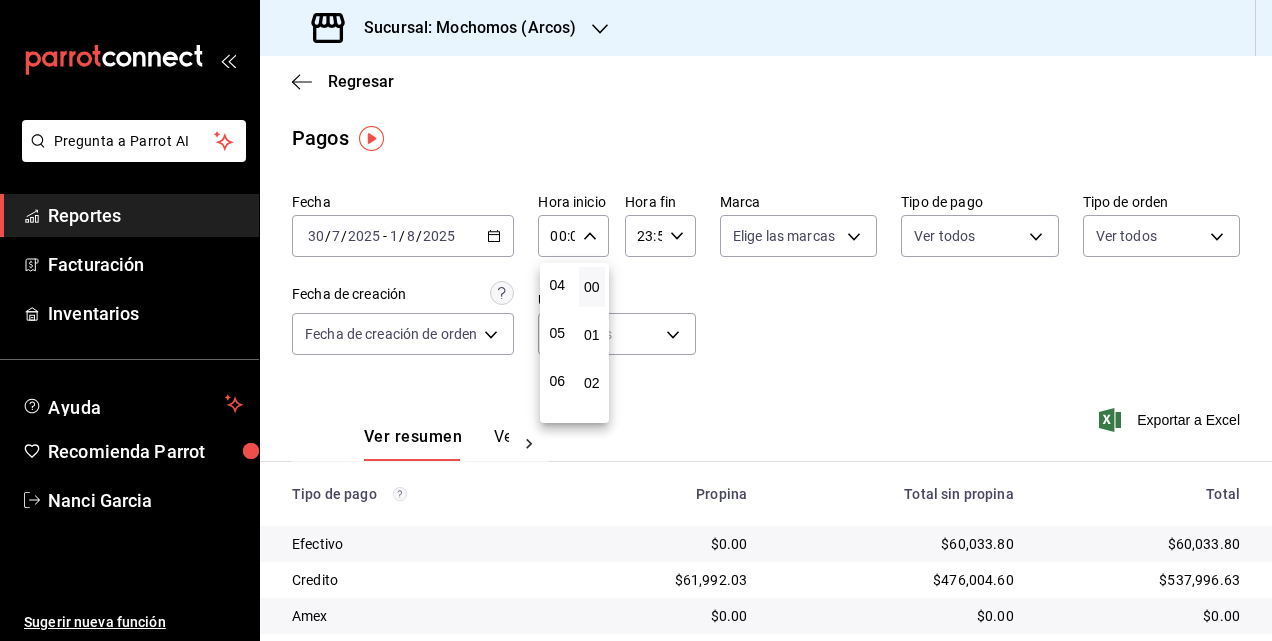 scroll, scrollTop: 200, scrollLeft: 0, axis: vertical 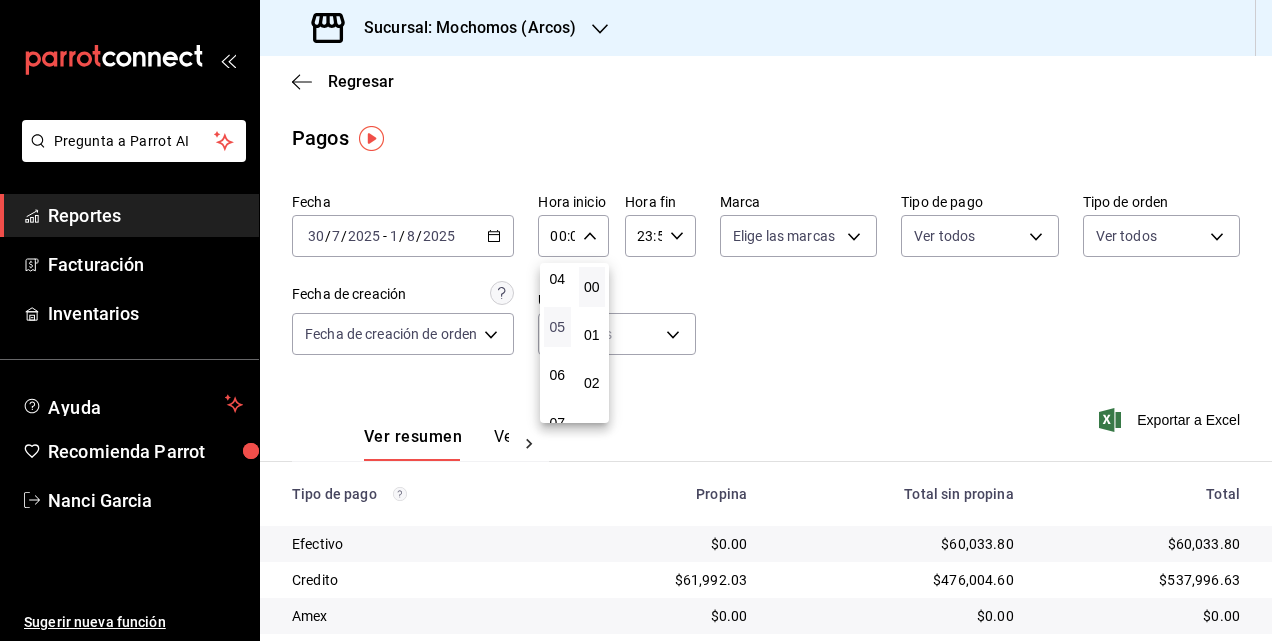 click on "05" at bounding box center (557, 327) 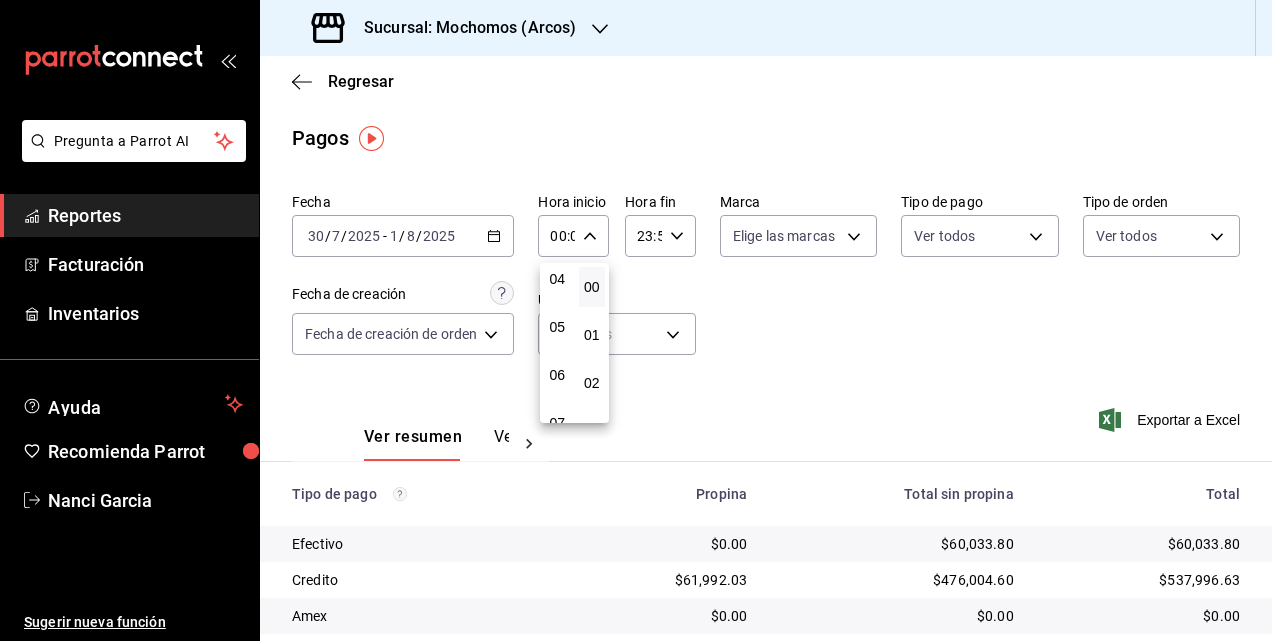 type on "05:00" 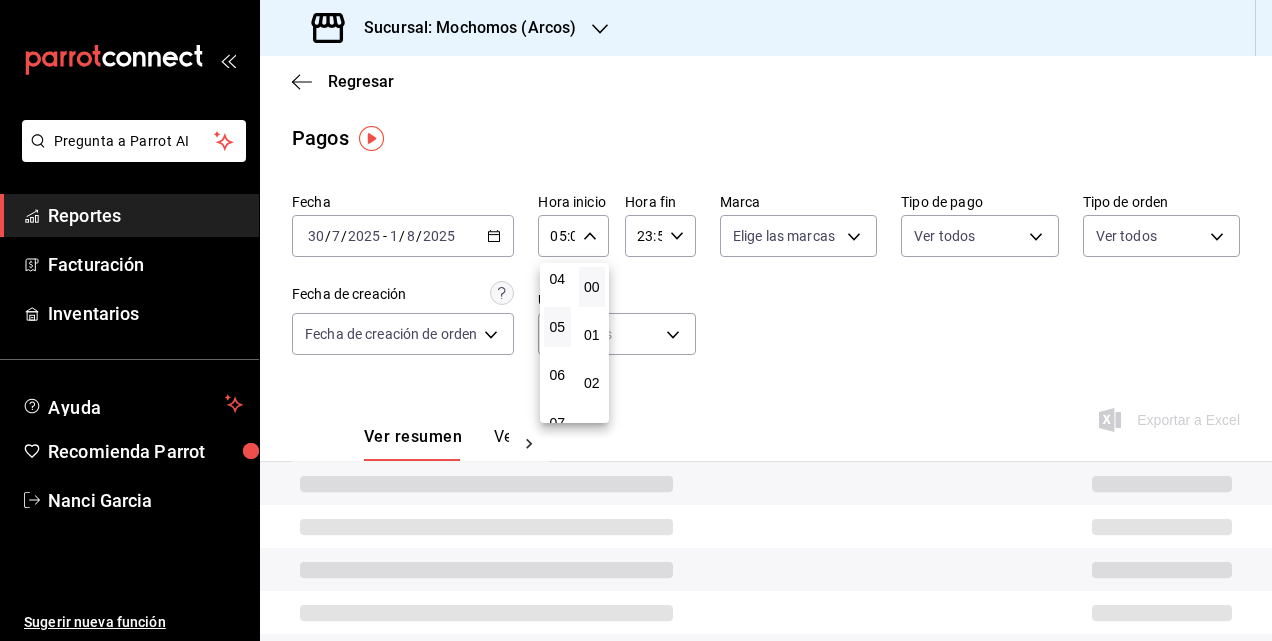 click at bounding box center (636, 320) 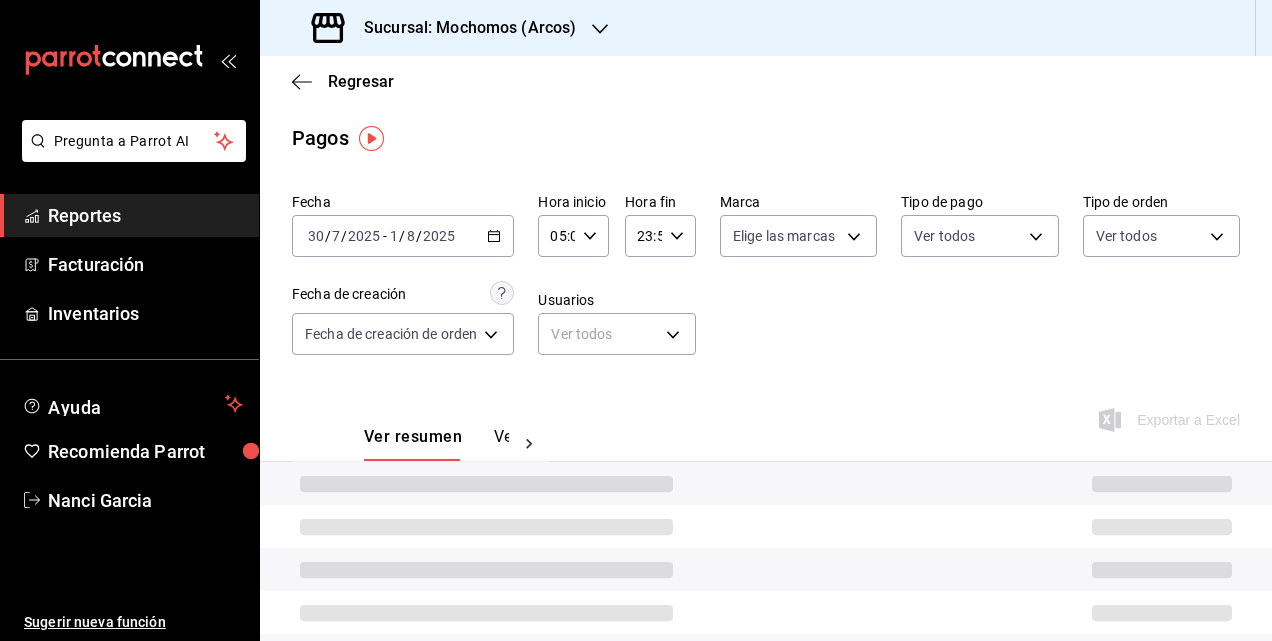 click on "23:59 Hora fin" at bounding box center [660, 236] 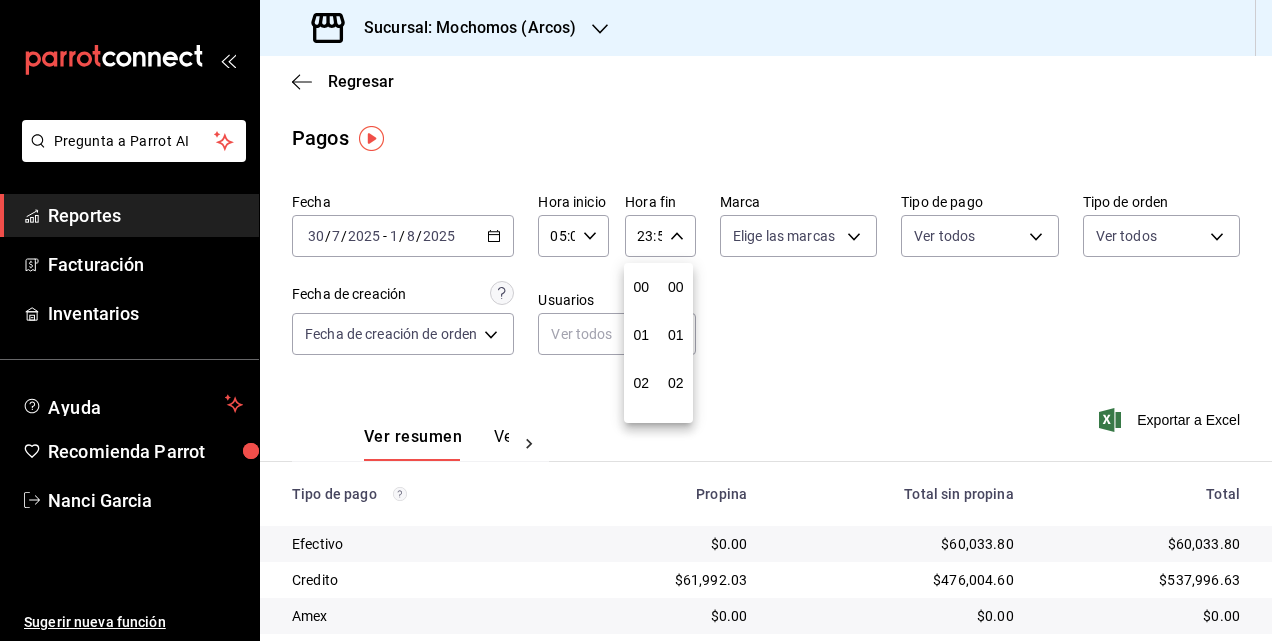scroll, scrollTop: 992, scrollLeft: 0, axis: vertical 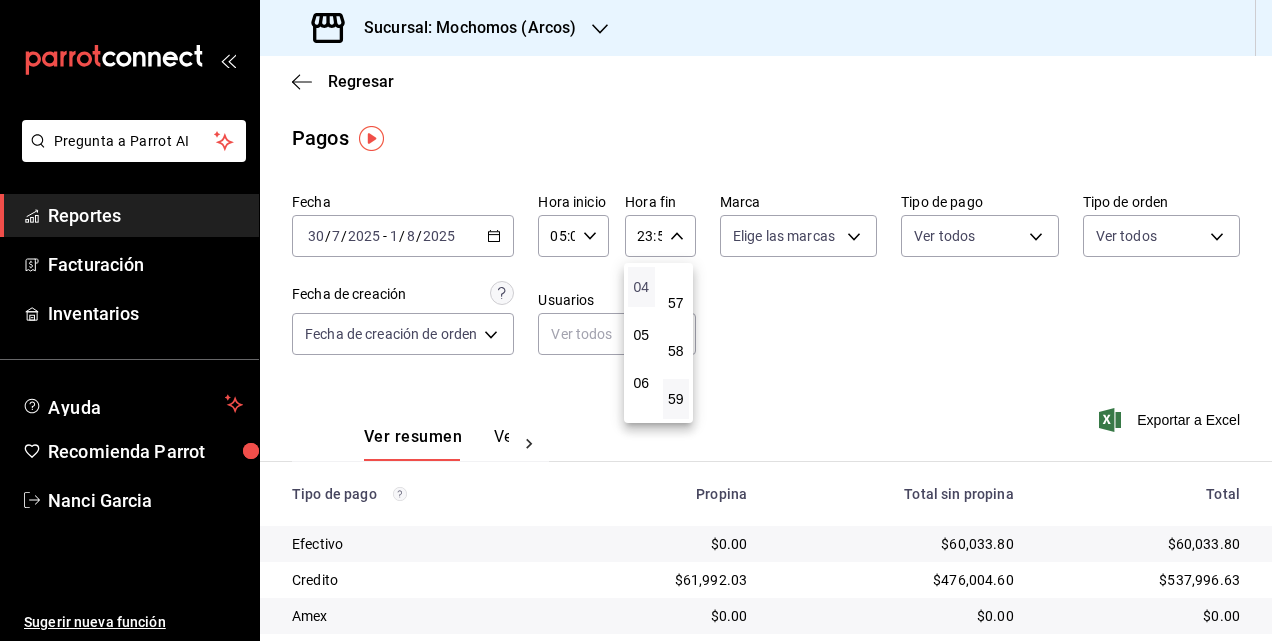 click on "04" at bounding box center (641, 287) 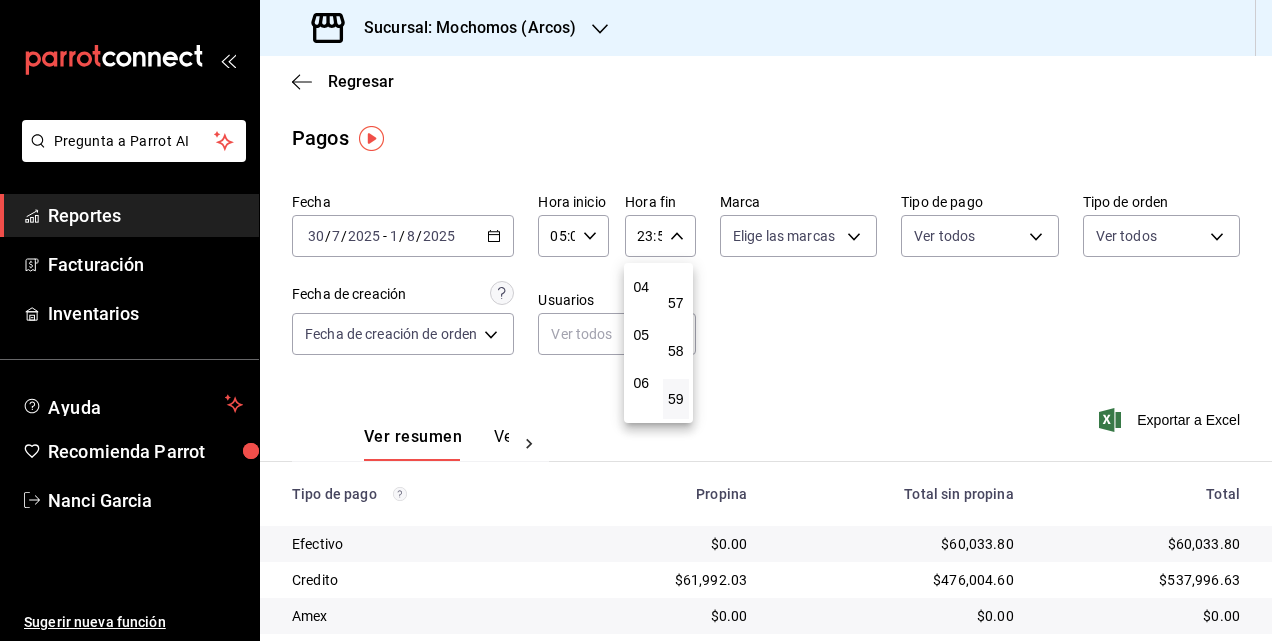 type on "04:59" 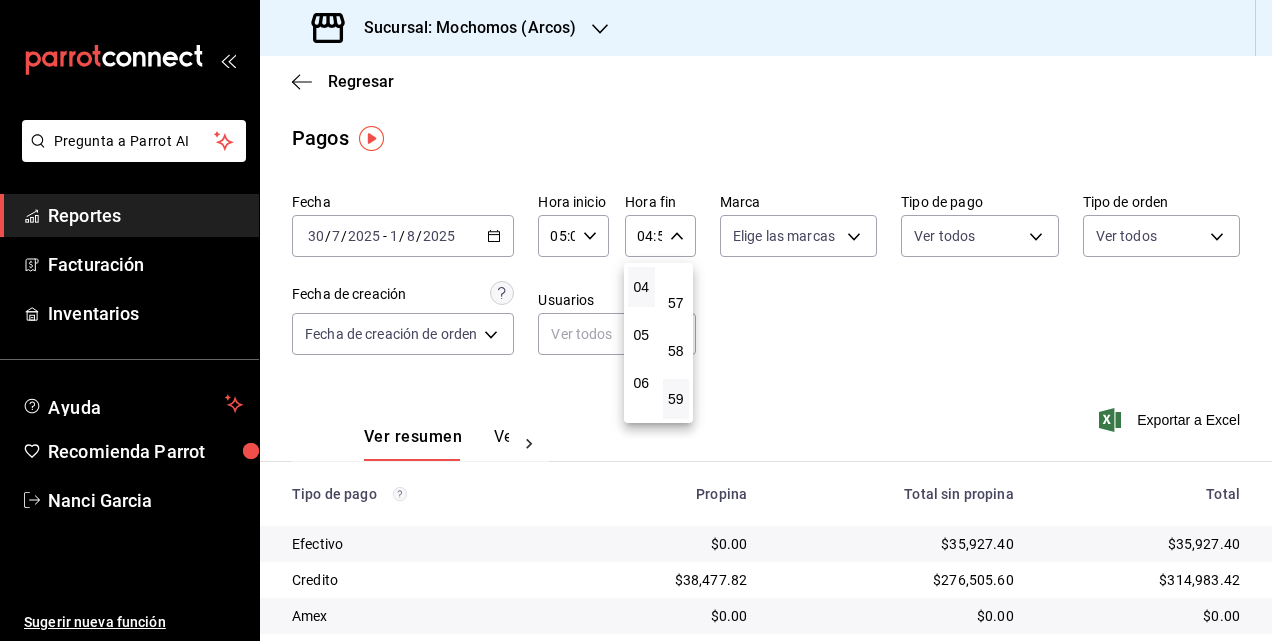type 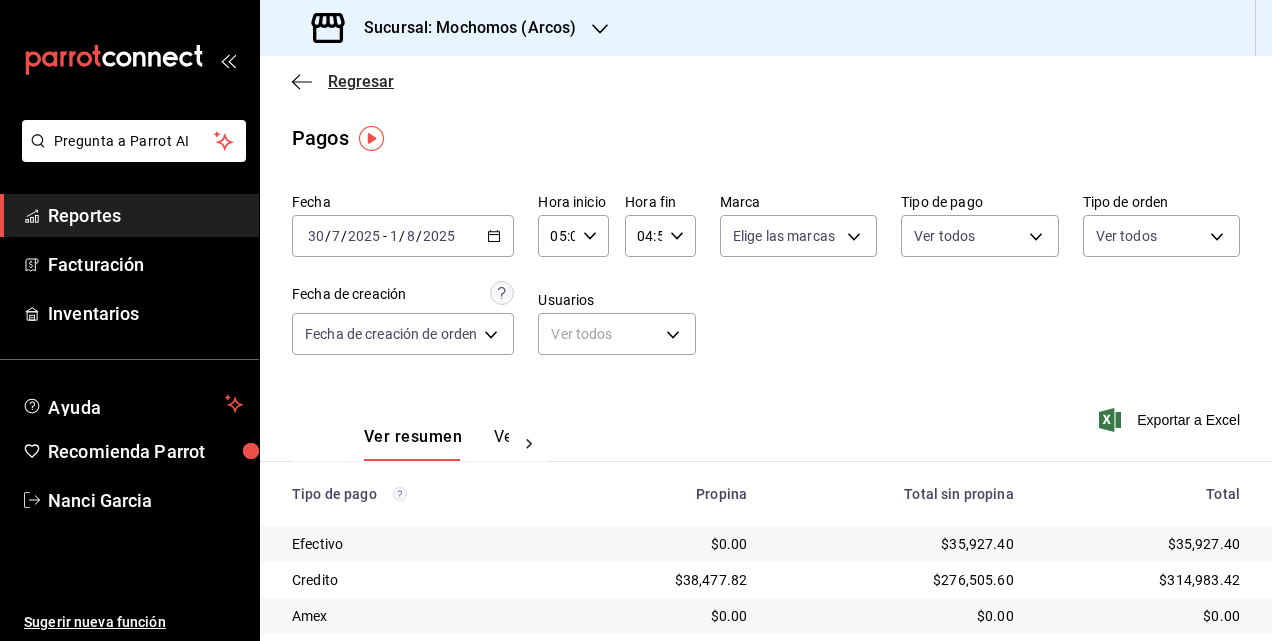 click on "Regresar" at bounding box center [361, 81] 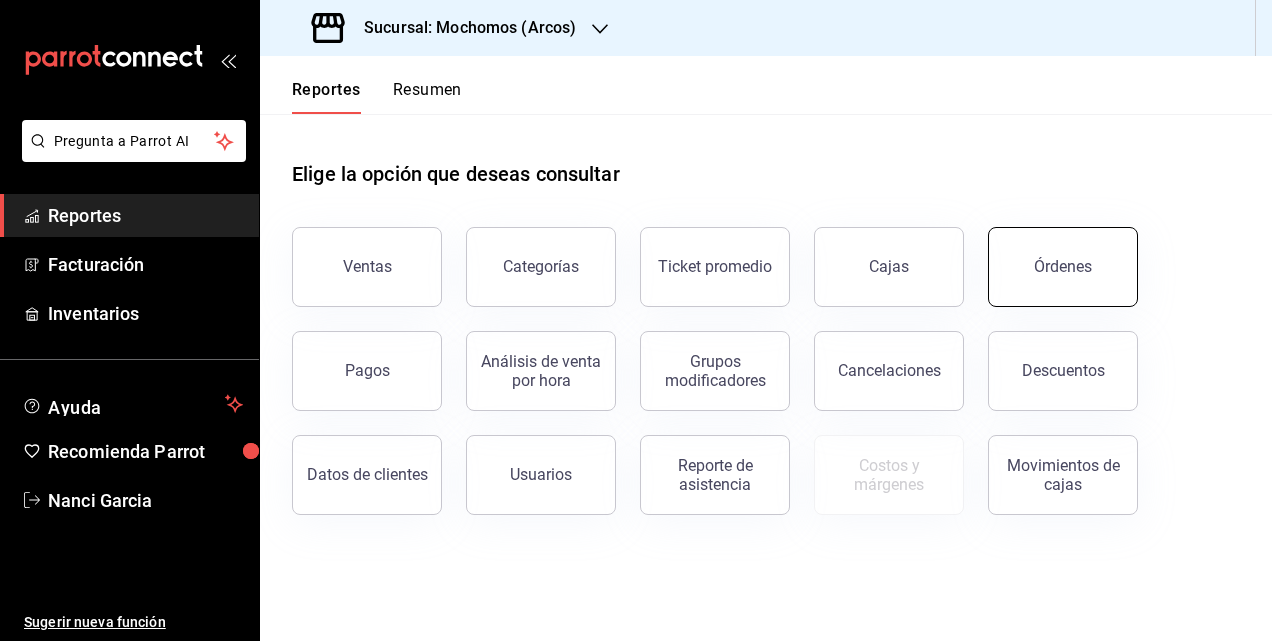 click on "Órdenes" at bounding box center [1063, 266] 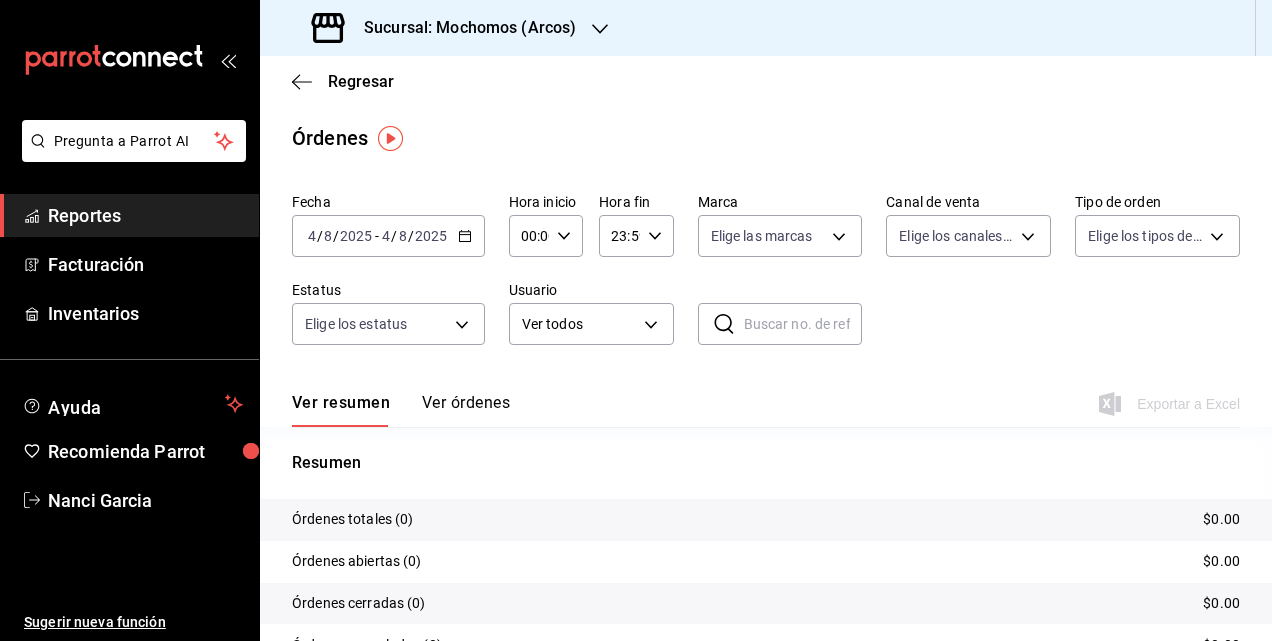 click 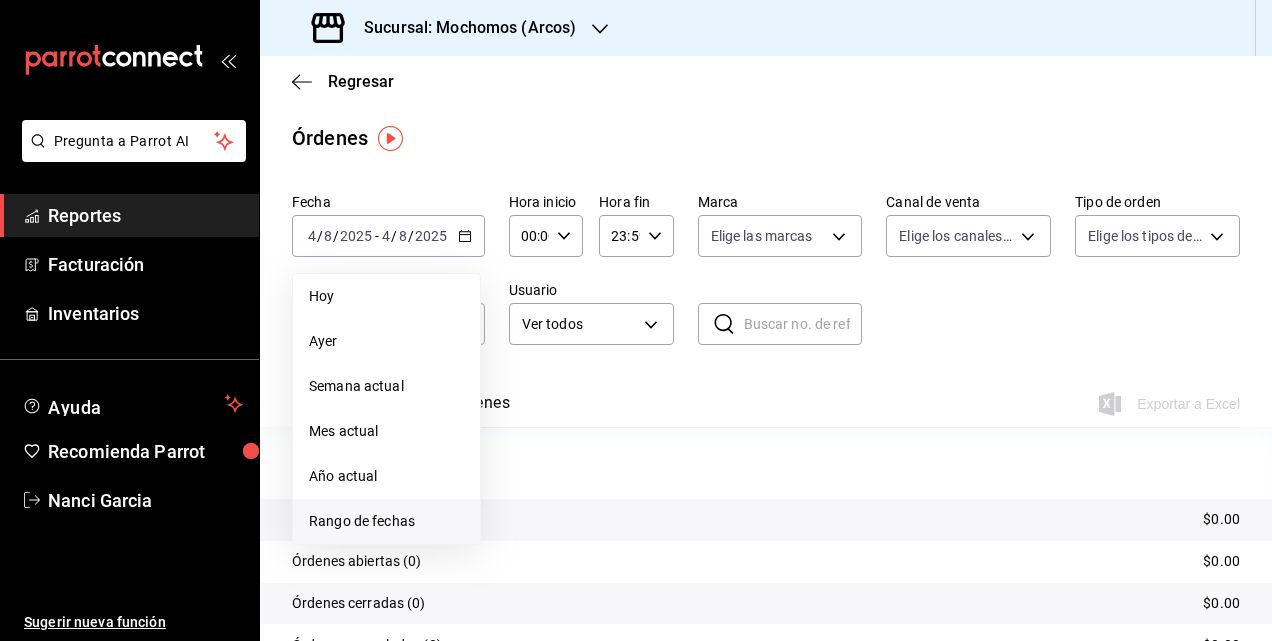 click on "Rango de fechas" at bounding box center [386, 521] 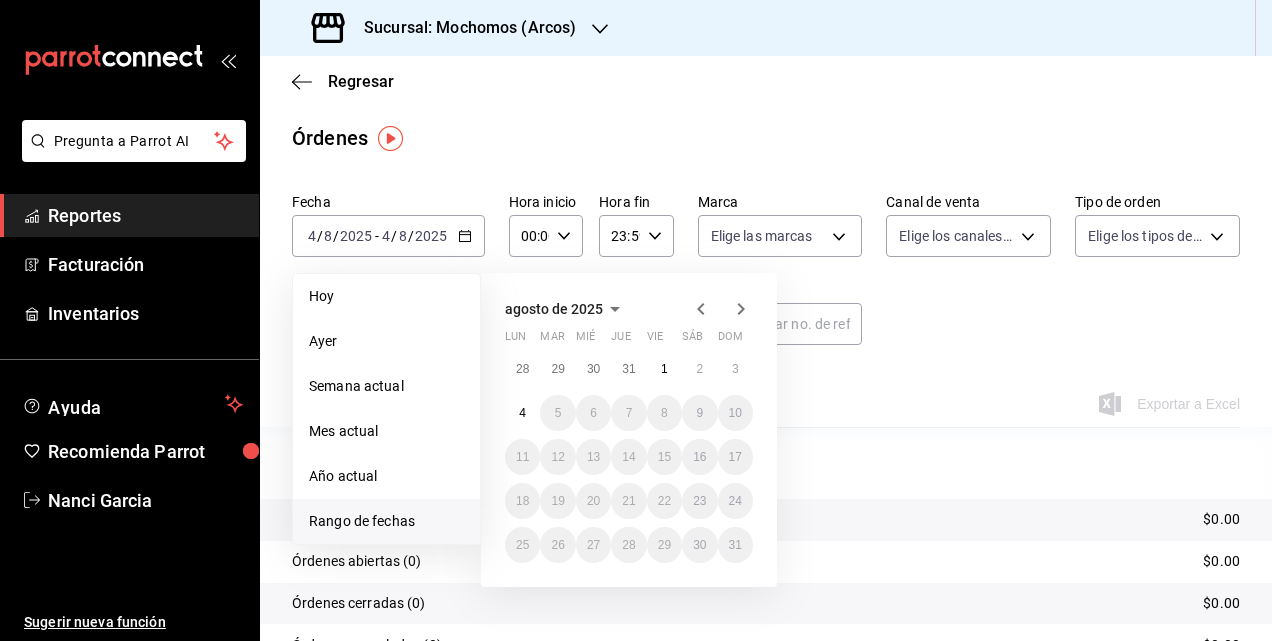 click 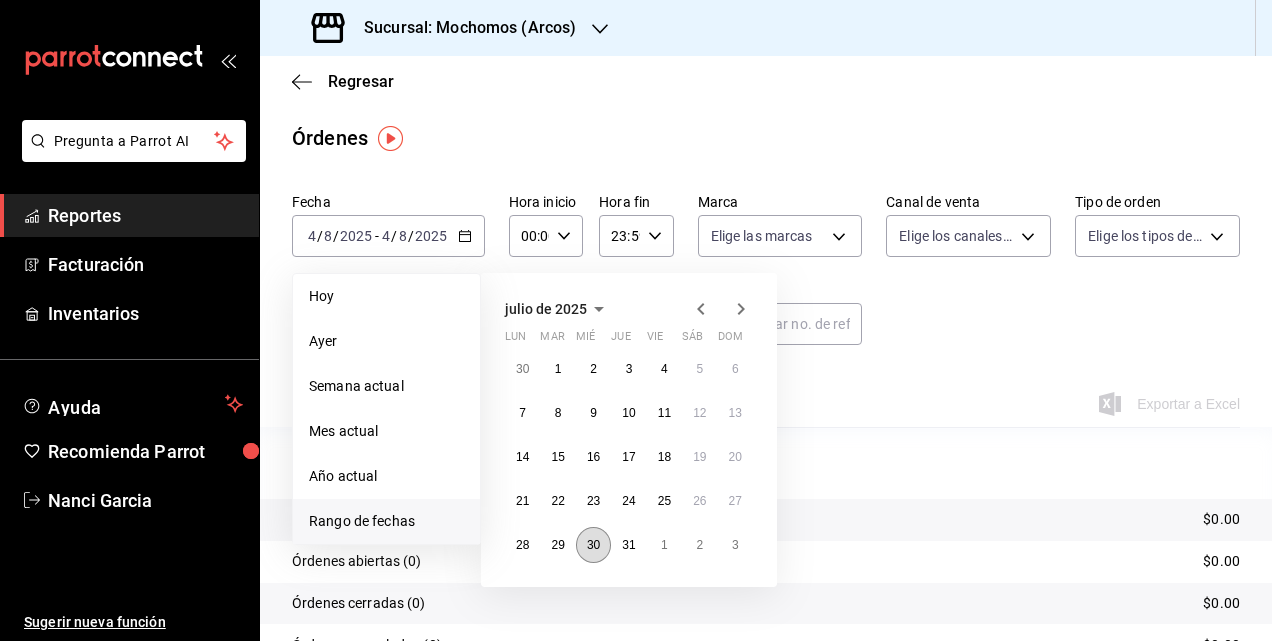click on "30" at bounding box center [593, 545] 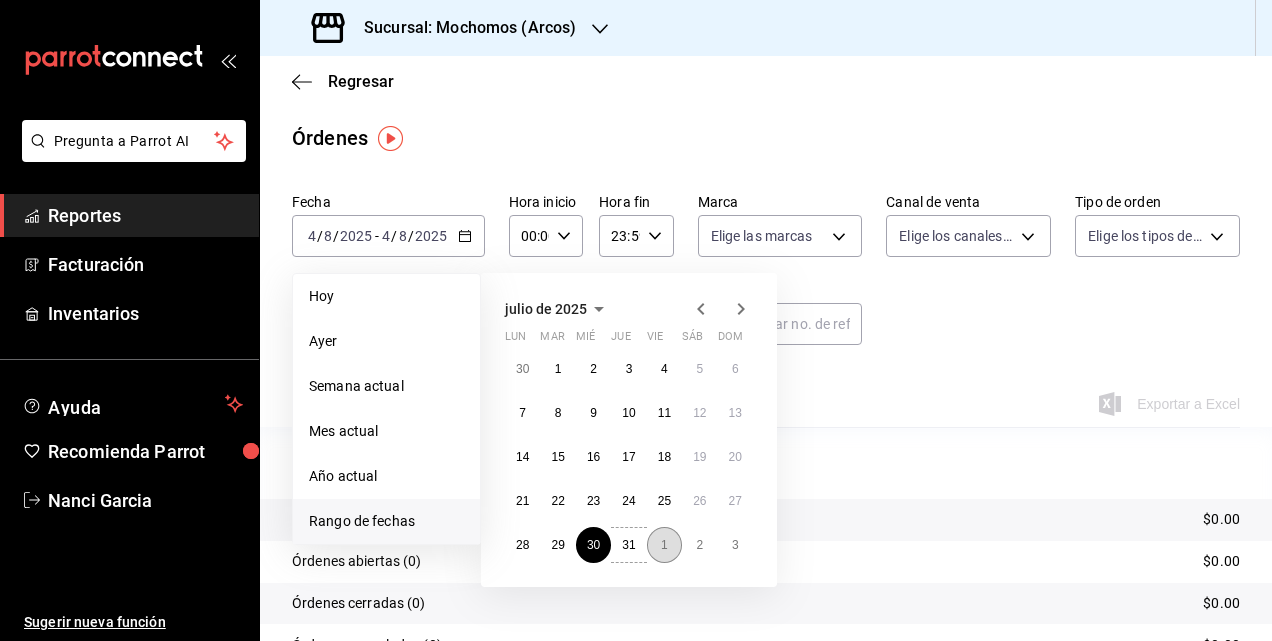 click on "1" at bounding box center [664, 545] 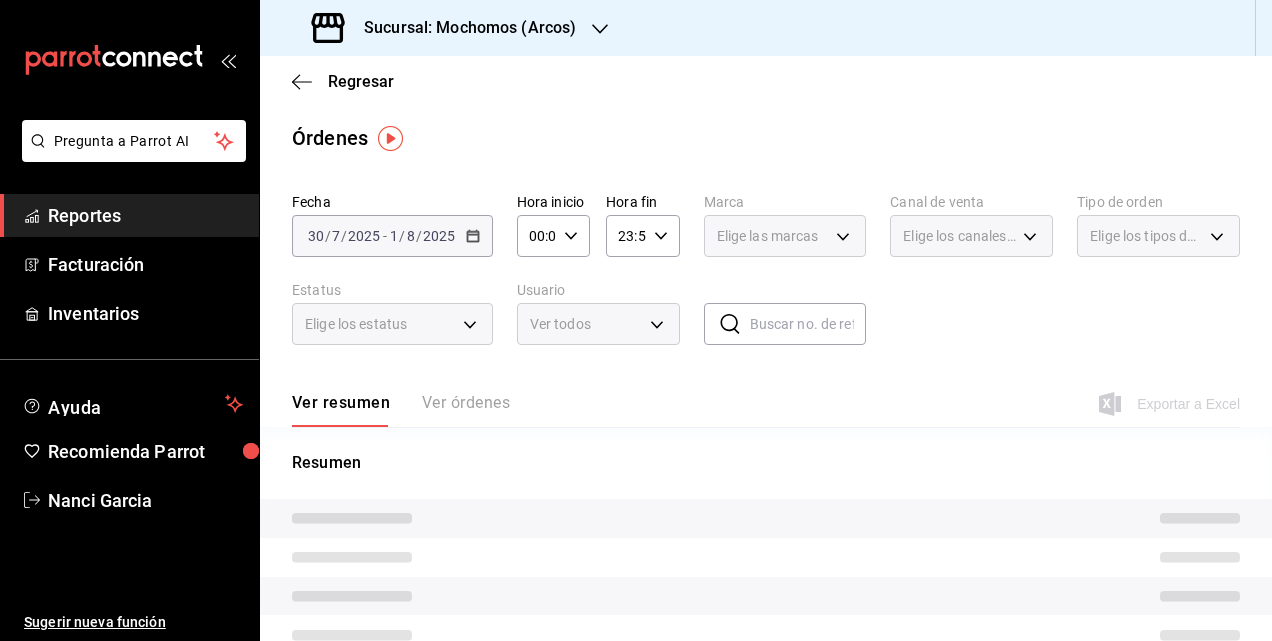 click 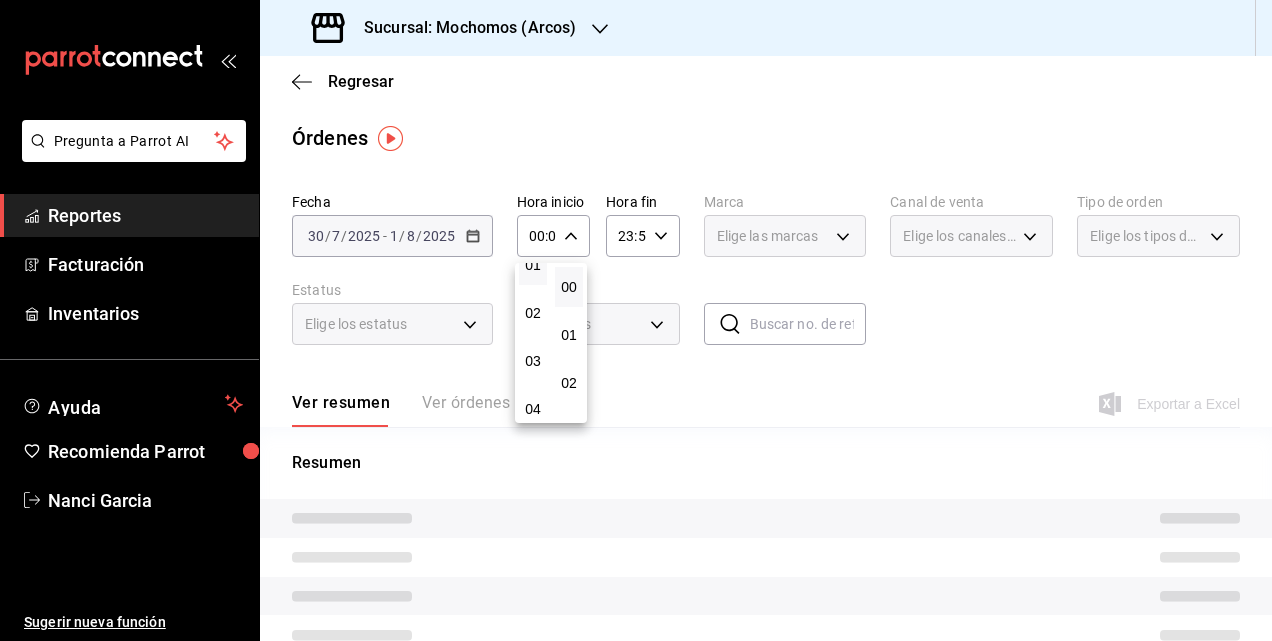scroll, scrollTop: 100, scrollLeft: 0, axis: vertical 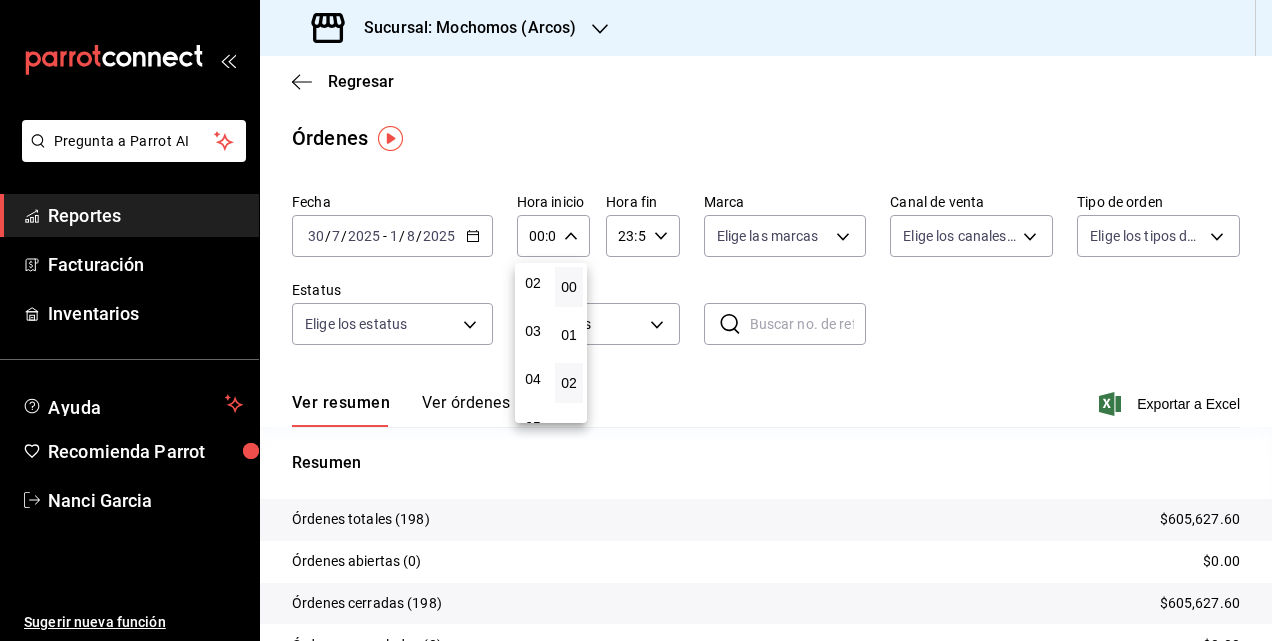 drag, startPoint x: 530, startPoint y: 378, endPoint x: 555, endPoint y: 370, distance: 26.24881 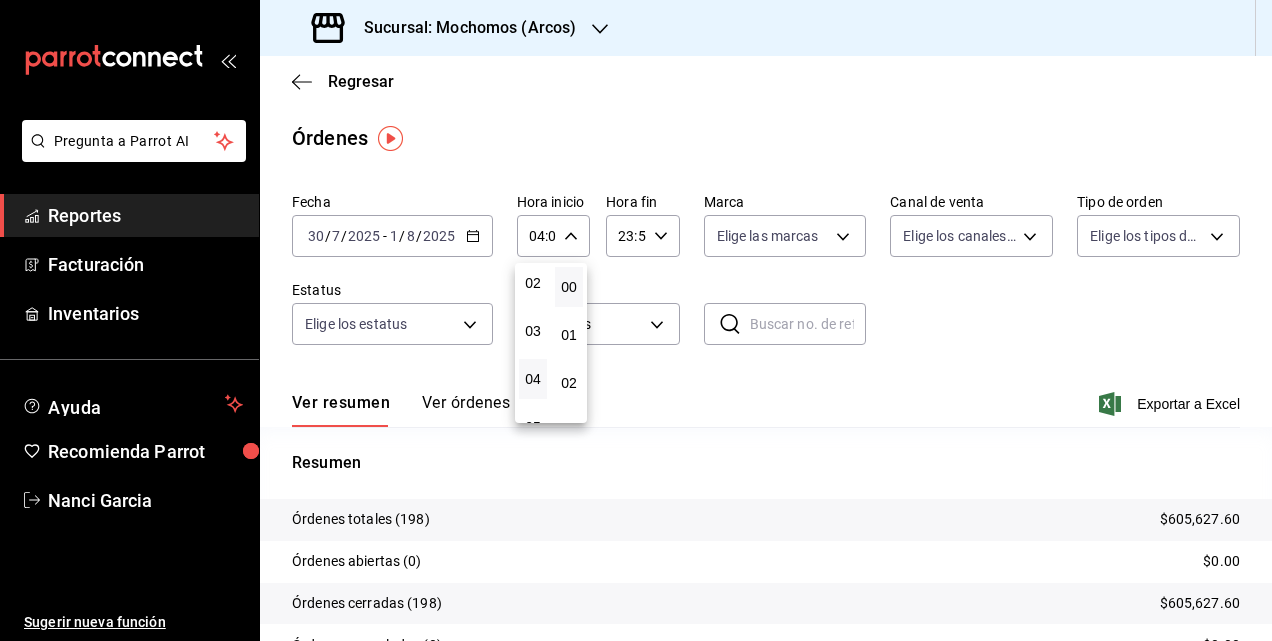 scroll, scrollTop: 200, scrollLeft: 0, axis: vertical 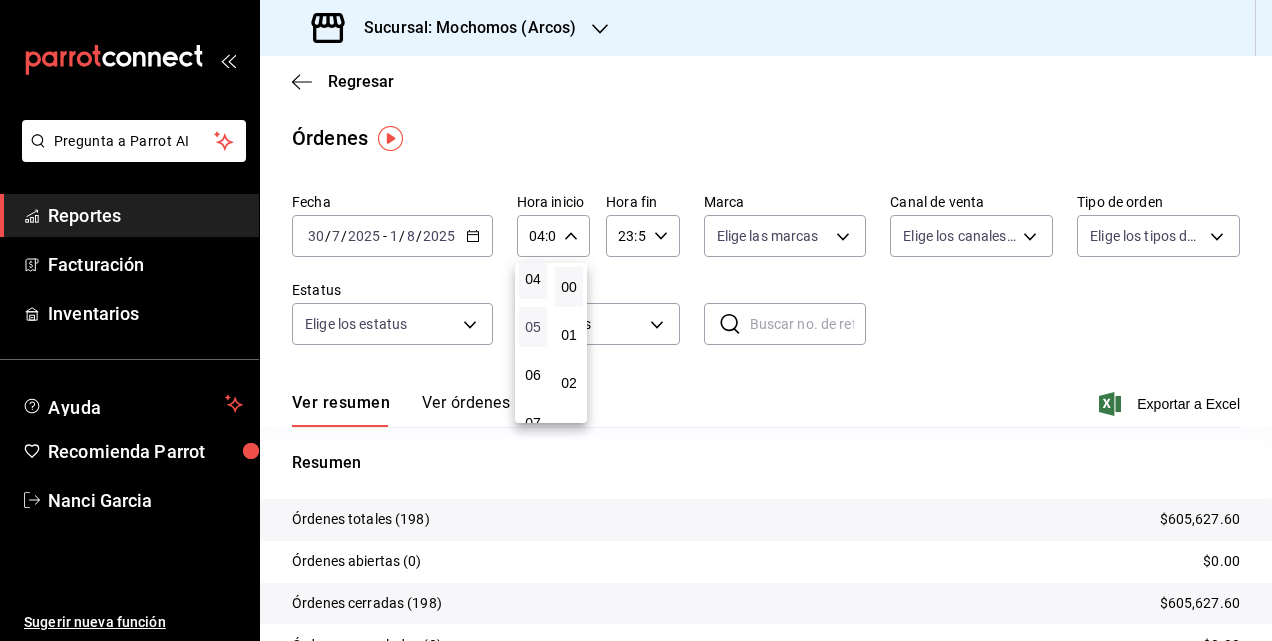 click on "05" at bounding box center [533, 327] 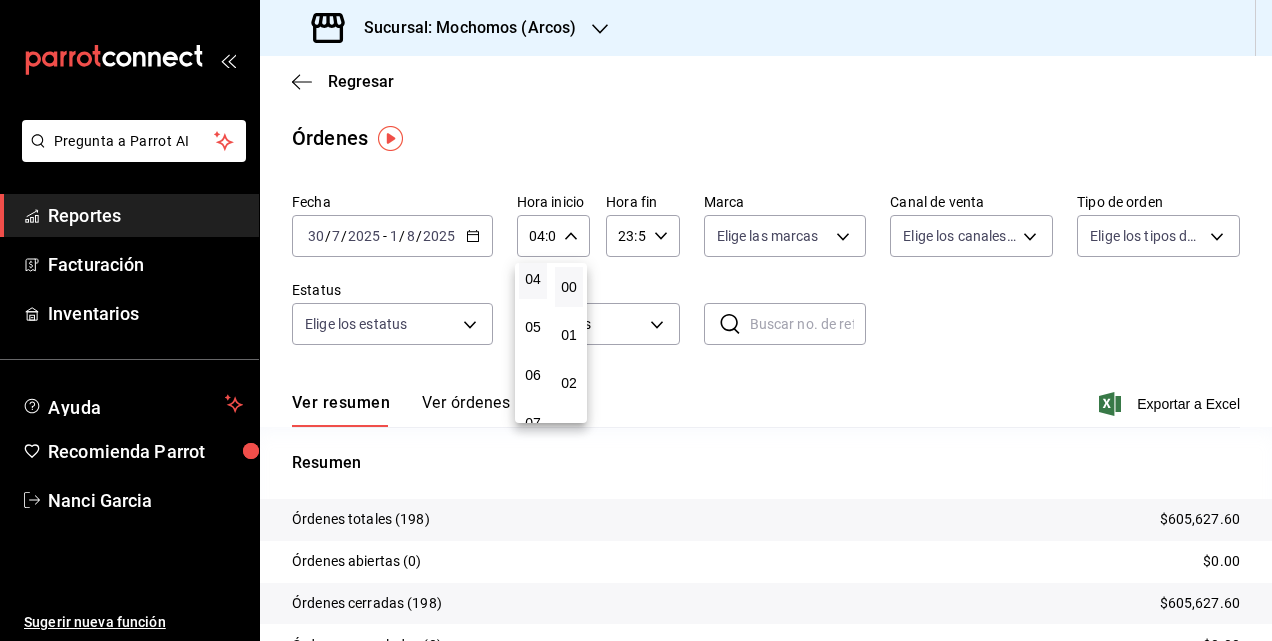 type on "05:00" 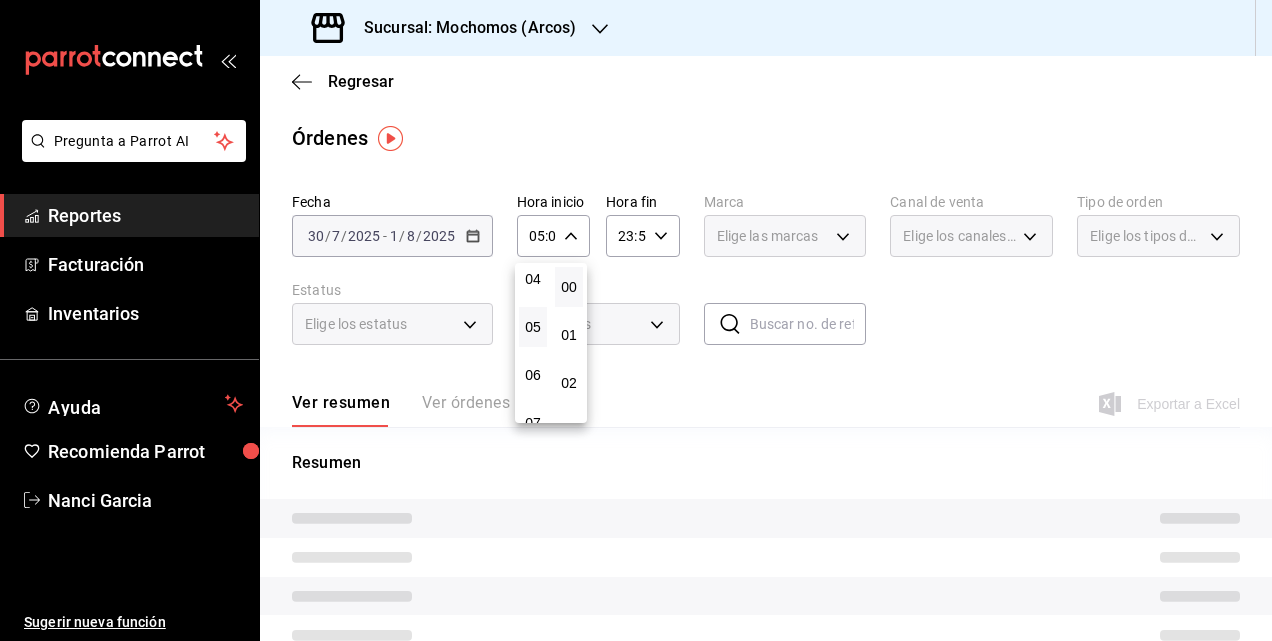 click at bounding box center [636, 320] 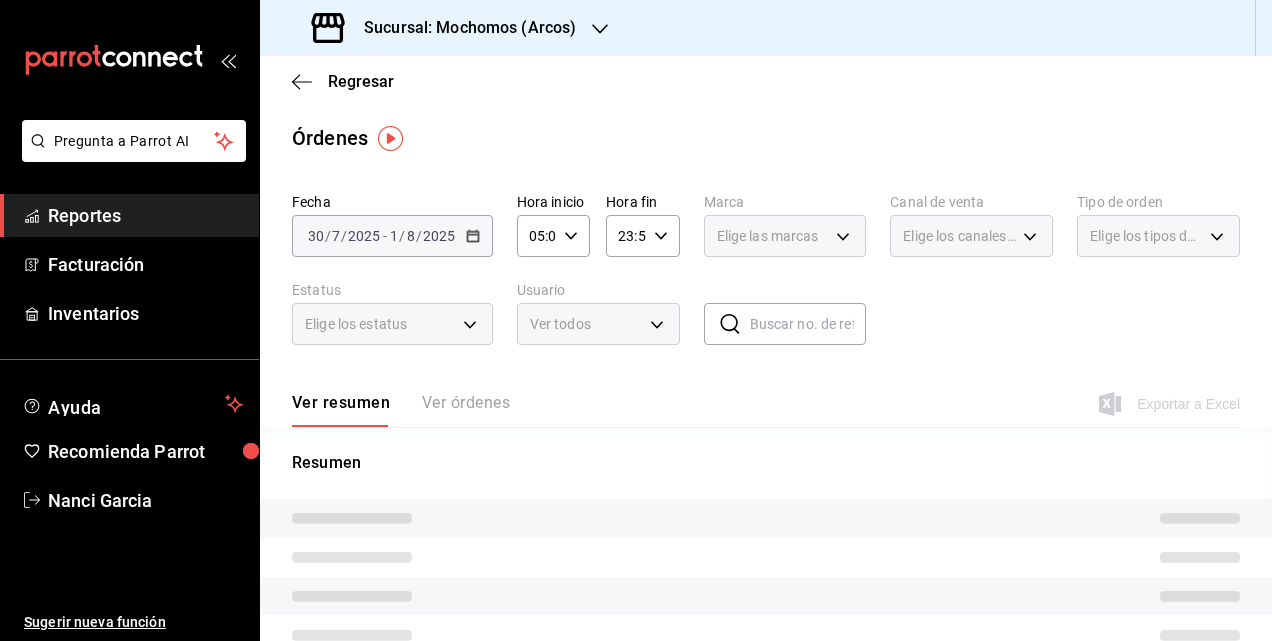 click 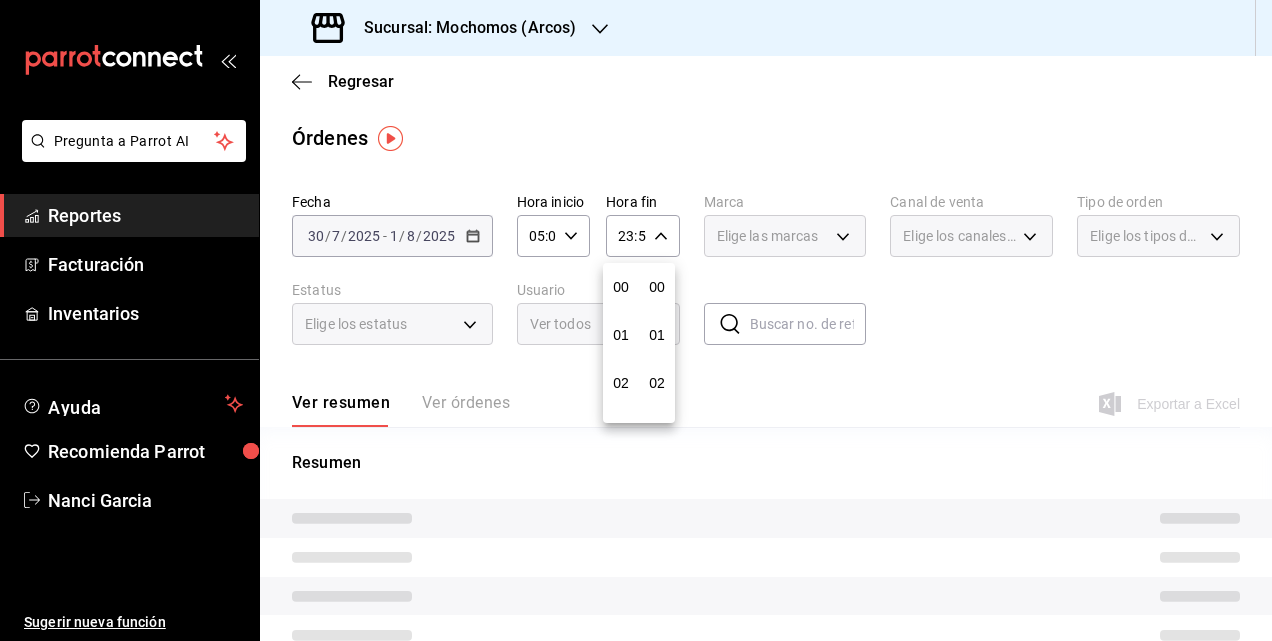scroll, scrollTop: 992, scrollLeft: 0, axis: vertical 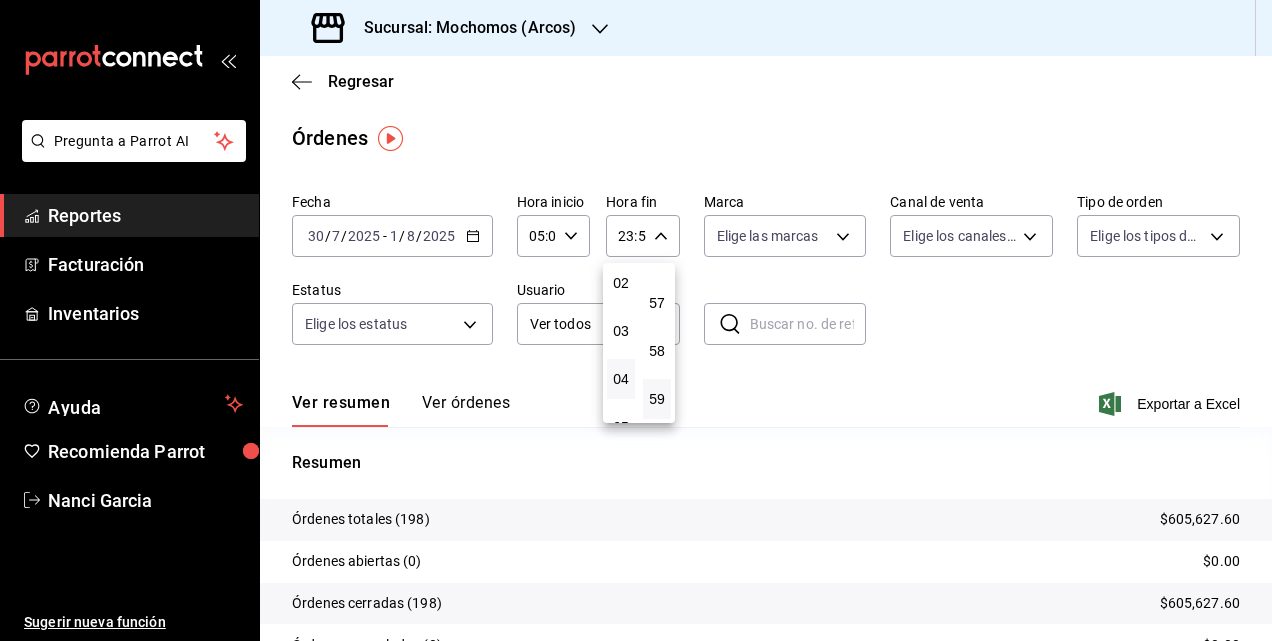 click on "04" at bounding box center (621, 379) 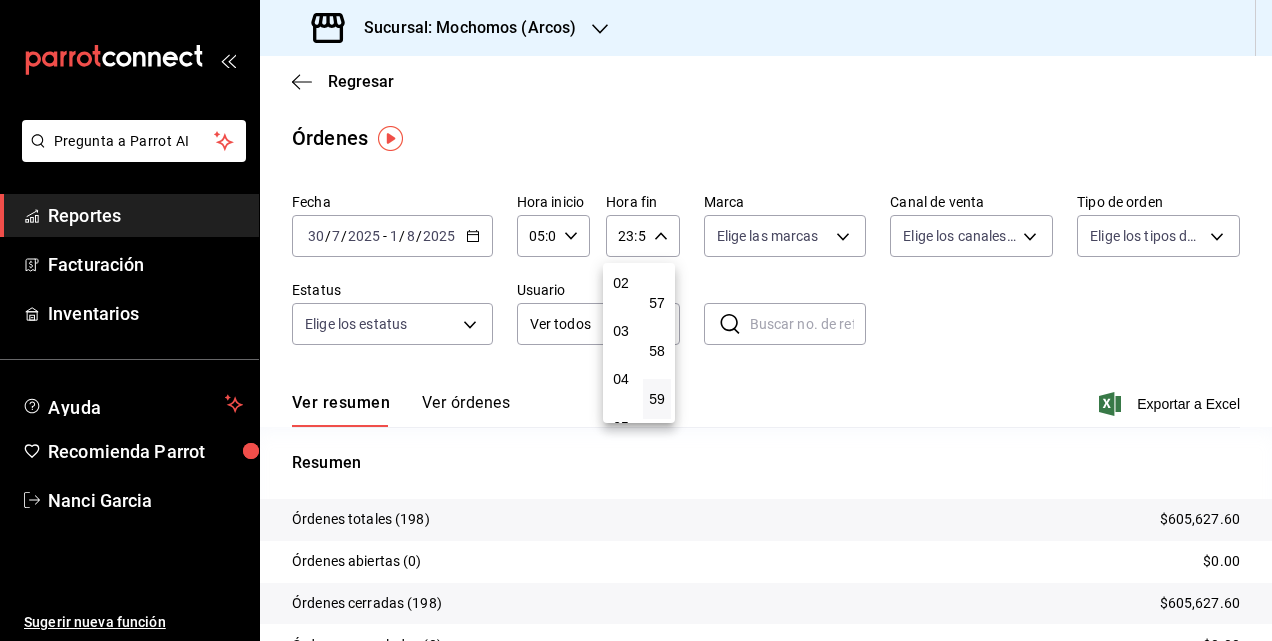 type on "04:59" 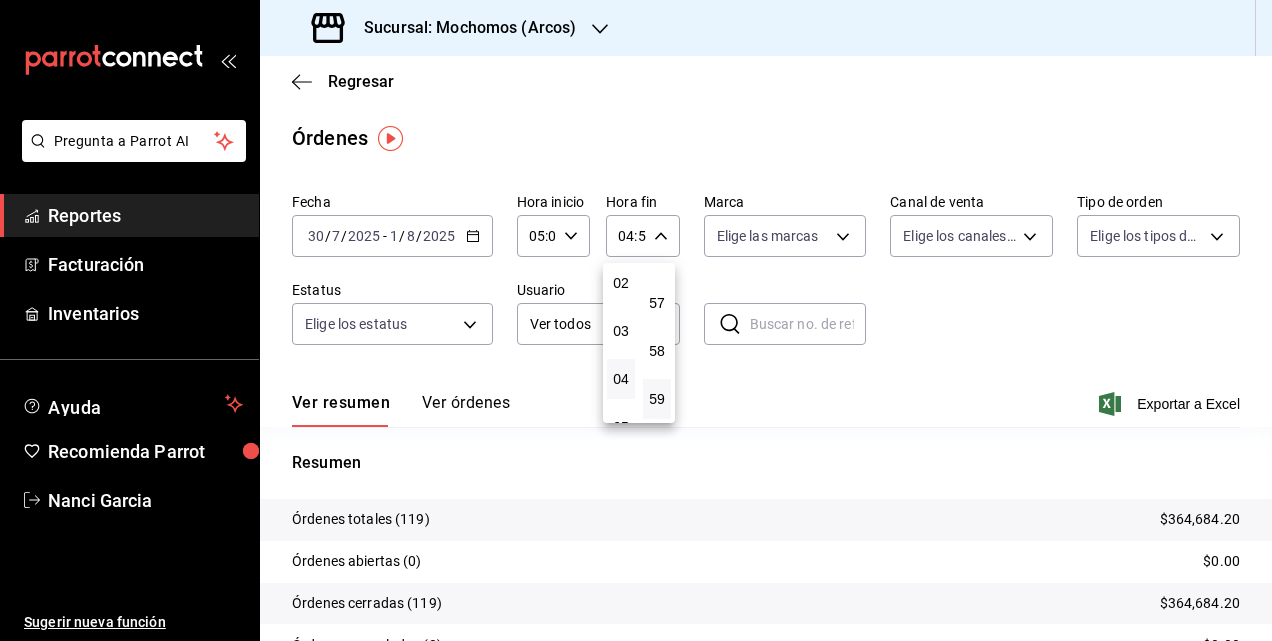 click at bounding box center (636, 320) 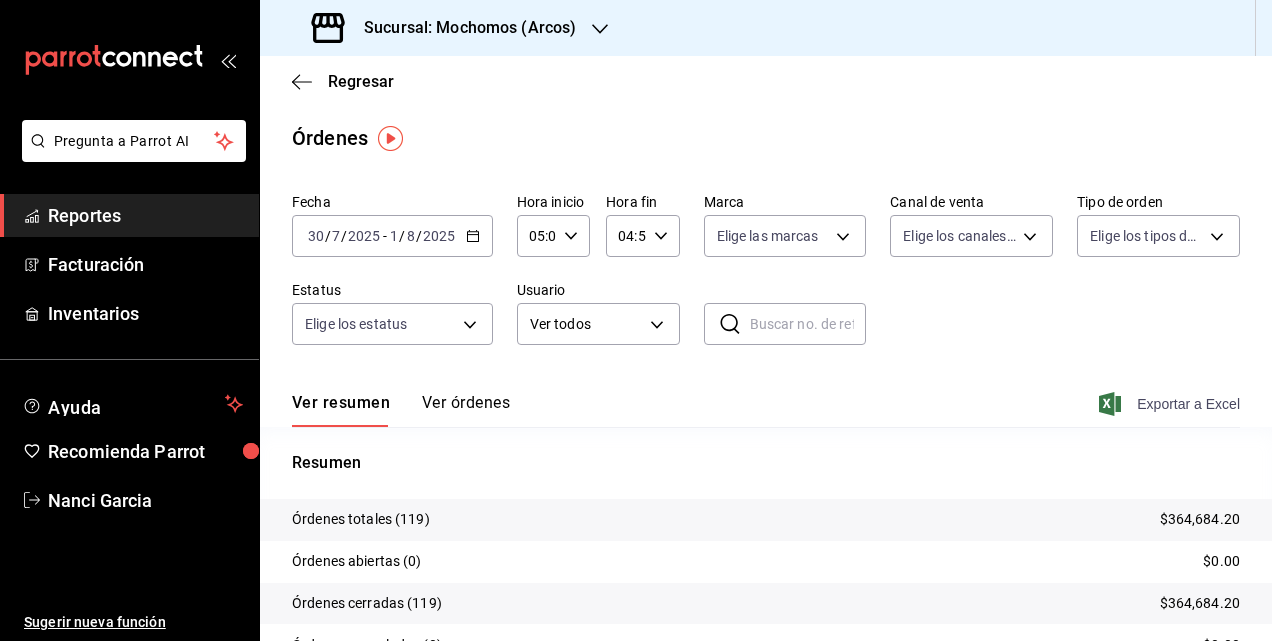 click on "Exportar a Excel" at bounding box center (1171, 404) 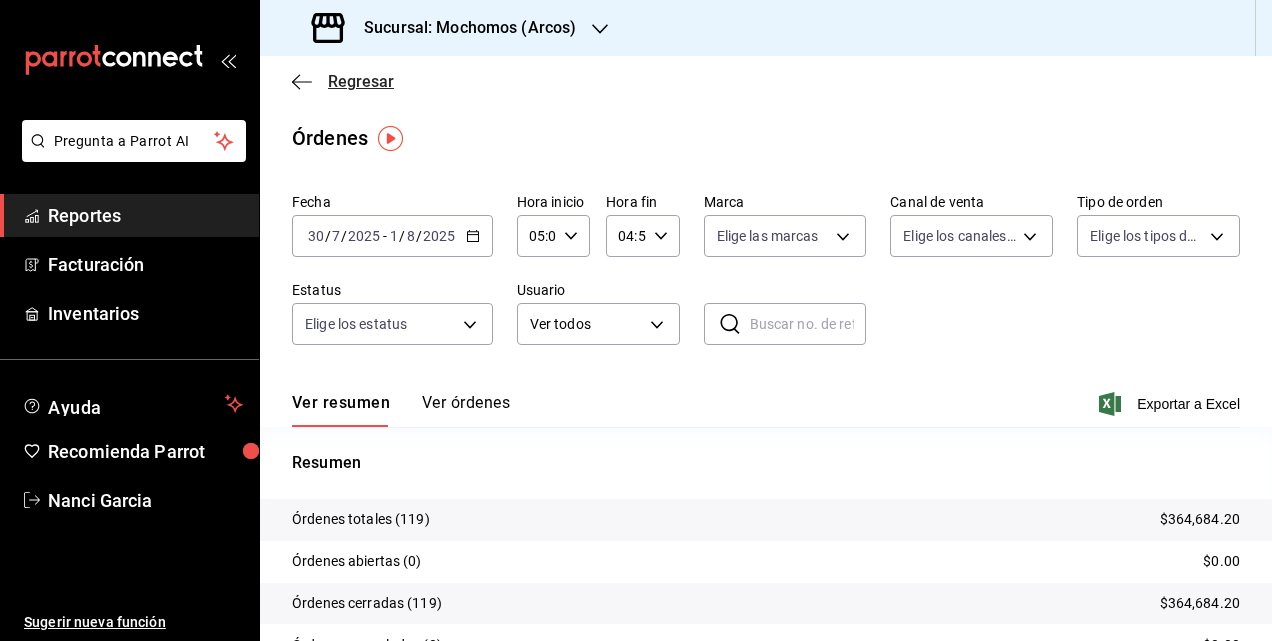 click on "Regresar" at bounding box center (361, 81) 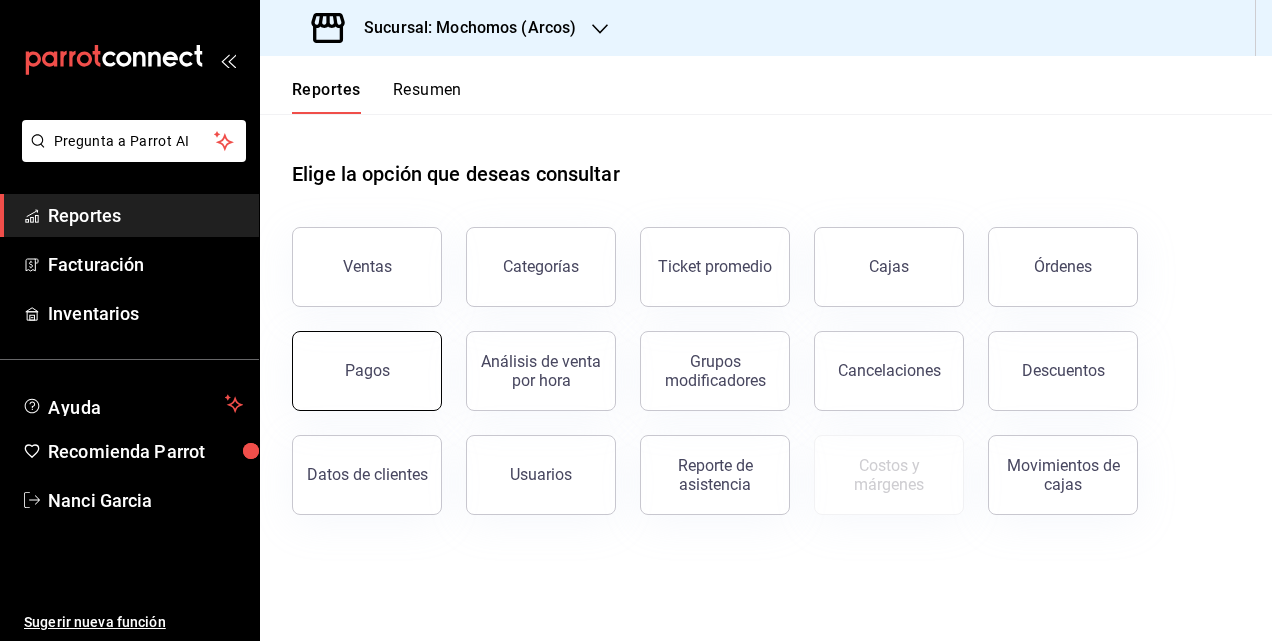 click on "Pagos" at bounding box center [367, 370] 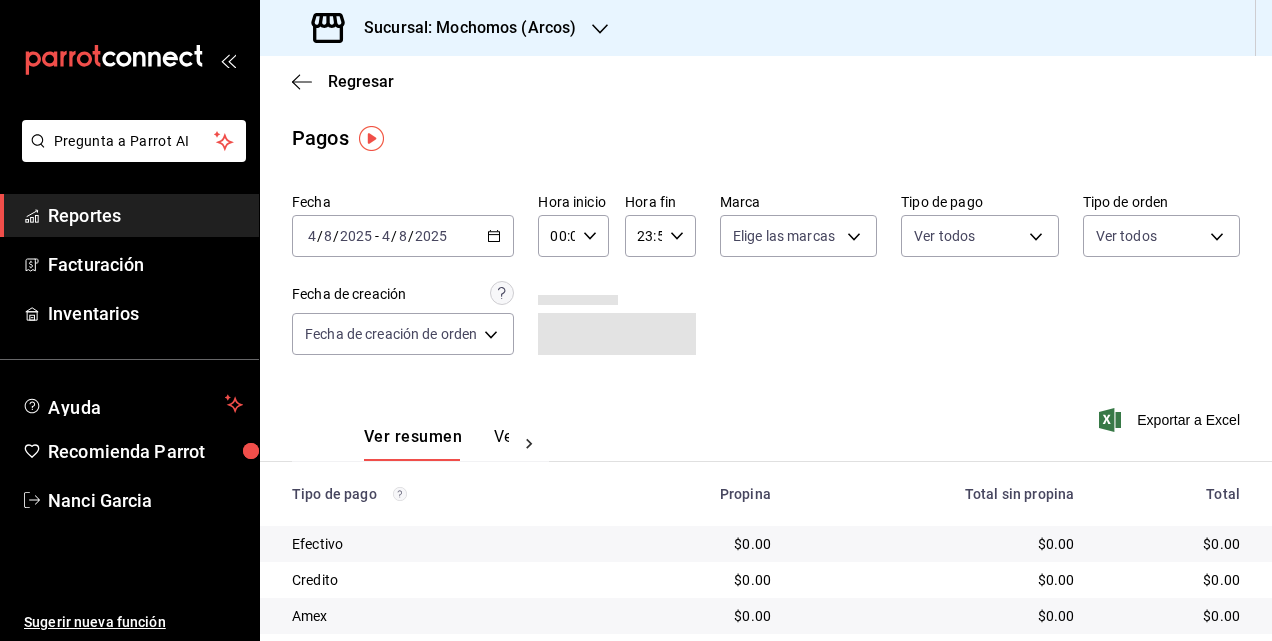 click 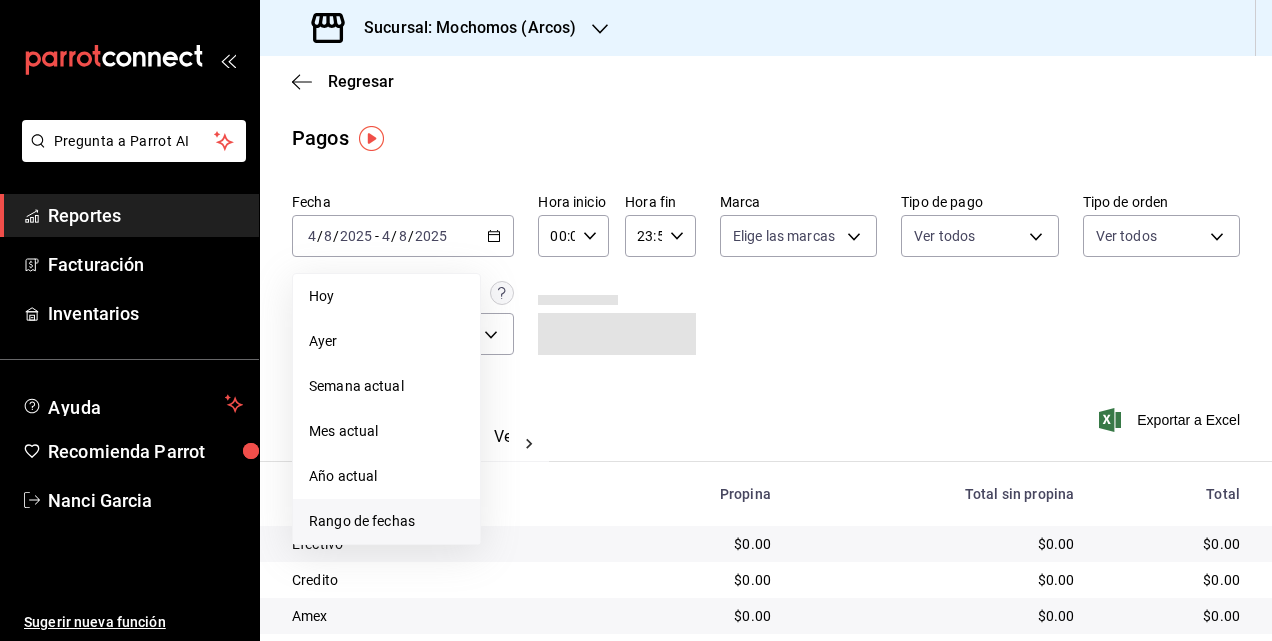 click on "Rango de fechas" at bounding box center [386, 521] 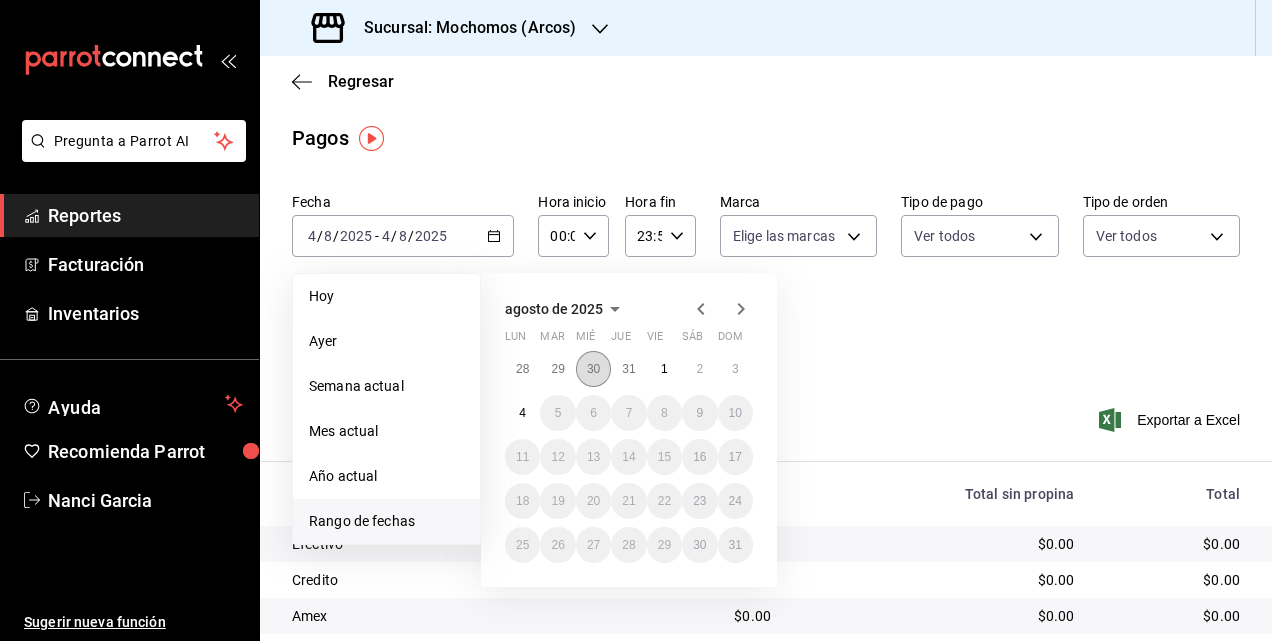 click on "30" at bounding box center (593, 369) 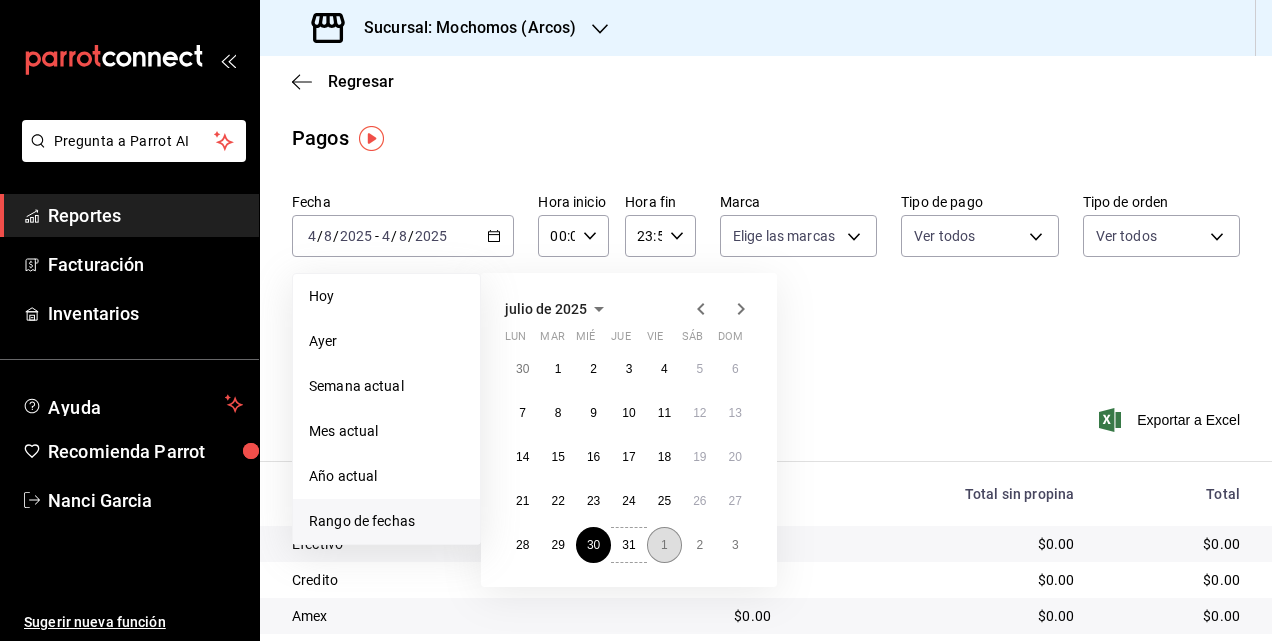click on "1" at bounding box center (664, 545) 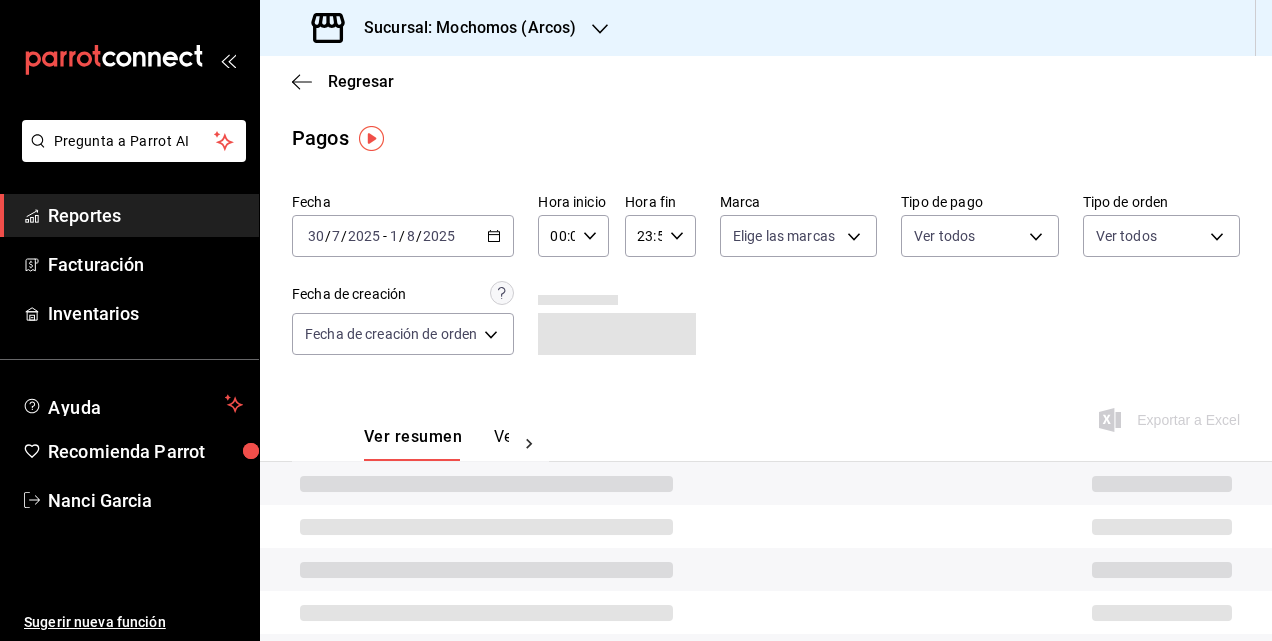 click 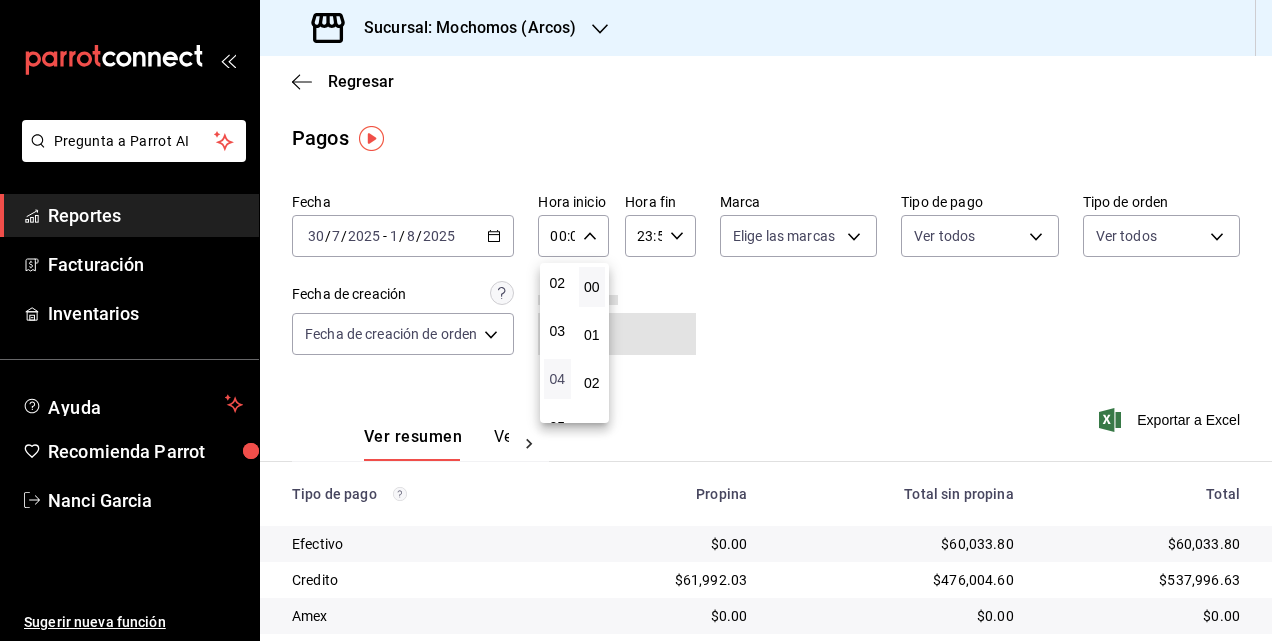 scroll, scrollTop: 200, scrollLeft: 0, axis: vertical 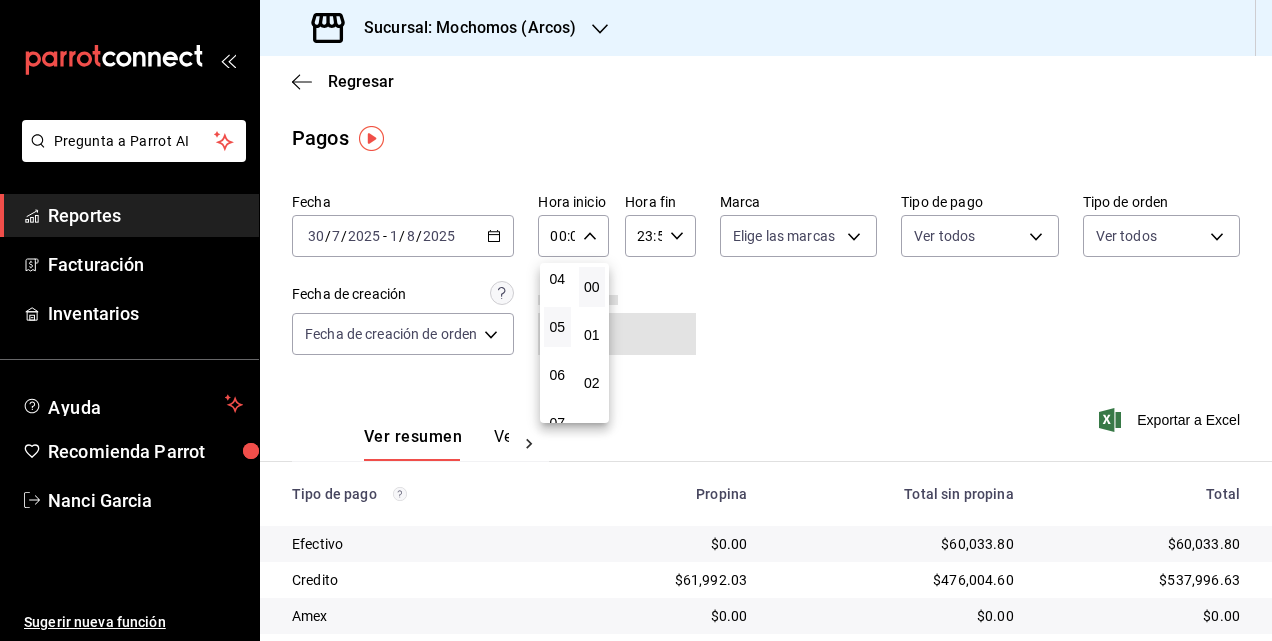 click on "05" at bounding box center (557, 327) 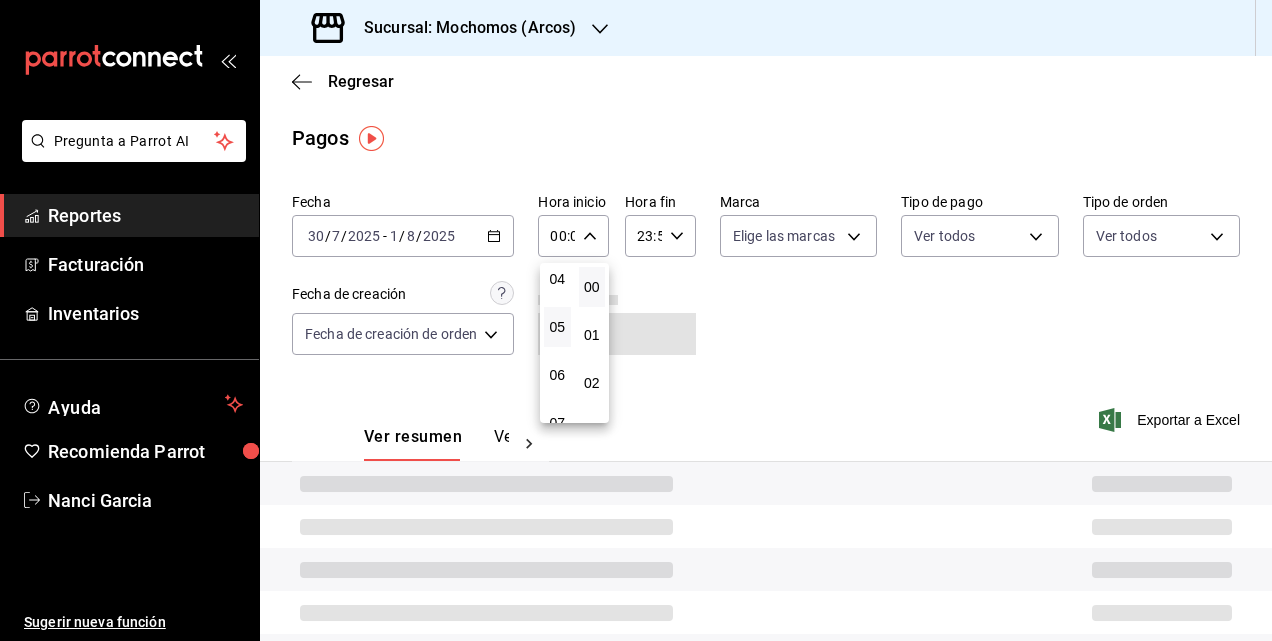 type on "05:00" 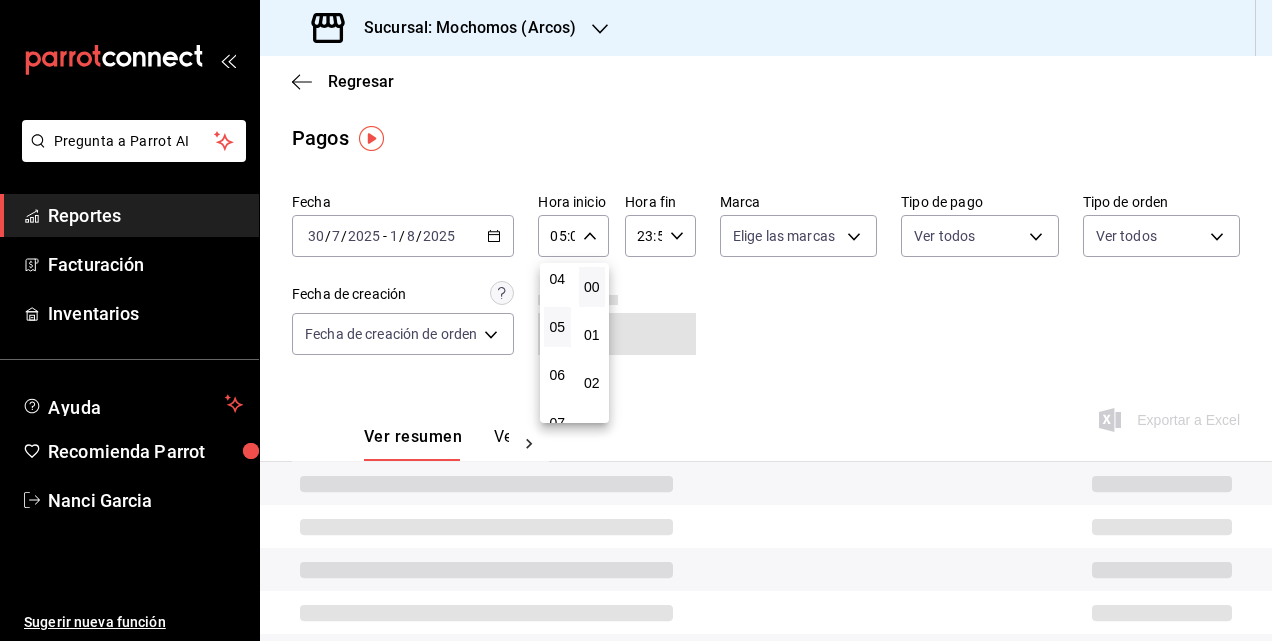 click at bounding box center [636, 320] 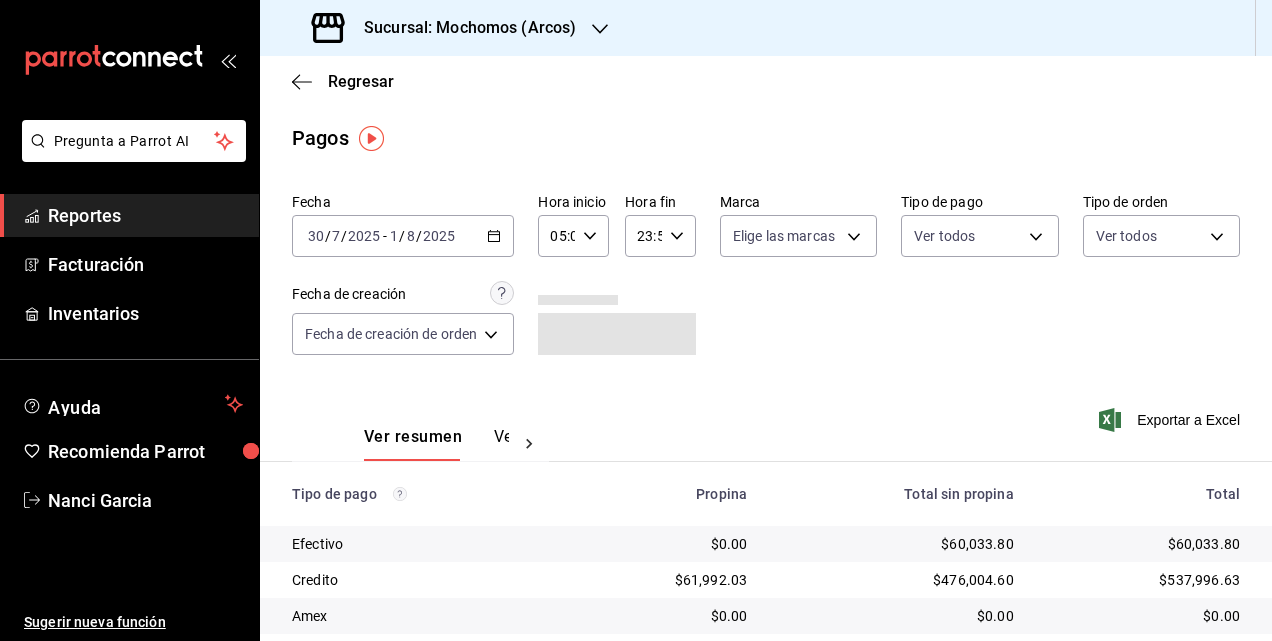 click 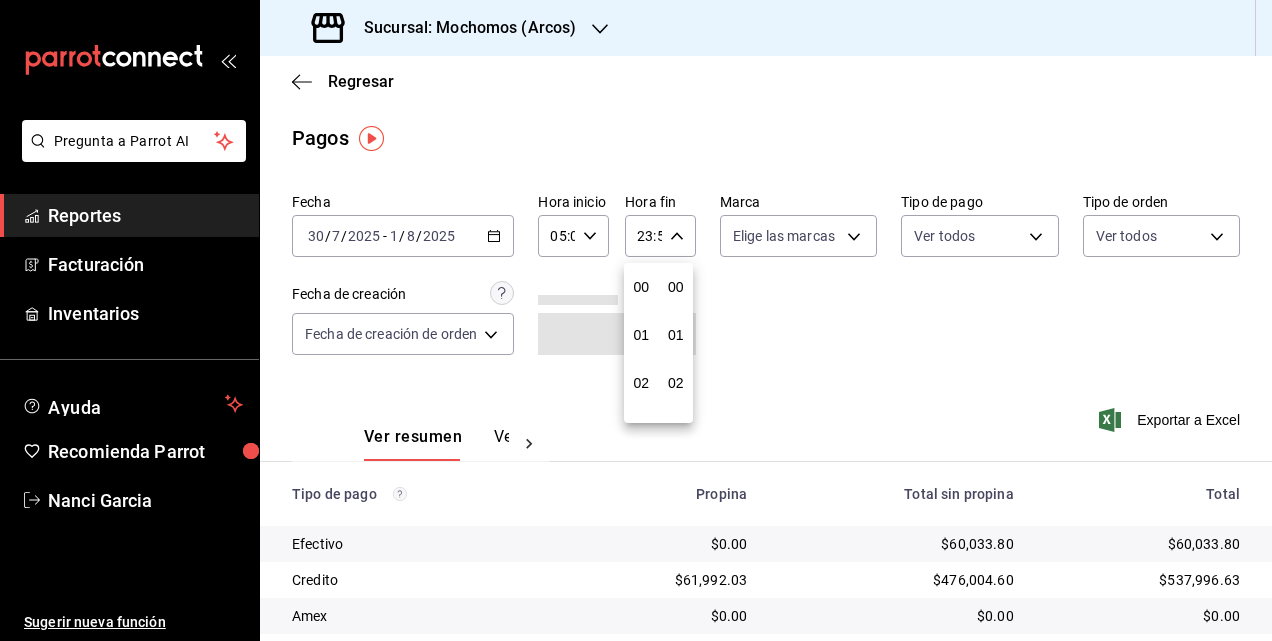 scroll, scrollTop: 992, scrollLeft: 0, axis: vertical 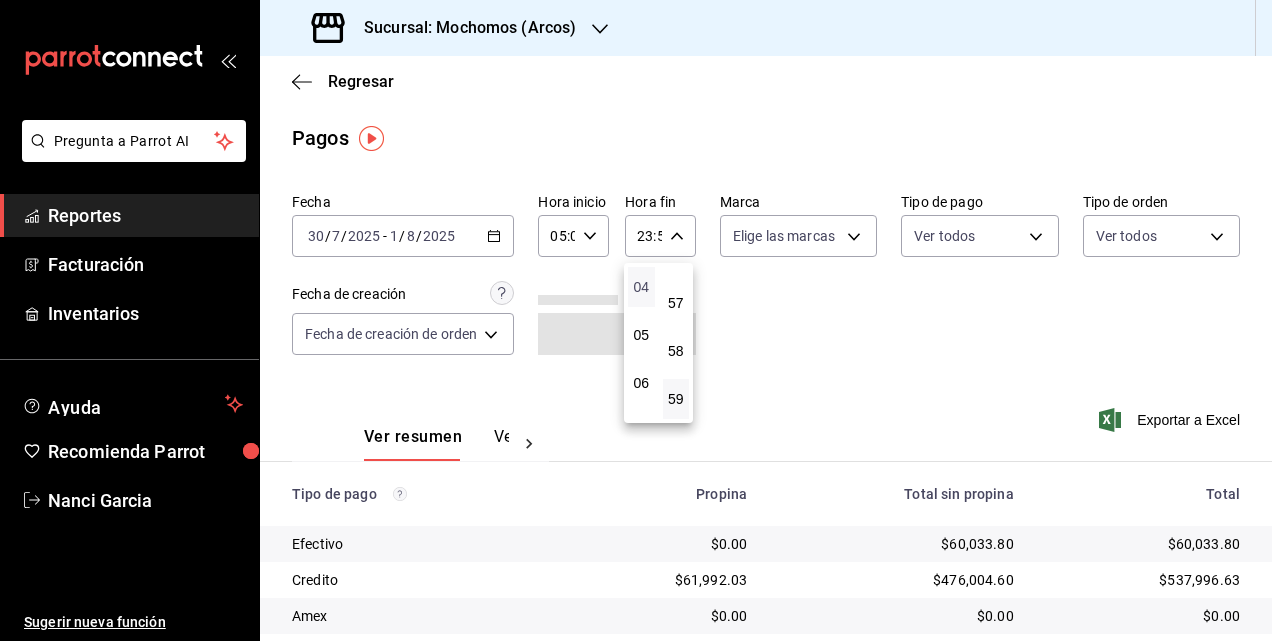 click on "04" at bounding box center (641, 287) 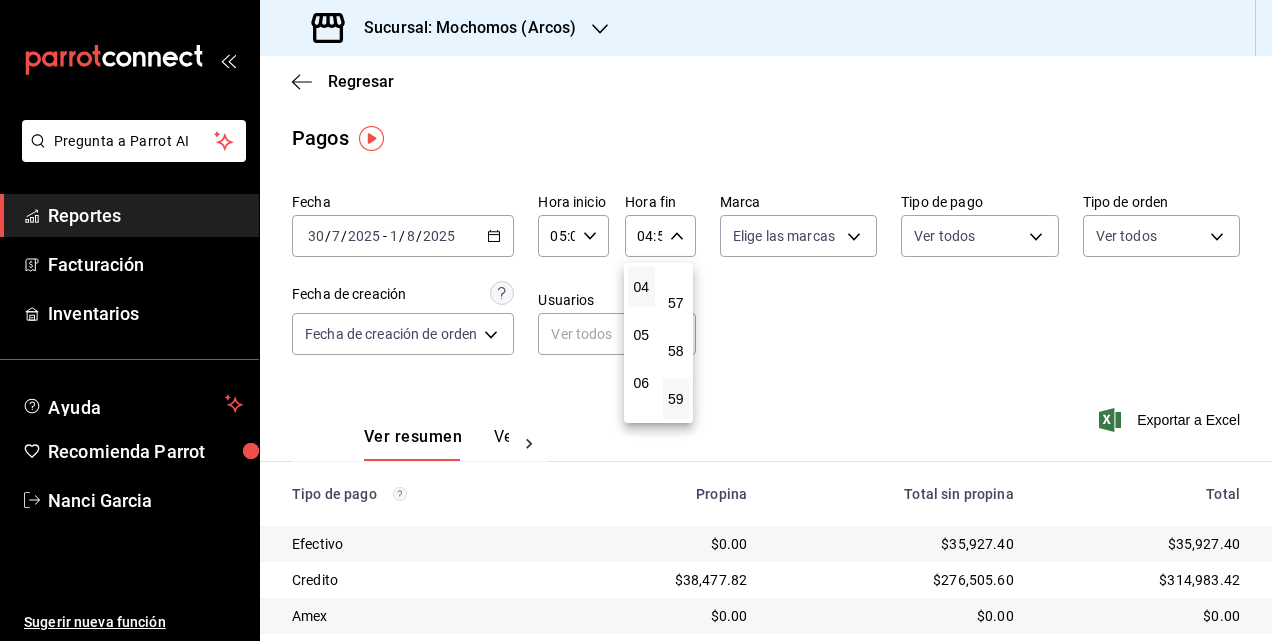 click at bounding box center [636, 320] 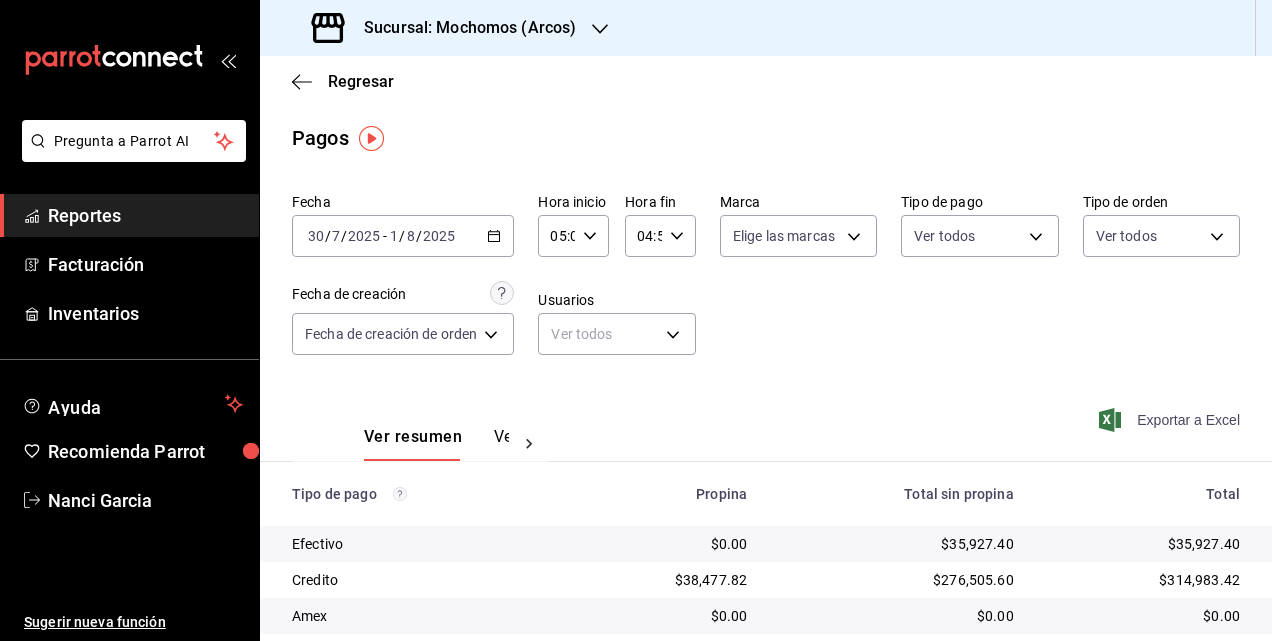 click on "Exportar a Excel" at bounding box center [1171, 420] 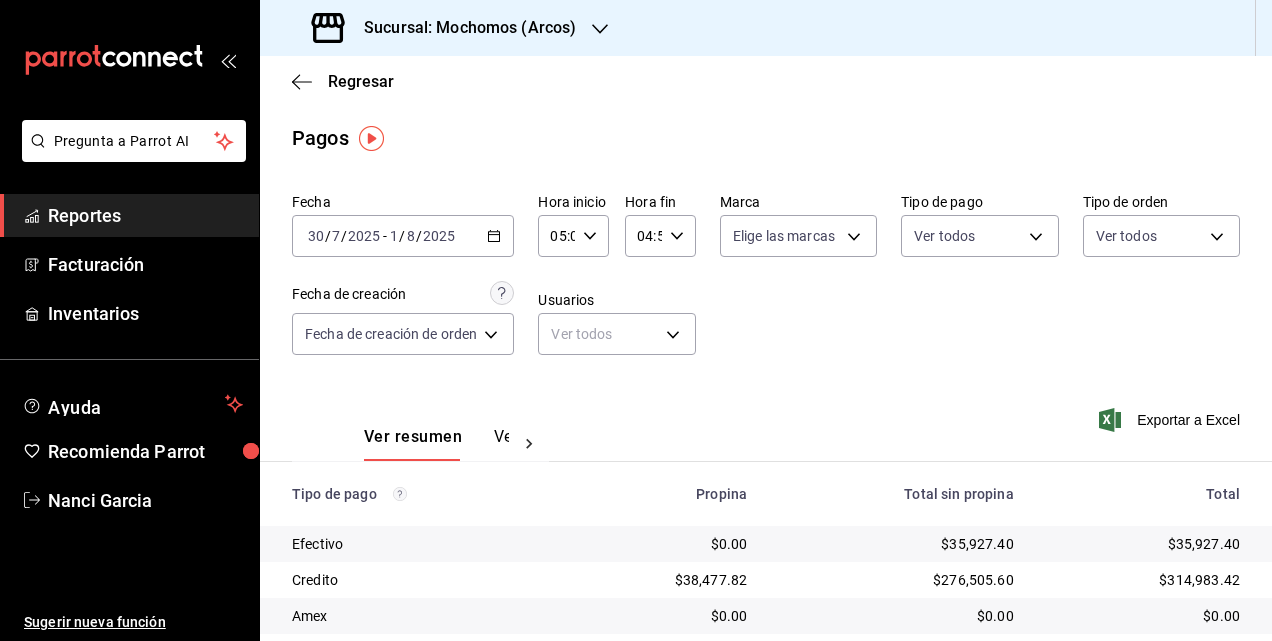 type 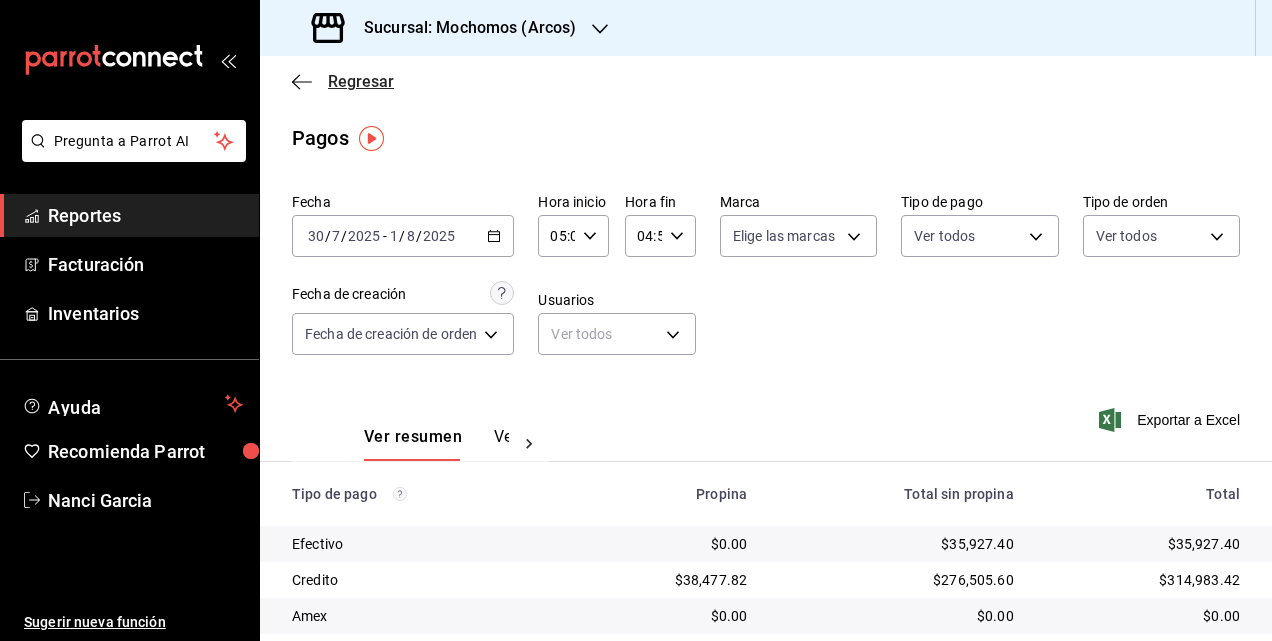 click 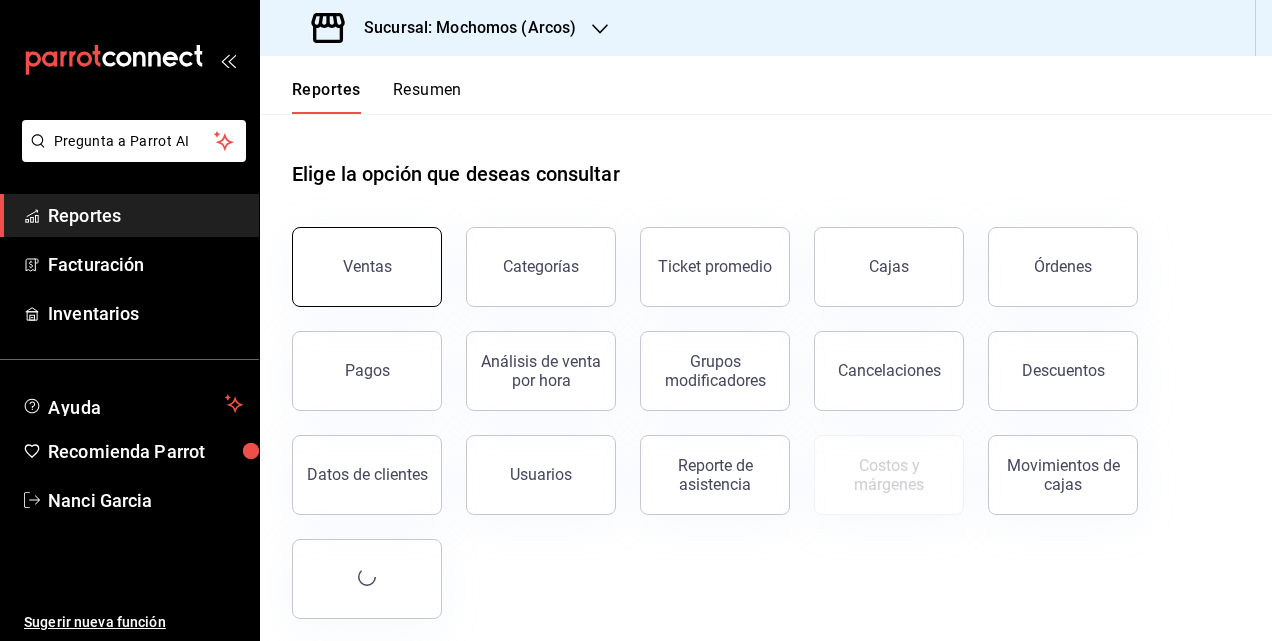 click on "Ventas" at bounding box center [367, 267] 